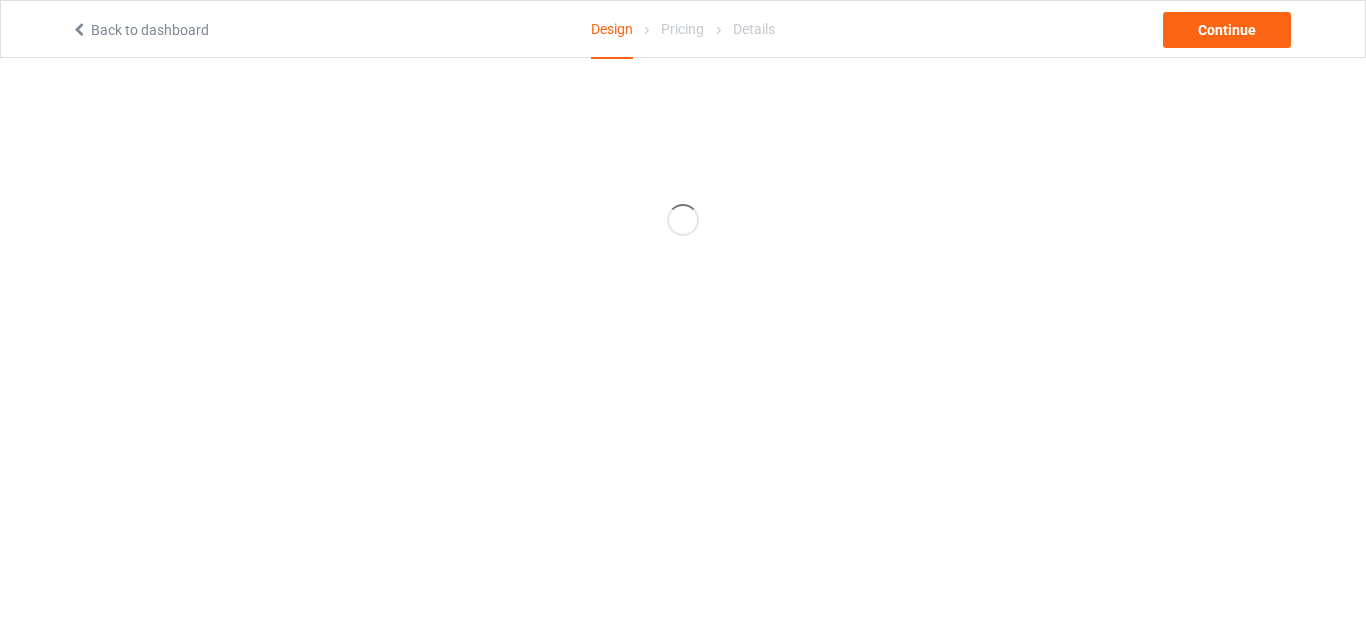 scroll, scrollTop: 0, scrollLeft: 0, axis: both 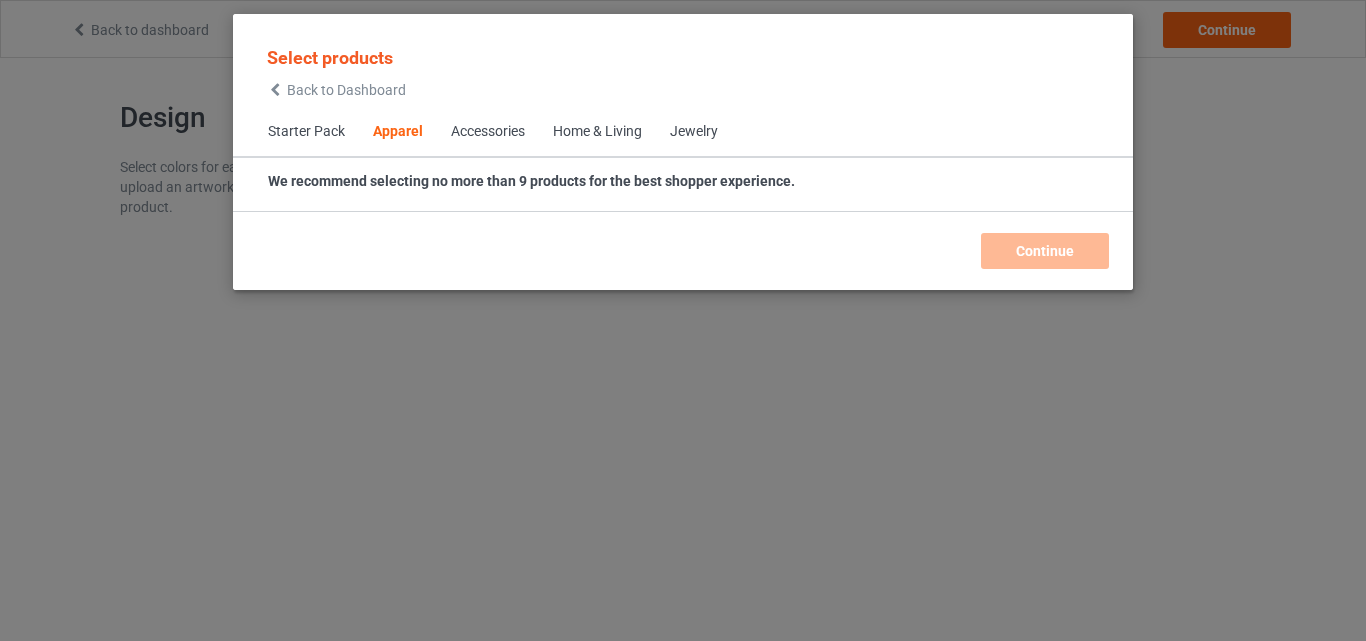 click on "Home & Living" at bounding box center (597, 132) 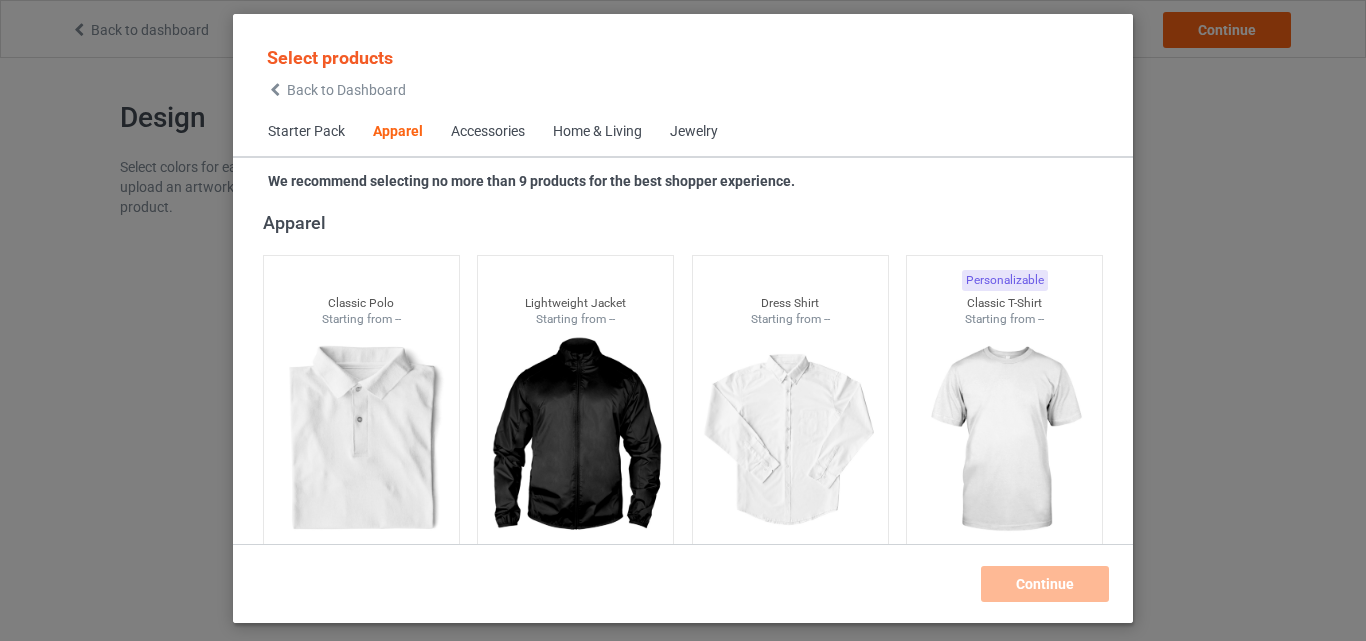 click on "Home & Living" at bounding box center [597, 132] 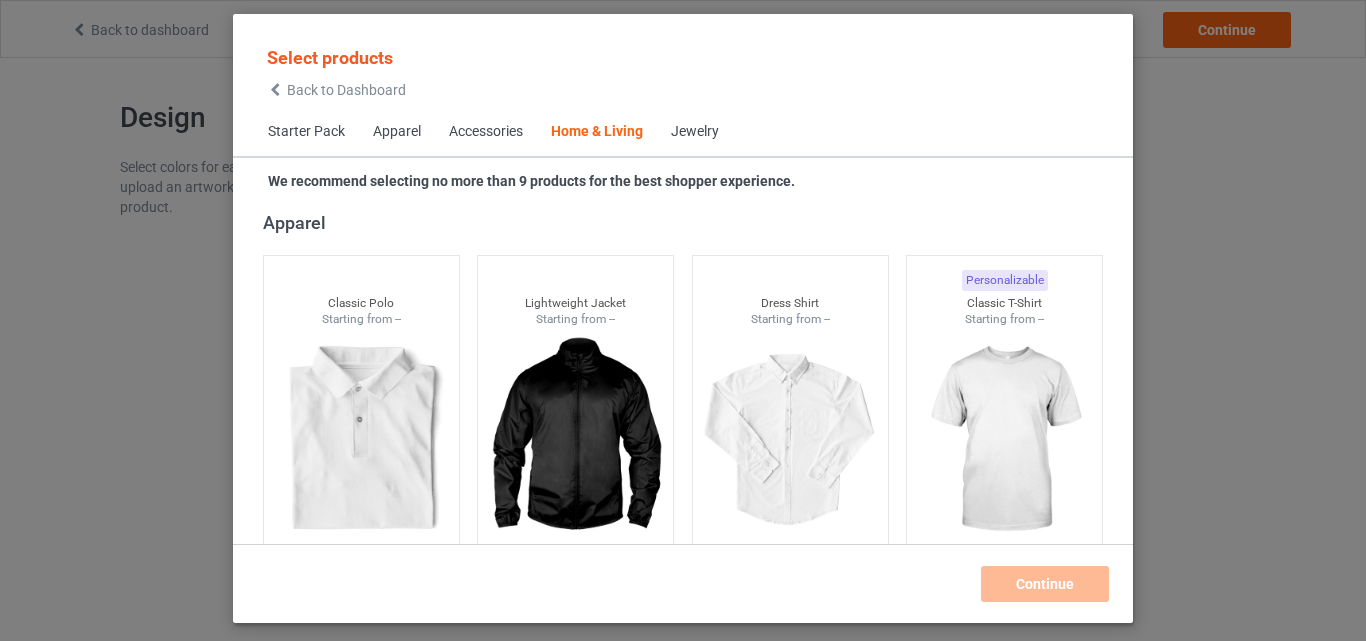 scroll, scrollTop: 9019, scrollLeft: 0, axis: vertical 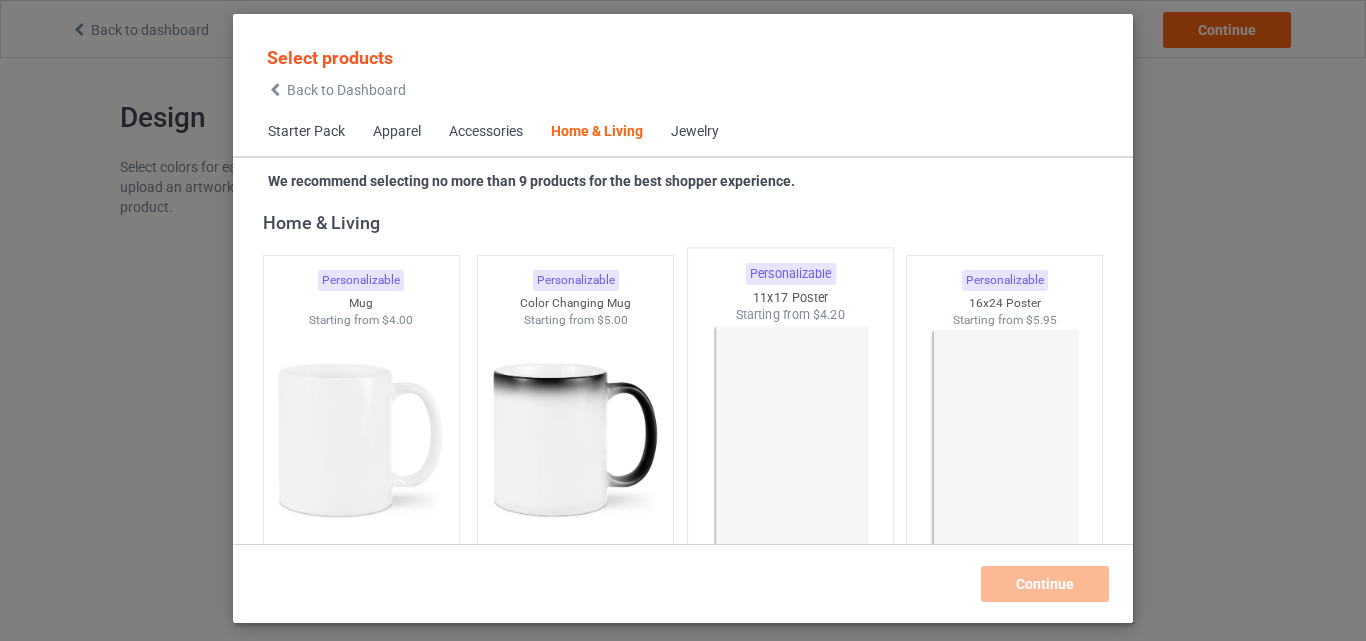 click at bounding box center (790, 441) 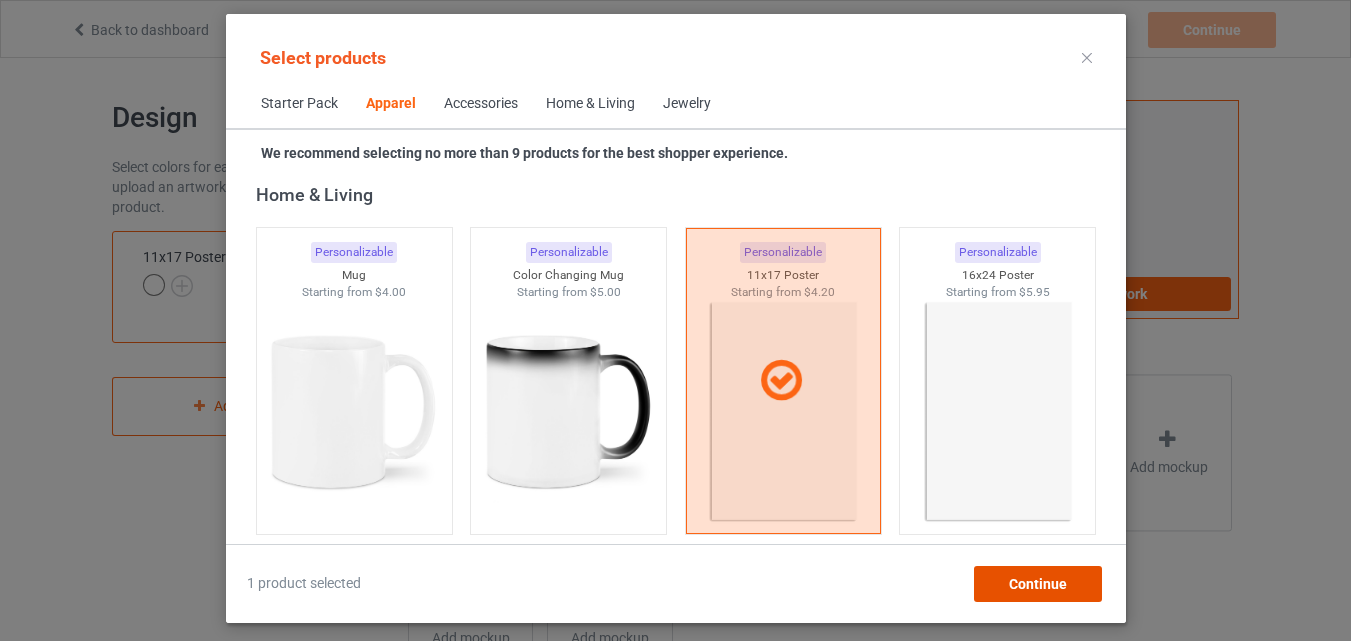 click on "Continue" at bounding box center [1037, 584] 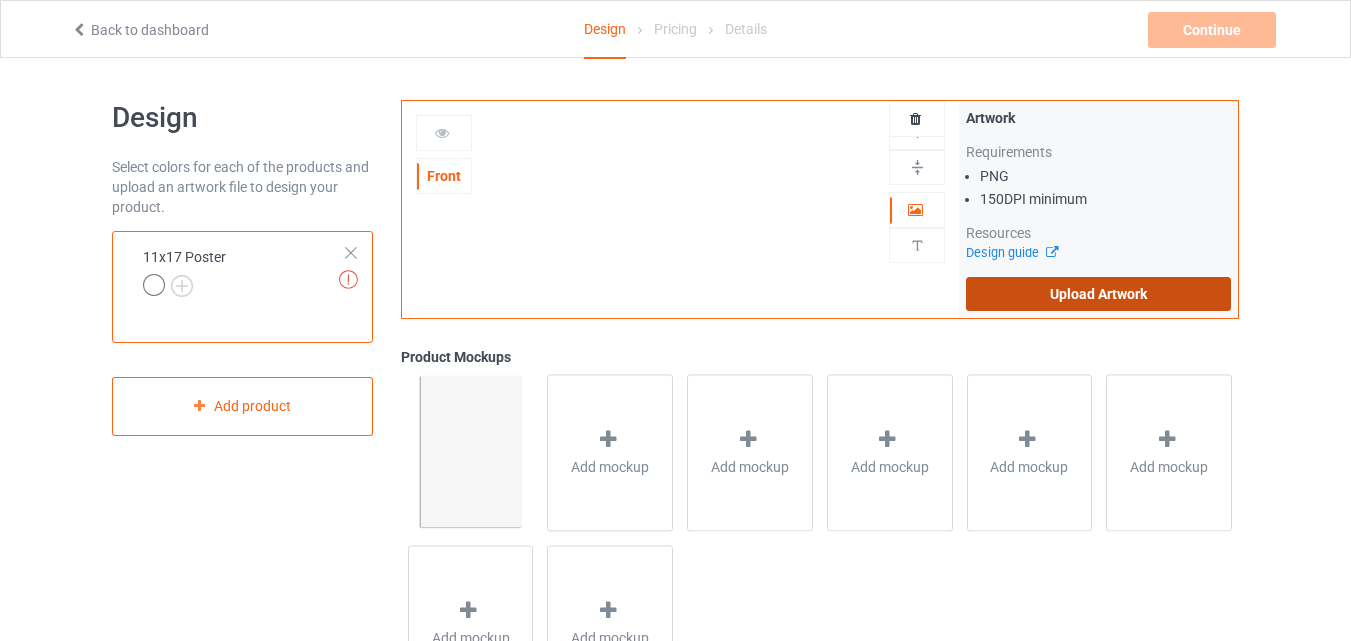 click on "Upload Artwork" at bounding box center (1098, 294) 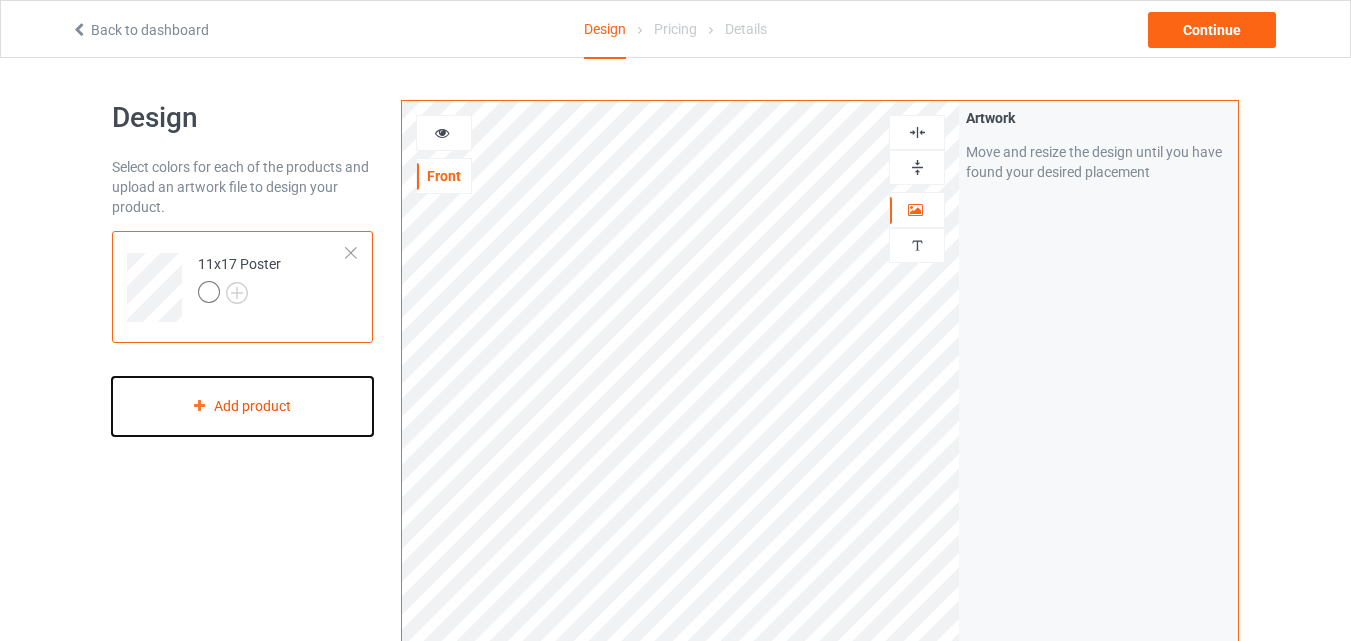 click on "Add product" at bounding box center [242, 406] 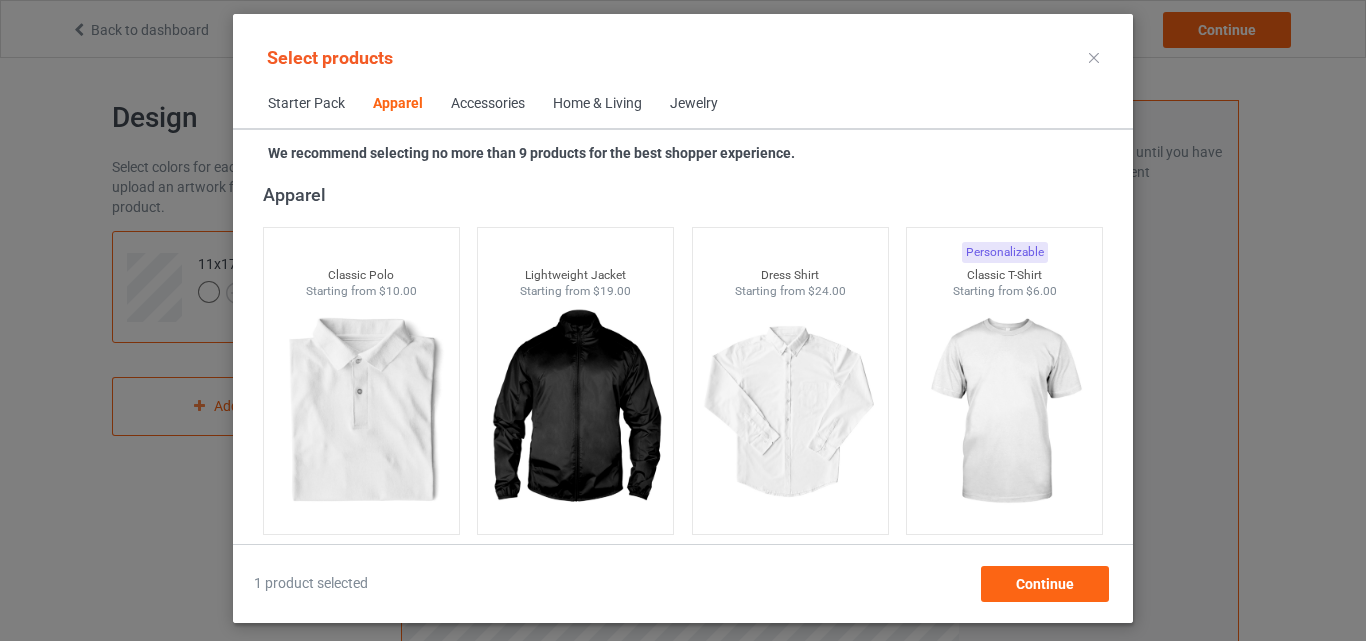 click on "Home & Living" at bounding box center (597, 104) 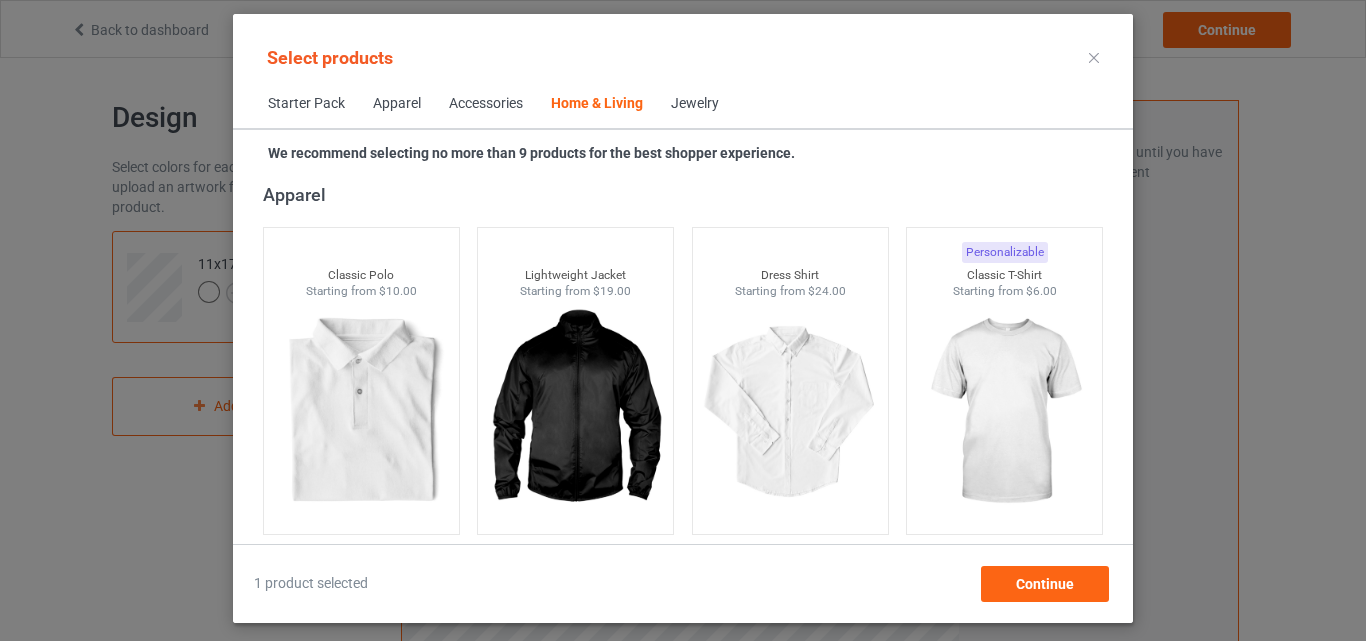 scroll, scrollTop: 9019, scrollLeft: 0, axis: vertical 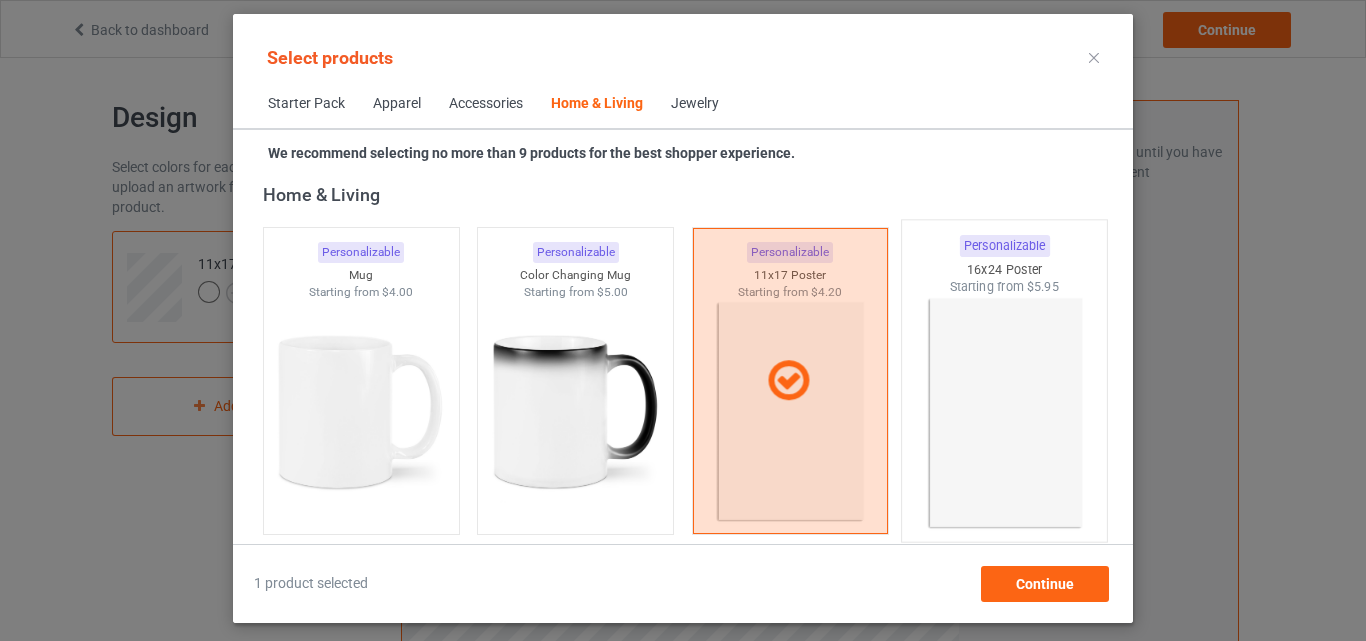 click at bounding box center [1005, 413] 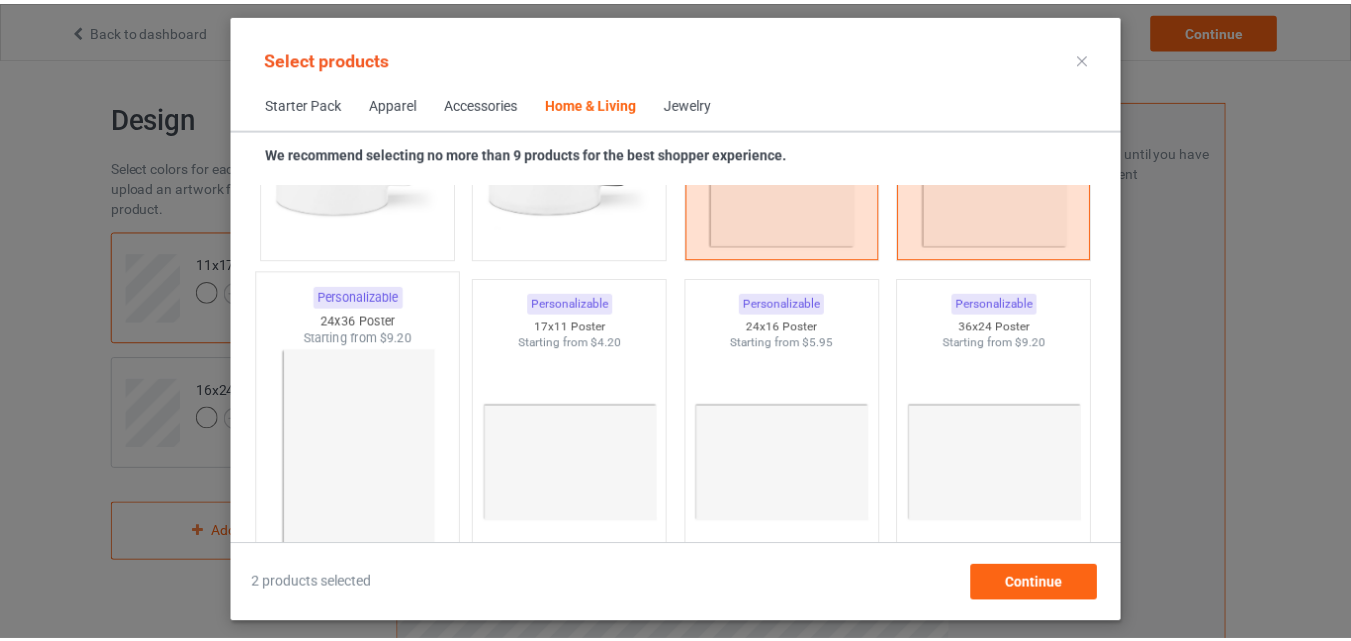 scroll, scrollTop: 9299, scrollLeft: 0, axis: vertical 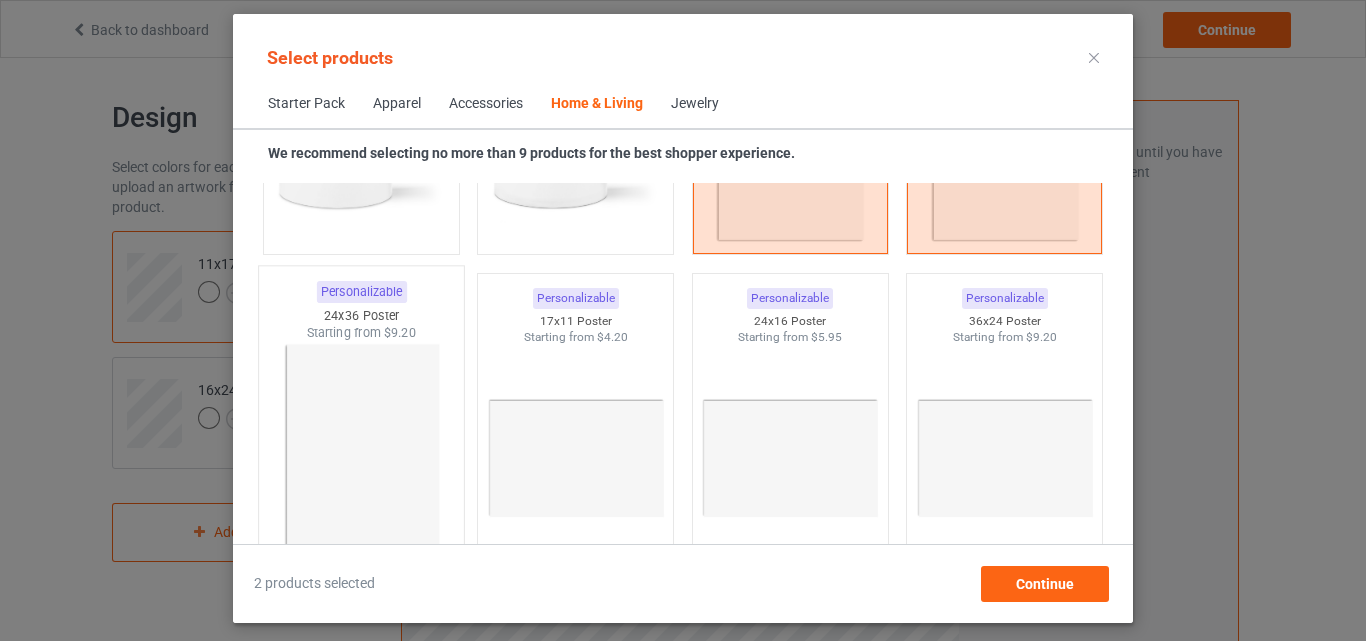 click at bounding box center (361, 459) 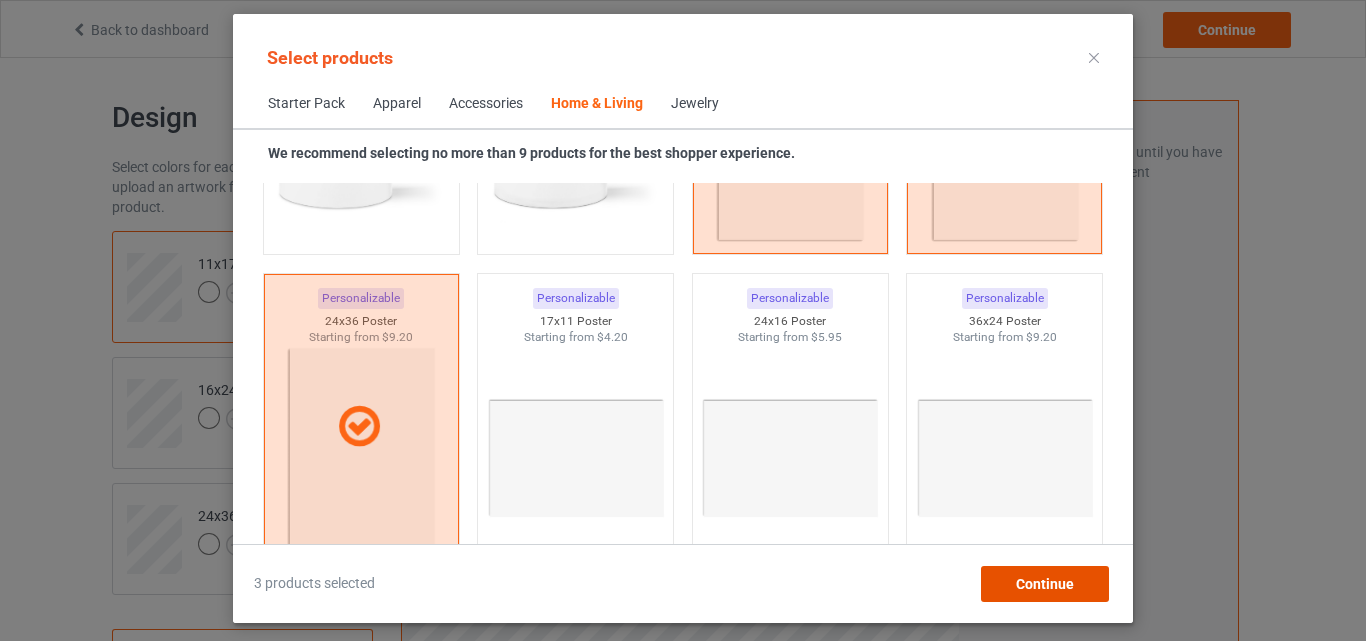 click on "Continue" at bounding box center (1045, 584) 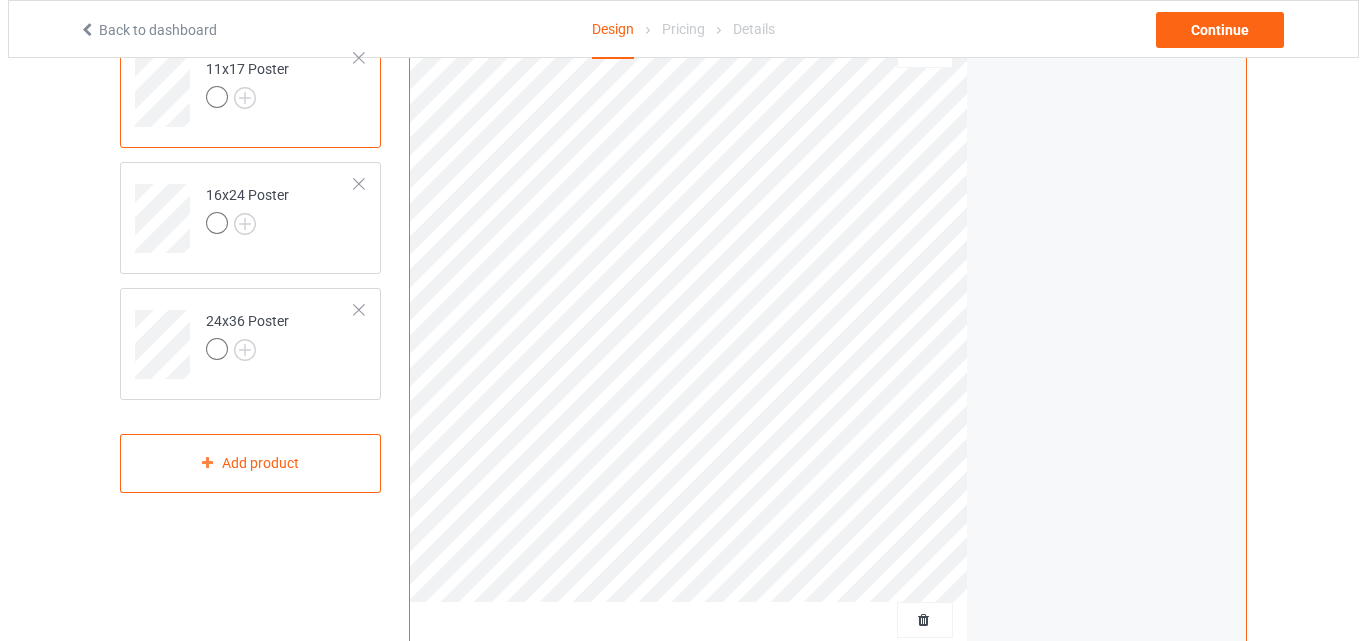 scroll, scrollTop: 362, scrollLeft: 0, axis: vertical 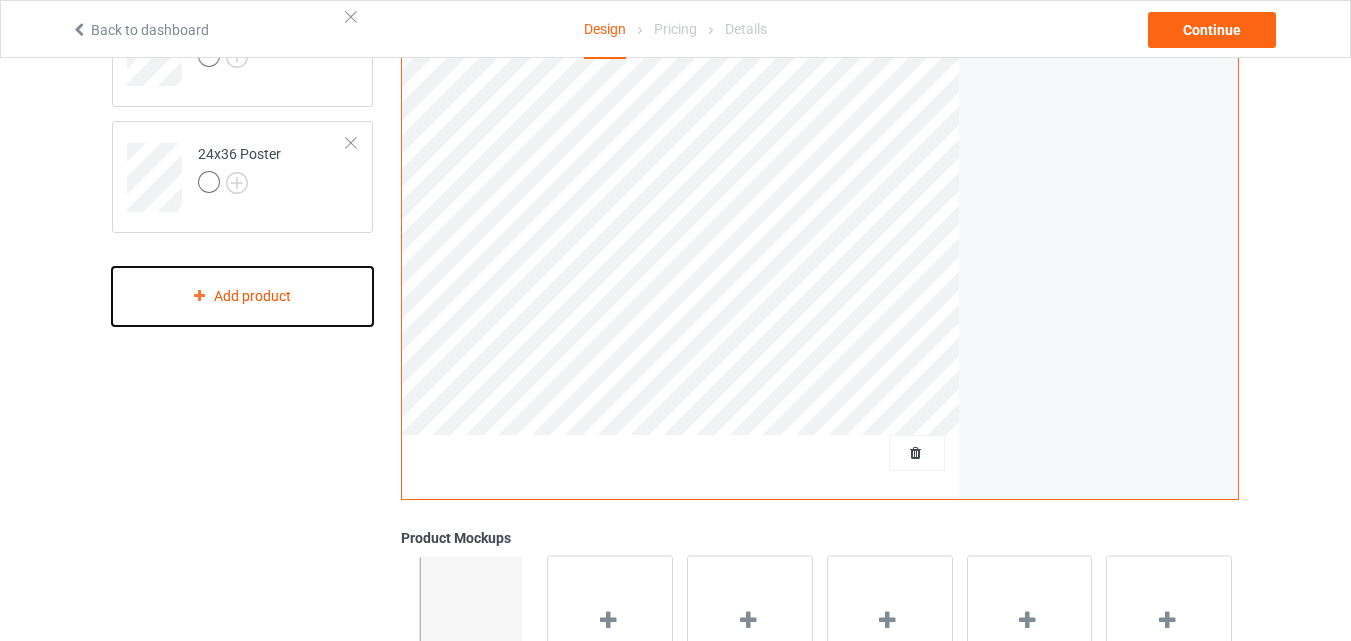 click on "Add product" at bounding box center (242, 296) 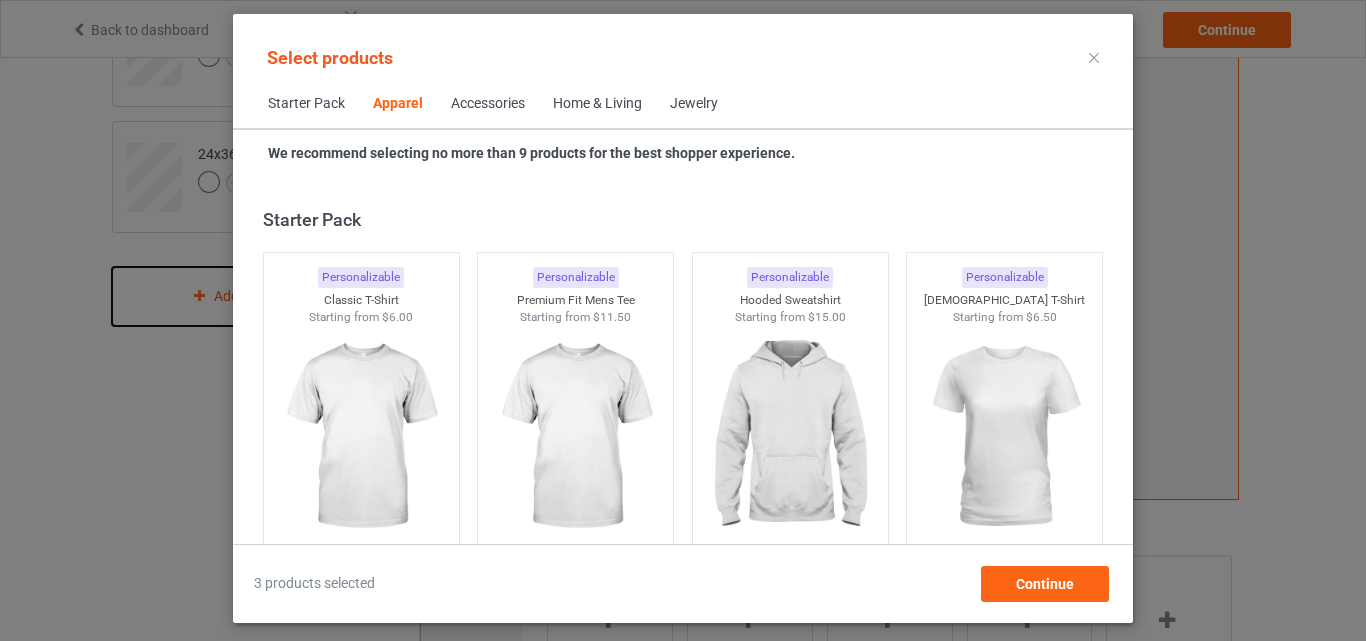 scroll, scrollTop: 745, scrollLeft: 0, axis: vertical 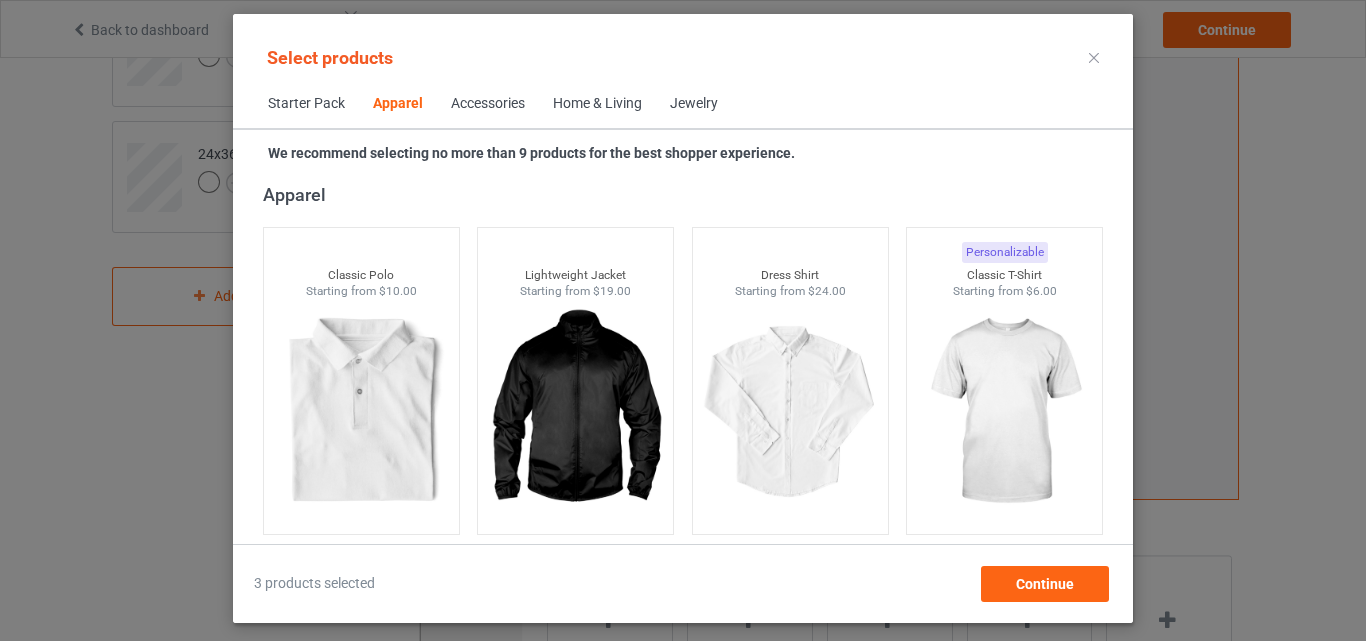 click on "Home & Living" at bounding box center [597, 104] 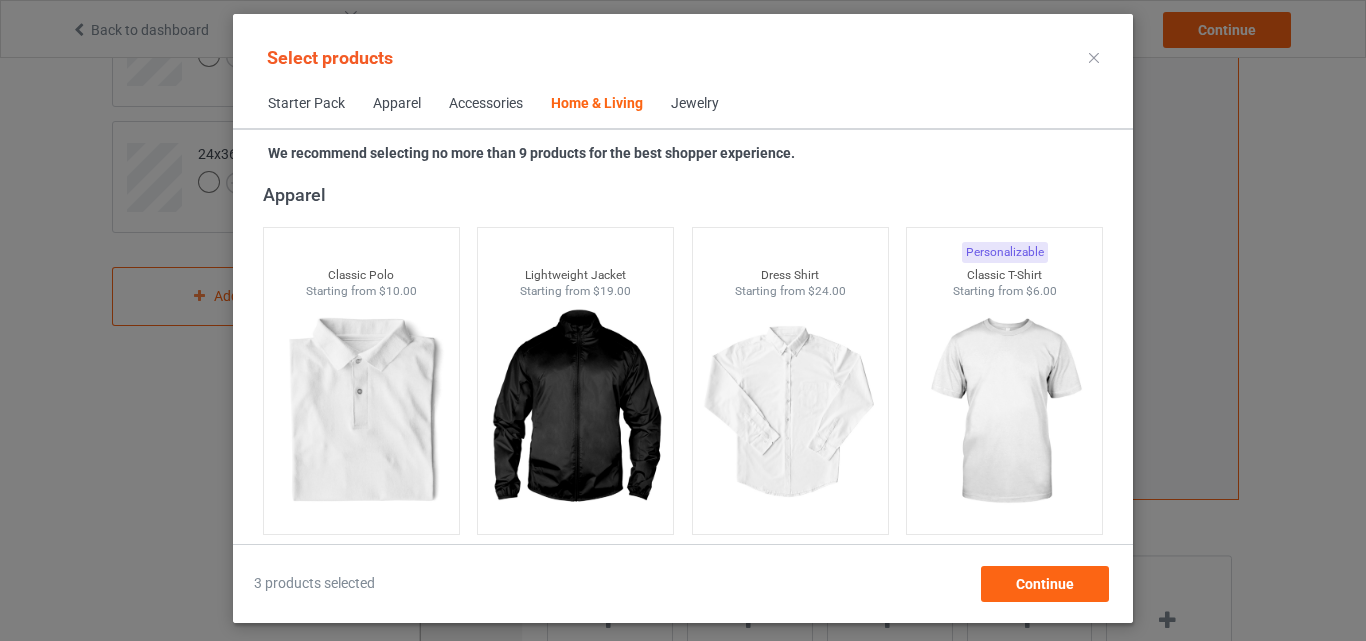 scroll, scrollTop: 9019, scrollLeft: 0, axis: vertical 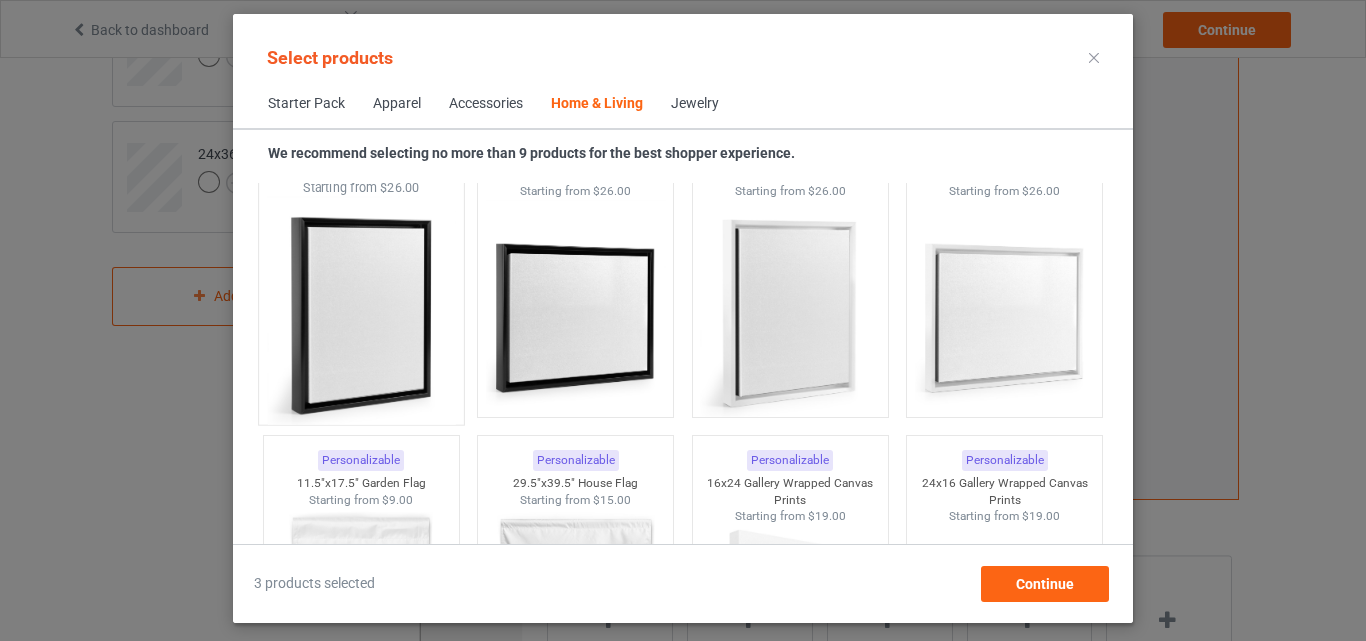 click at bounding box center (361, 313) 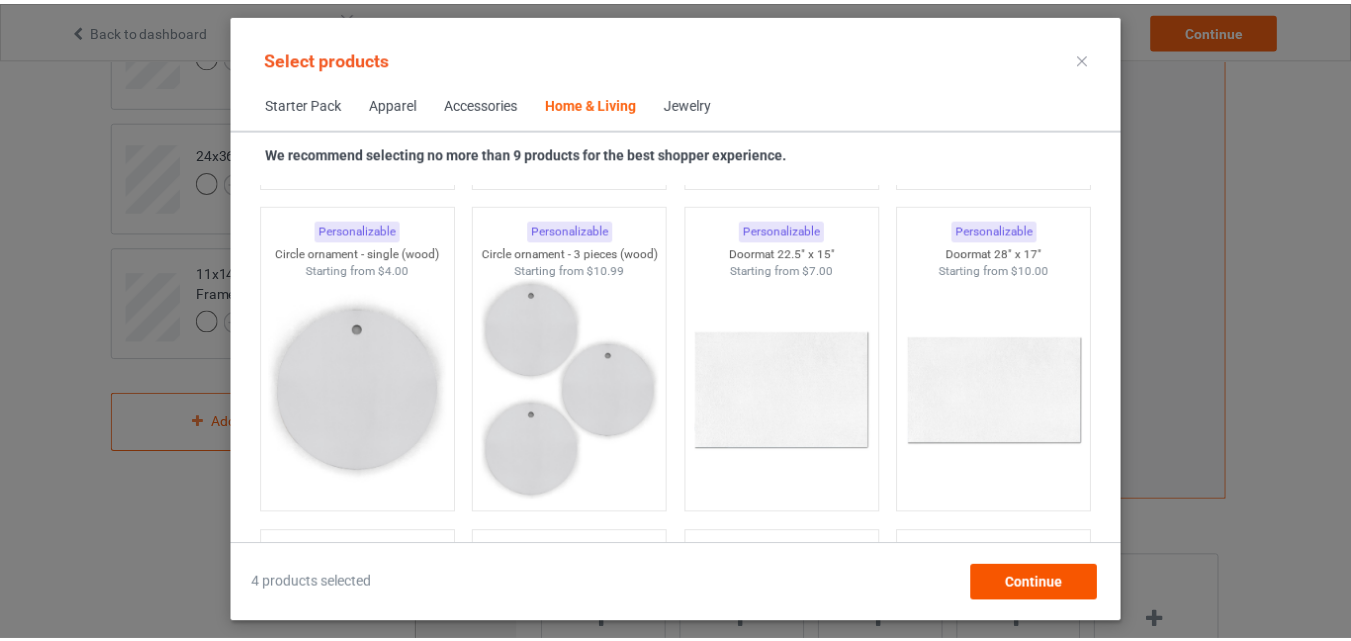 scroll, scrollTop: 16219, scrollLeft: 0, axis: vertical 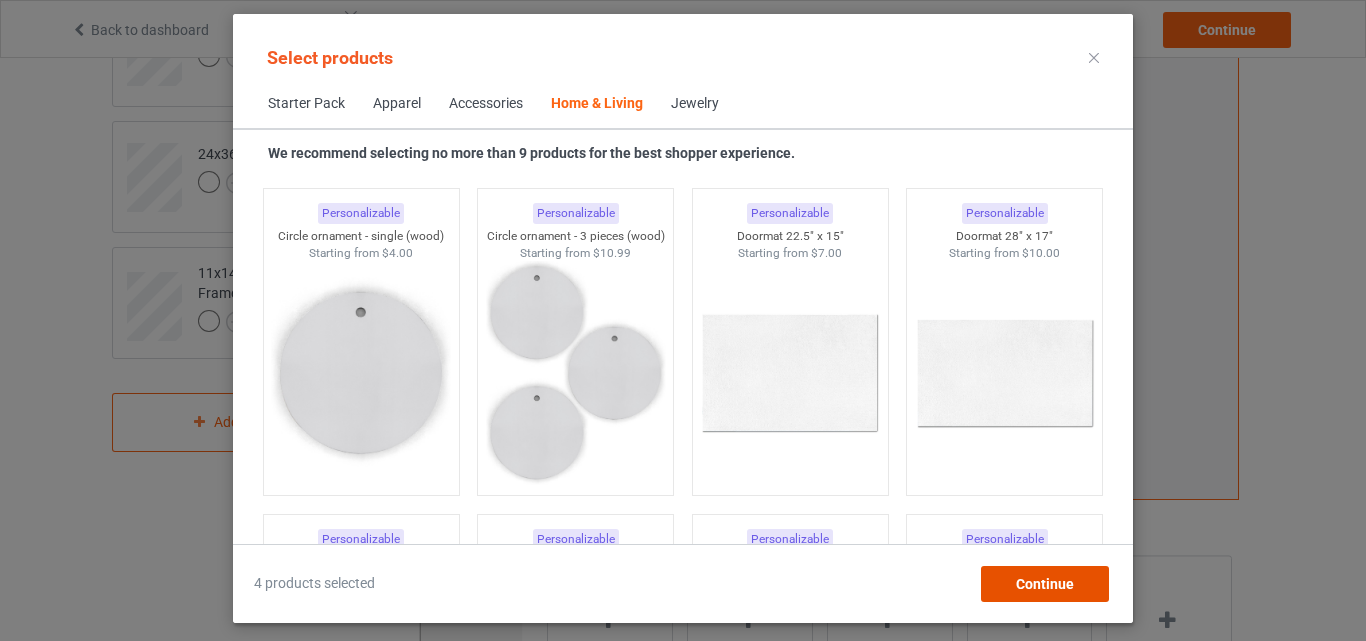 click on "Continue" at bounding box center [1045, 584] 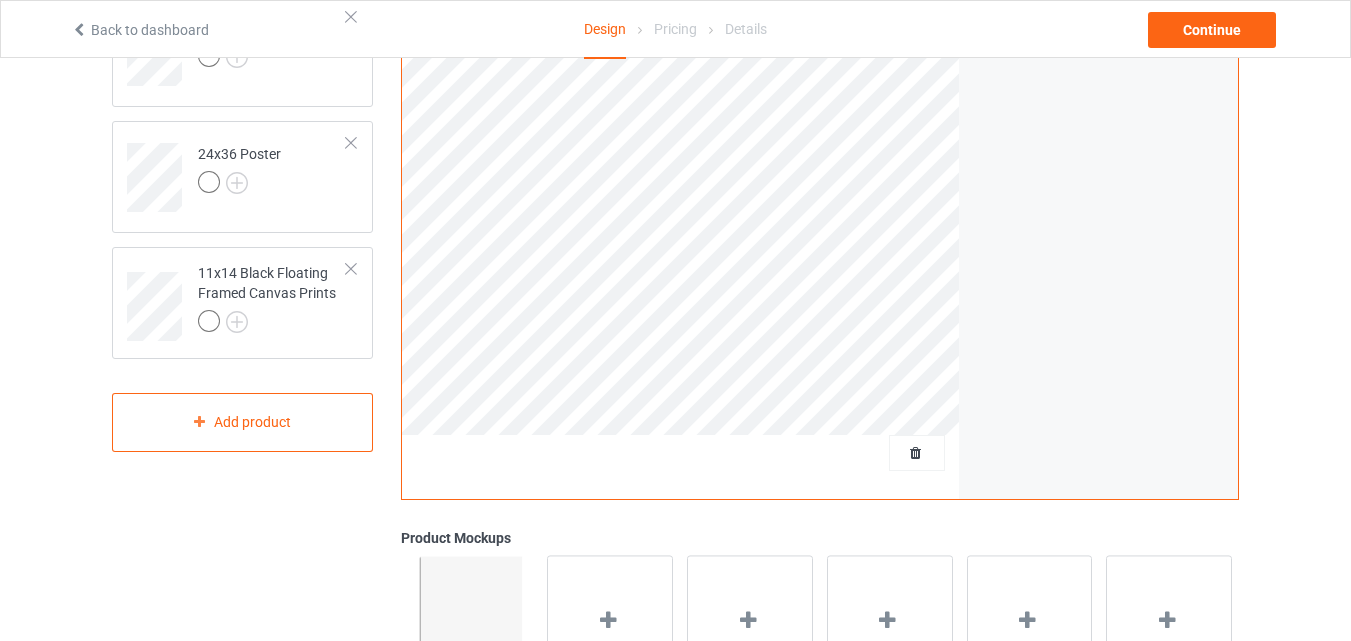 scroll, scrollTop: 0, scrollLeft: 0, axis: both 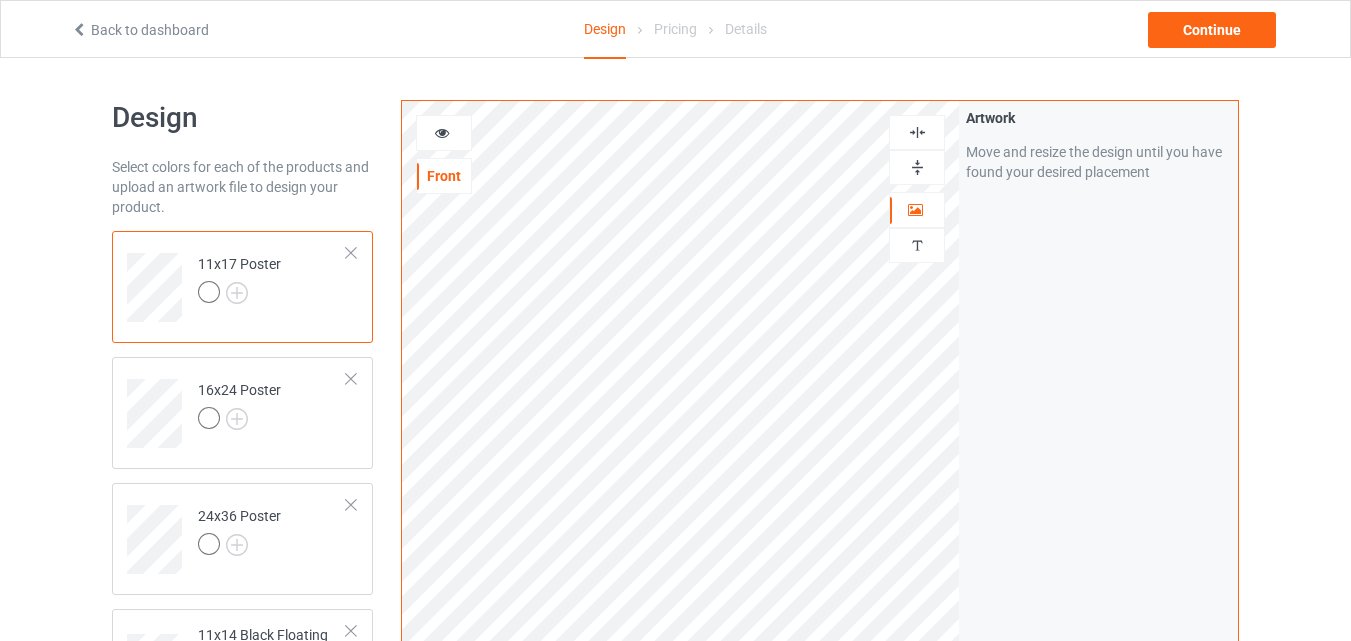 click at bounding box center (917, 132) 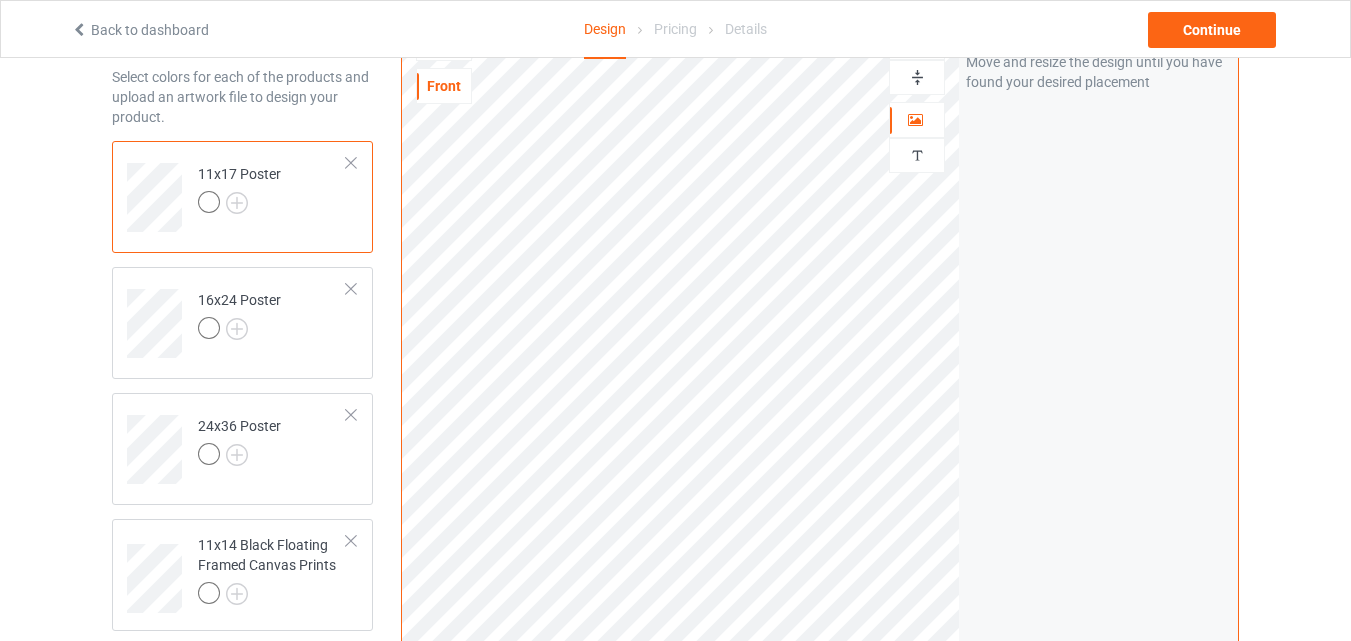 scroll, scrollTop: 56, scrollLeft: 0, axis: vertical 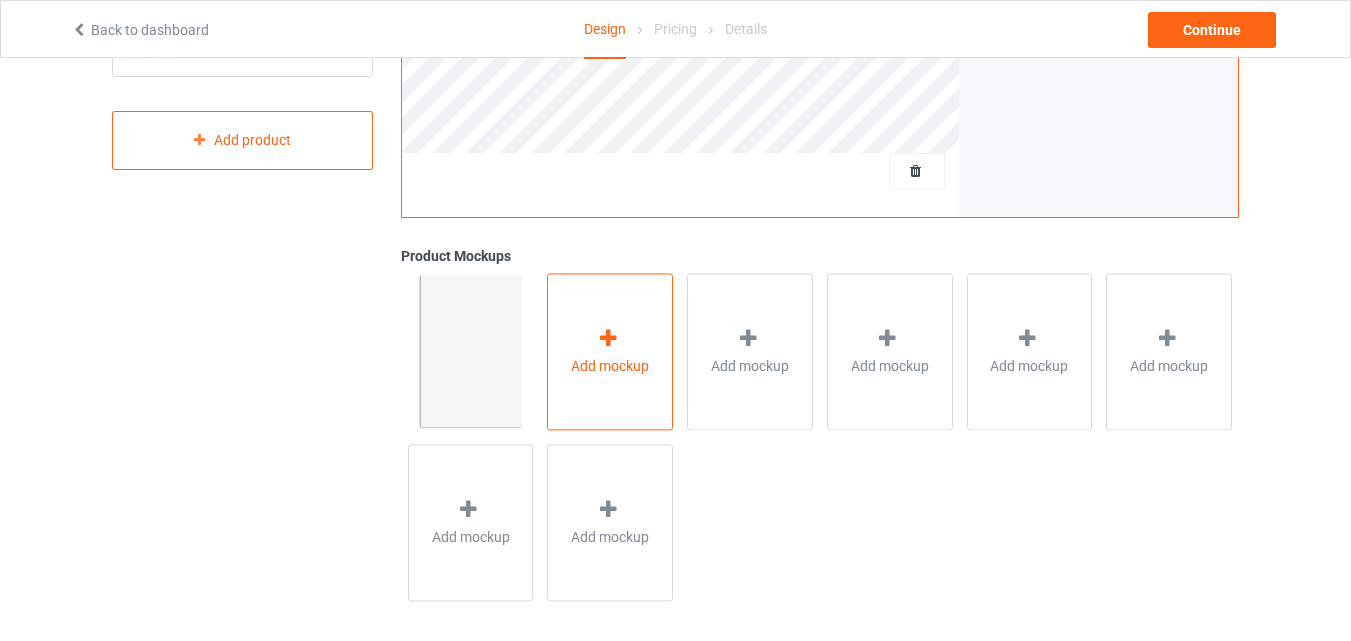 click on "Add mockup" at bounding box center [610, 366] 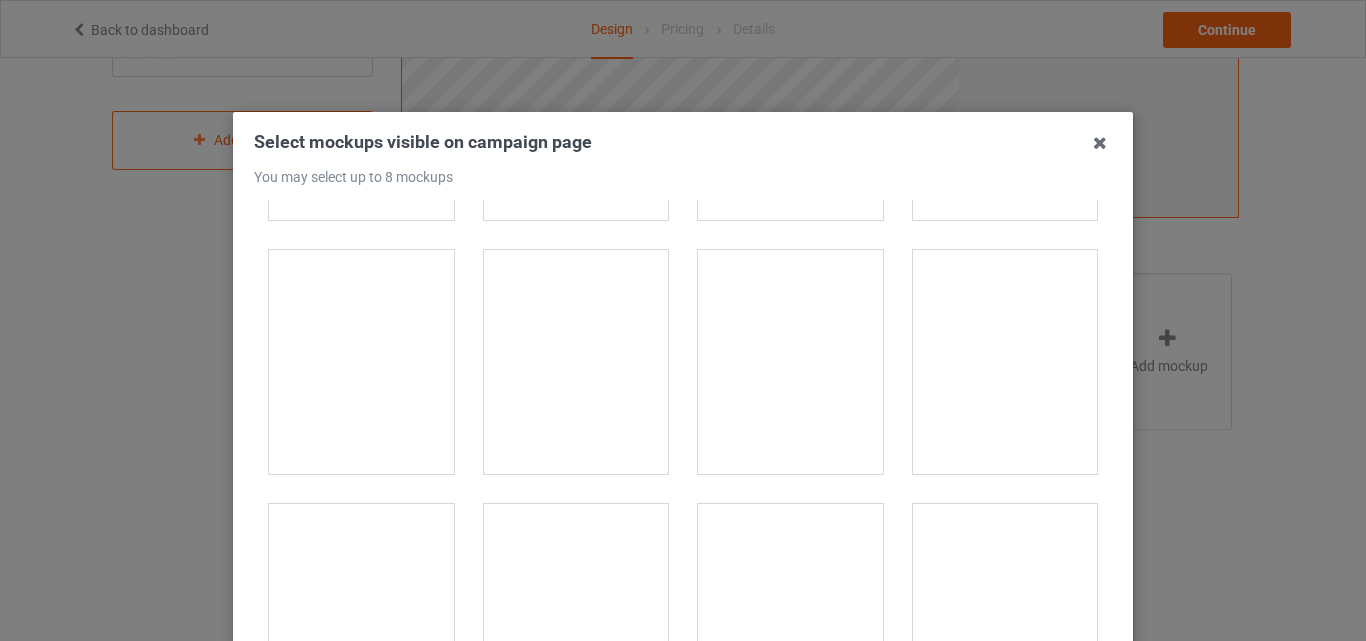 scroll, scrollTop: 1407, scrollLeft: 0, axis: vertical 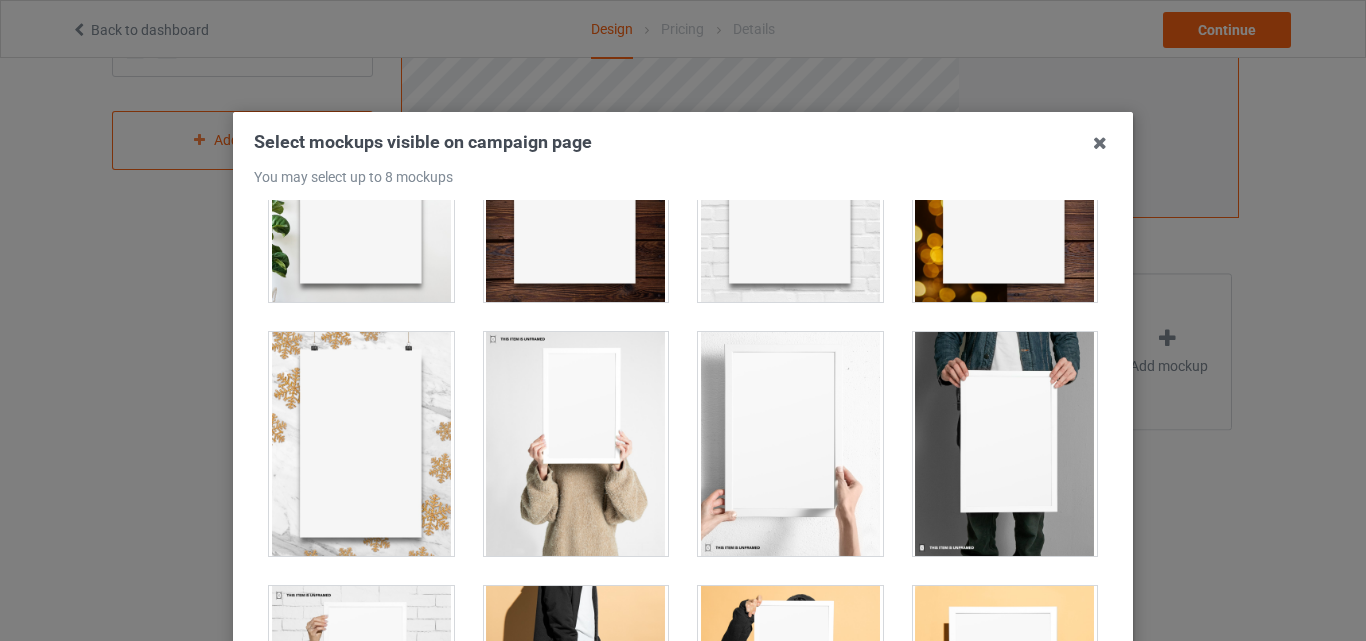 click at bounding box center (1005, 444) 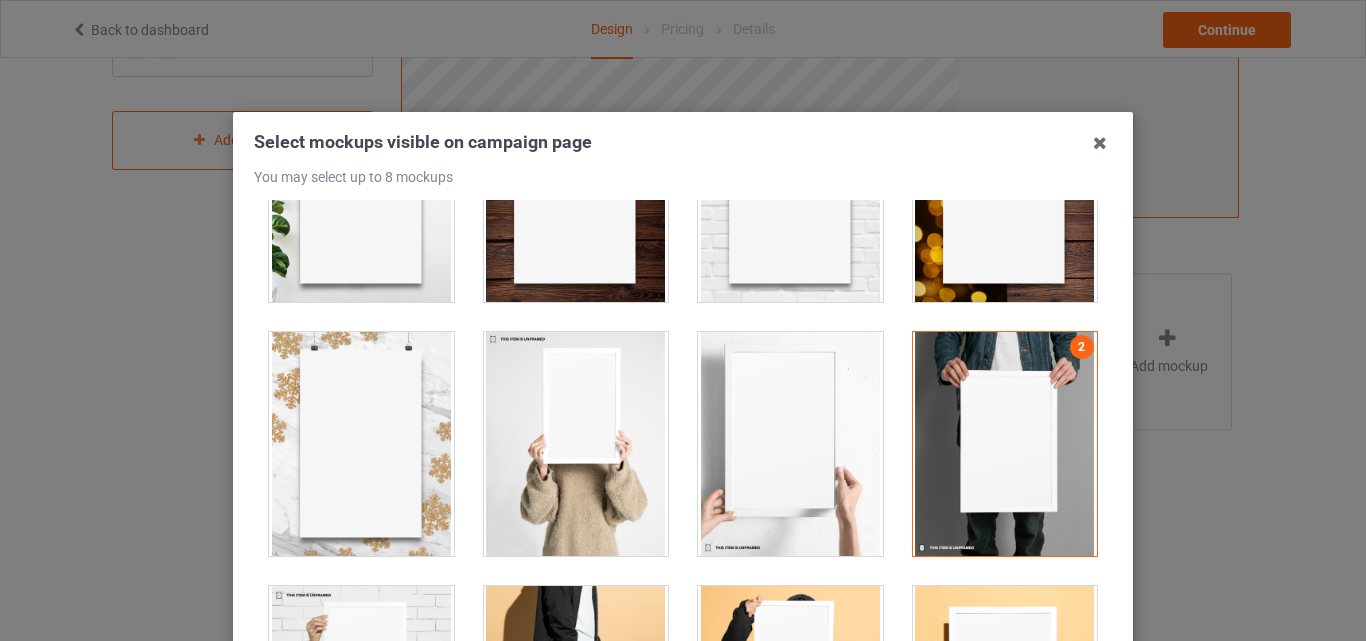 click at bounding box center [790, 444] 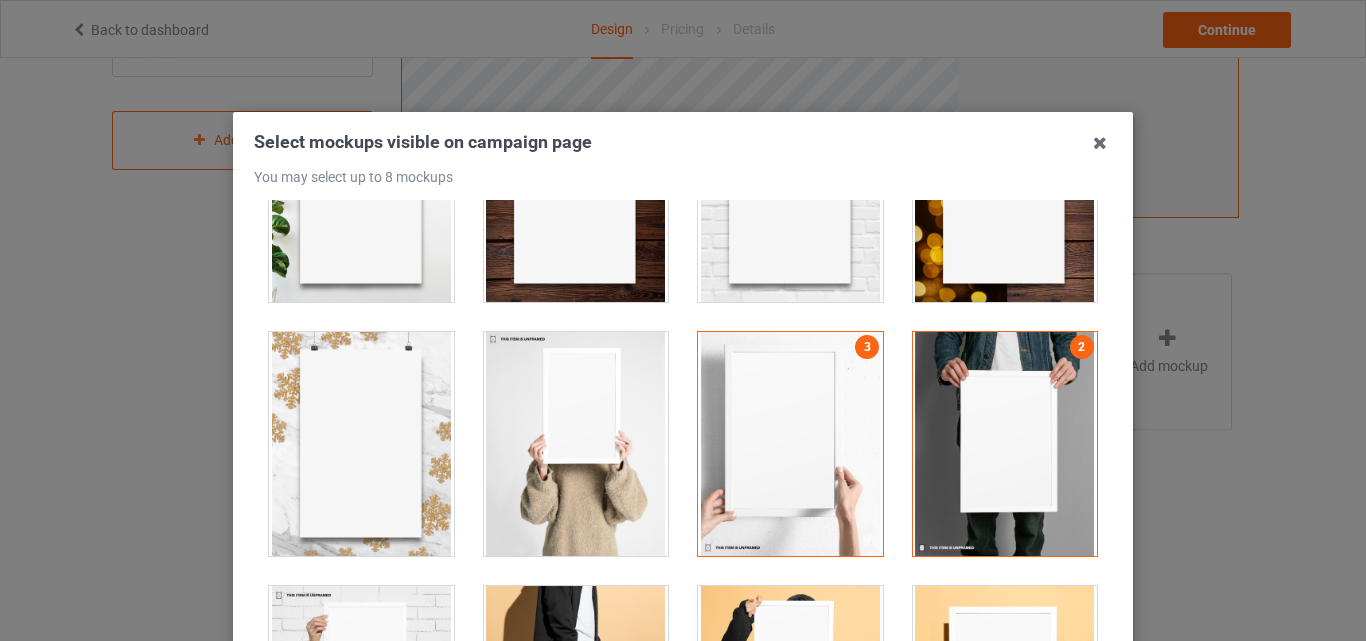 click at bounding box center [576, 444] 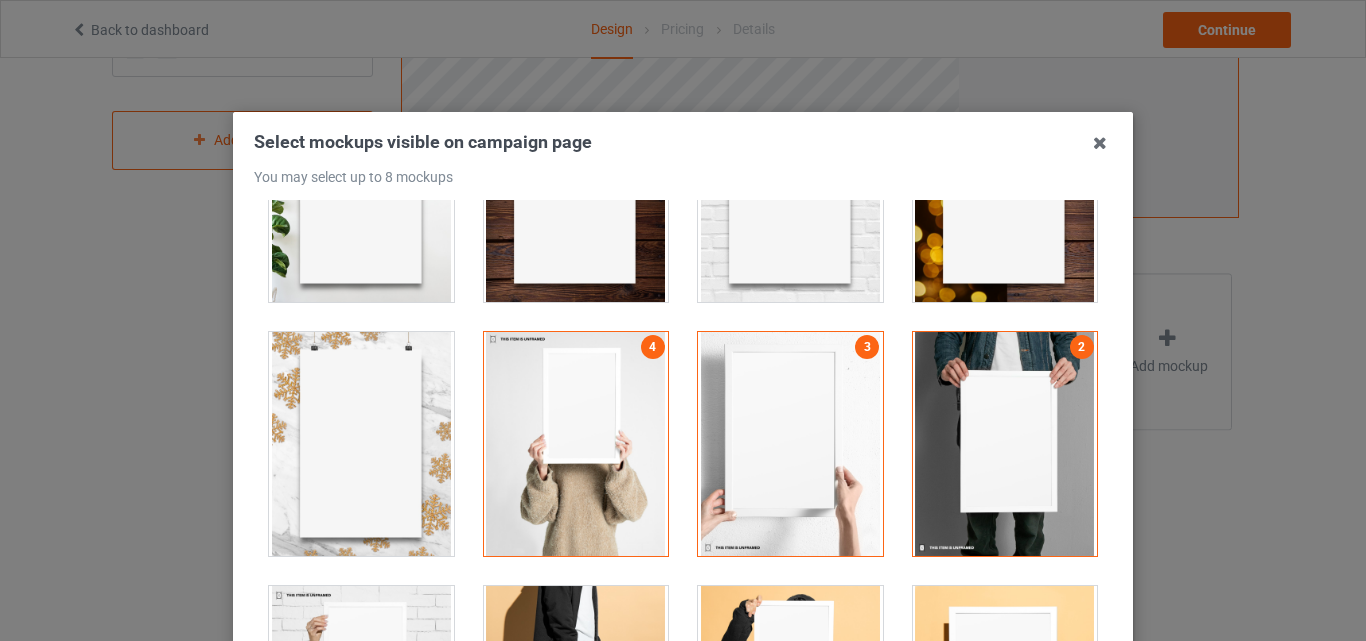 click at bounding box center (1005, 698) 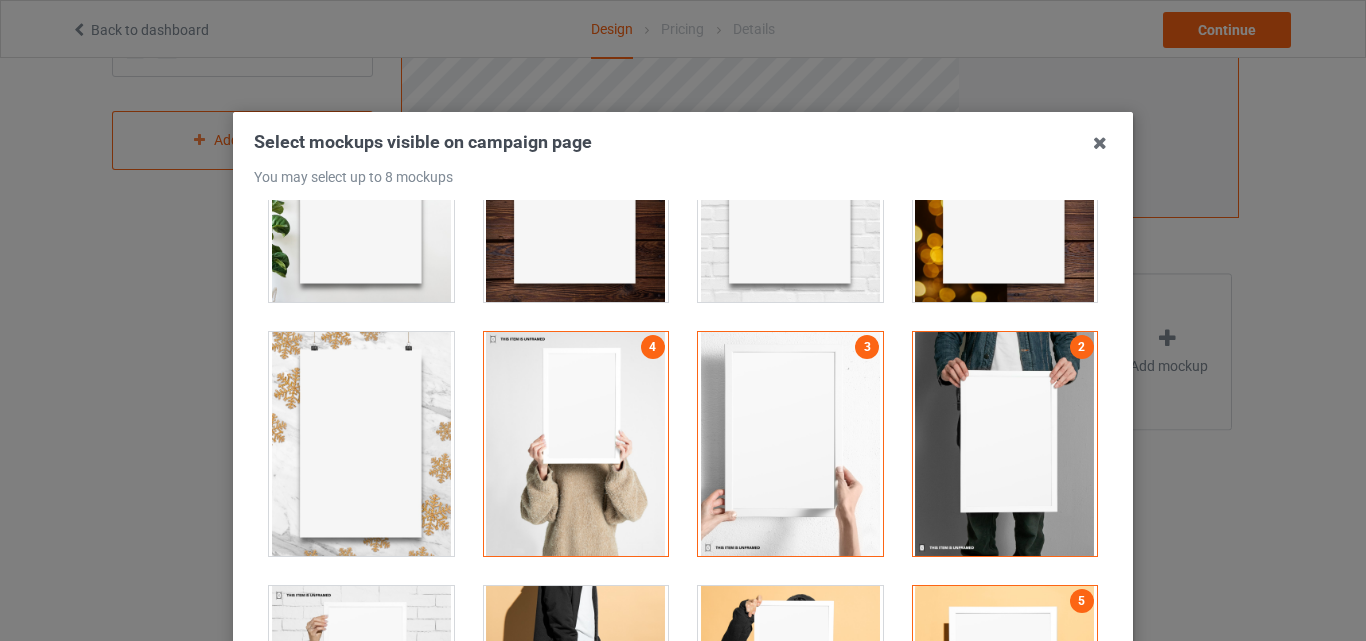 click at bounding box center (790, 698) 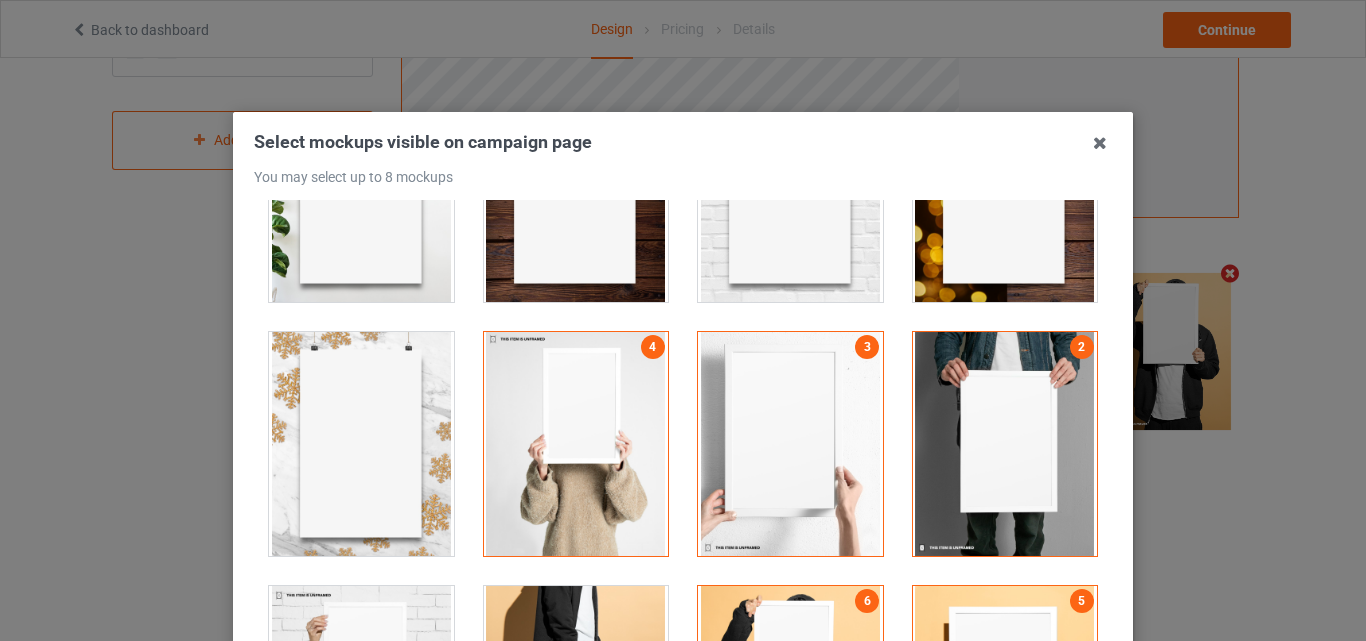 scroll, scrollTop: 254, scrollLeft: 0, axis: vertical 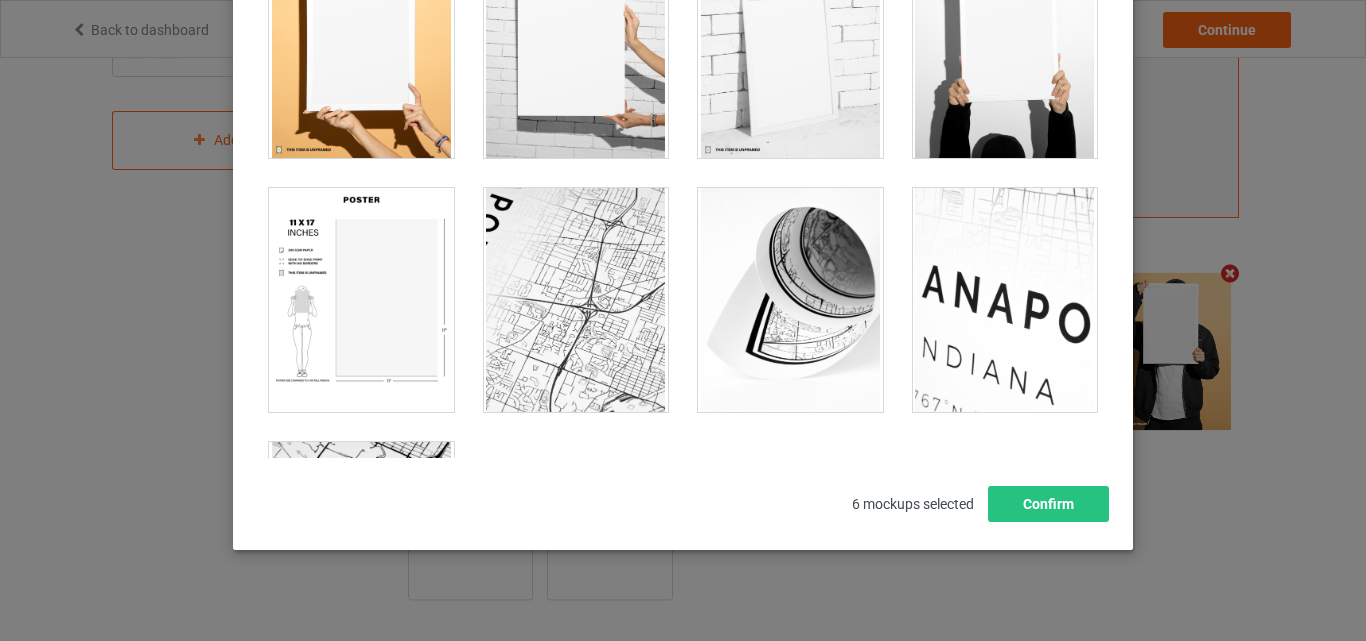click at bounding box center (790, 46) 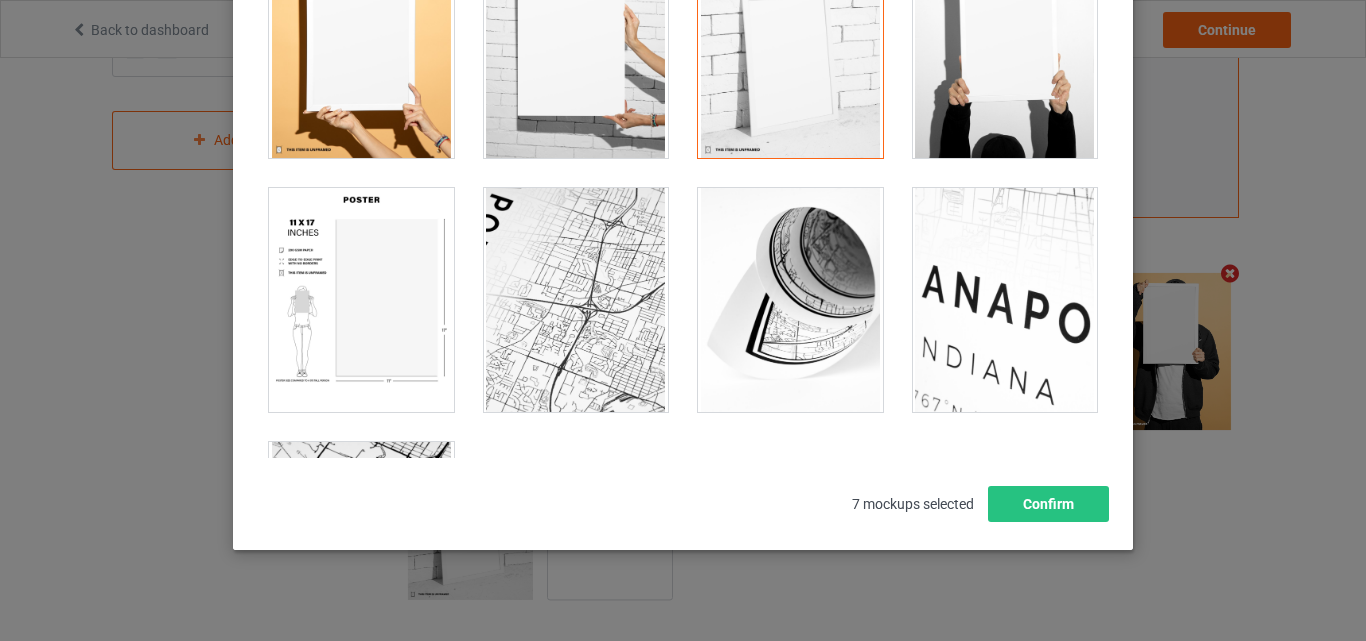click at bounding box center [361, 300] 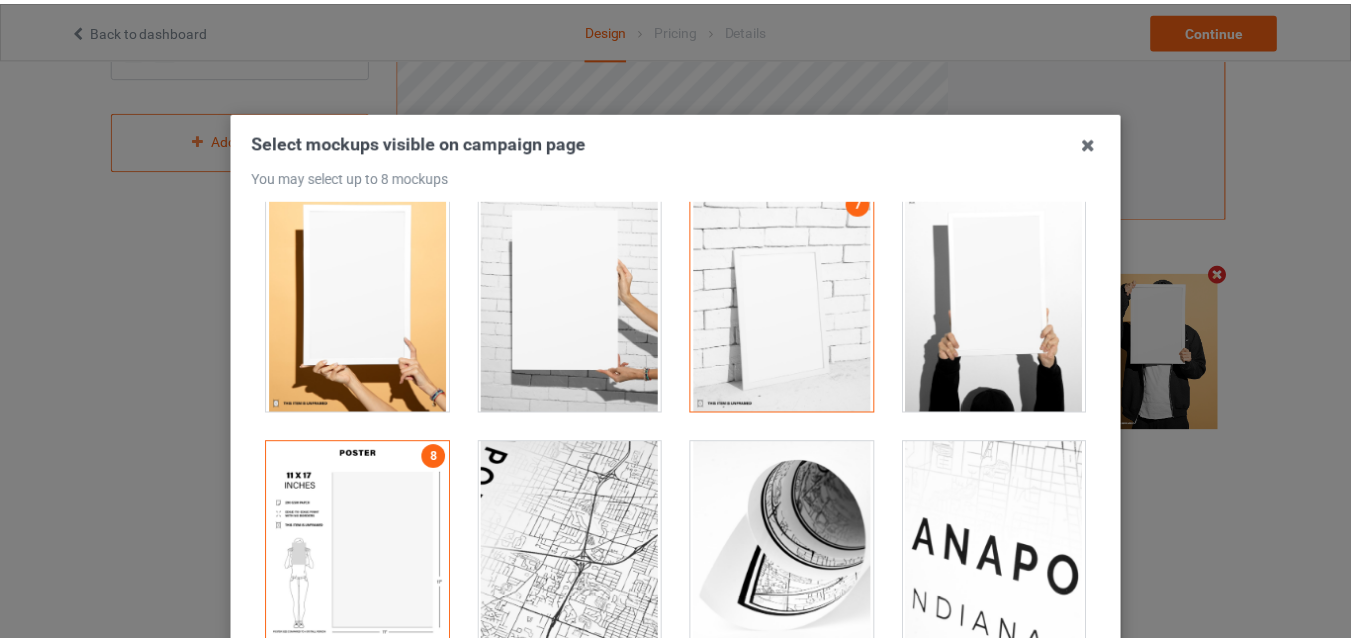 scroll, scrollTop: 275, scrollLeft: 0, axis: vertical 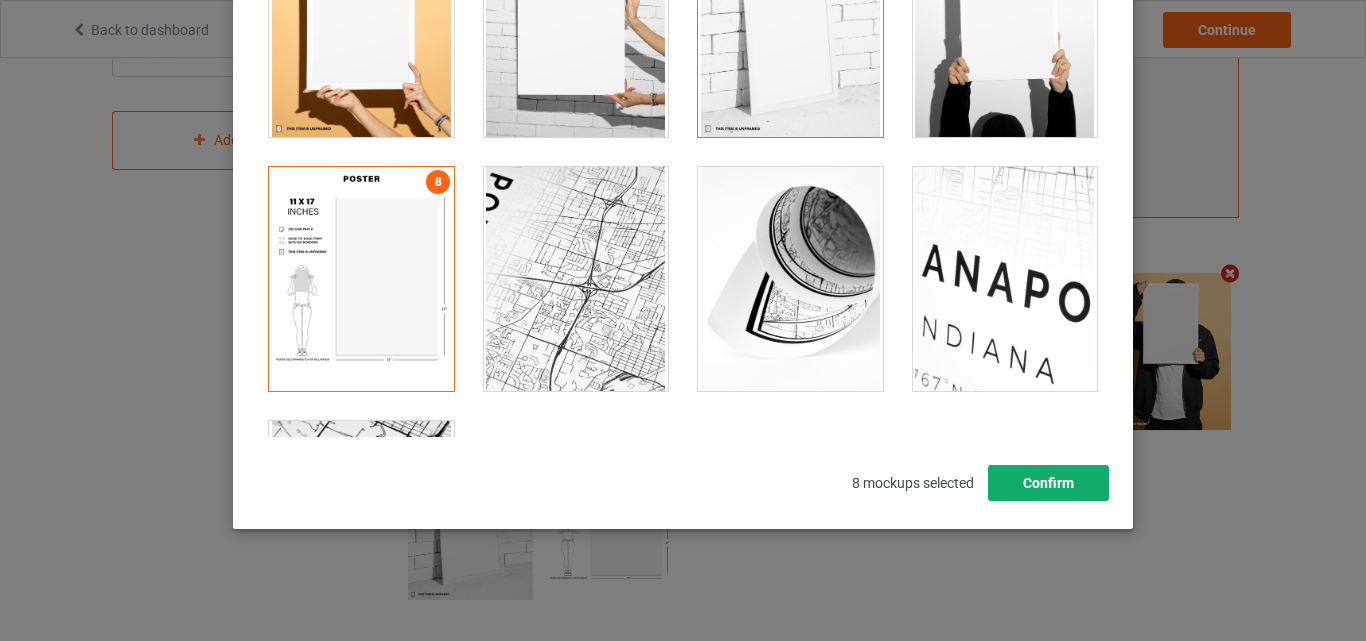click on "Confirm" at bounding box center [1048, 483] 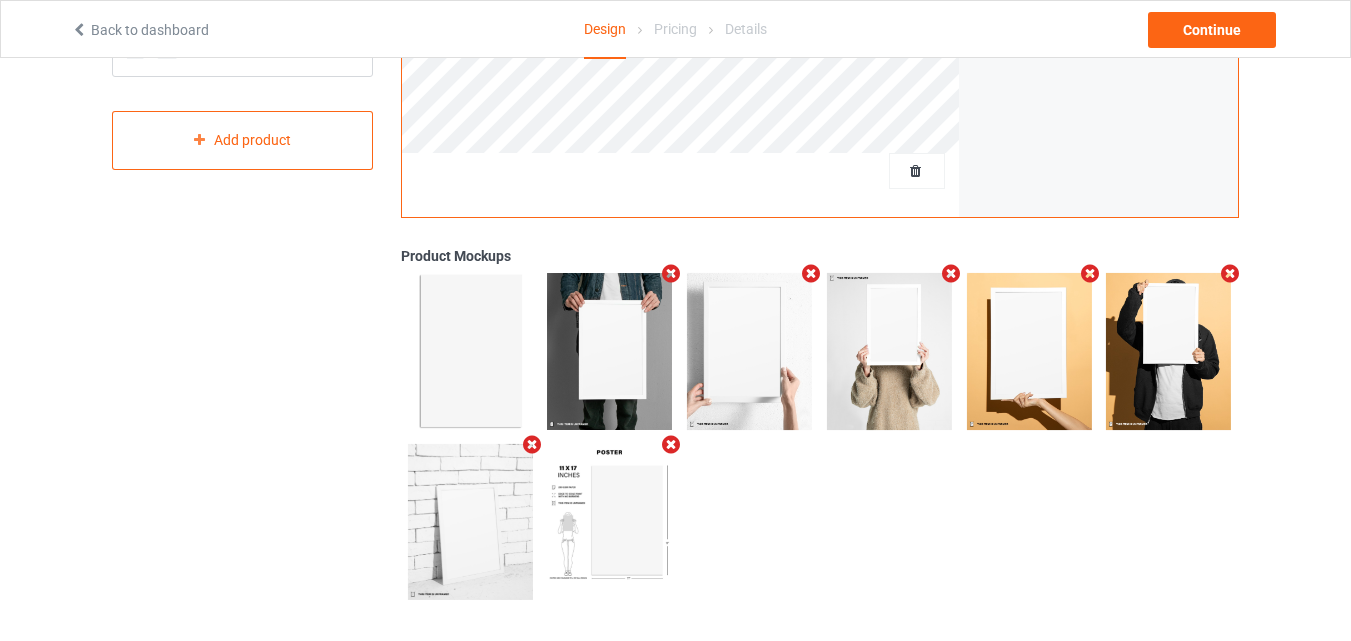 scroll, scrollTop: 0, scrollLeft: 0, axis: both 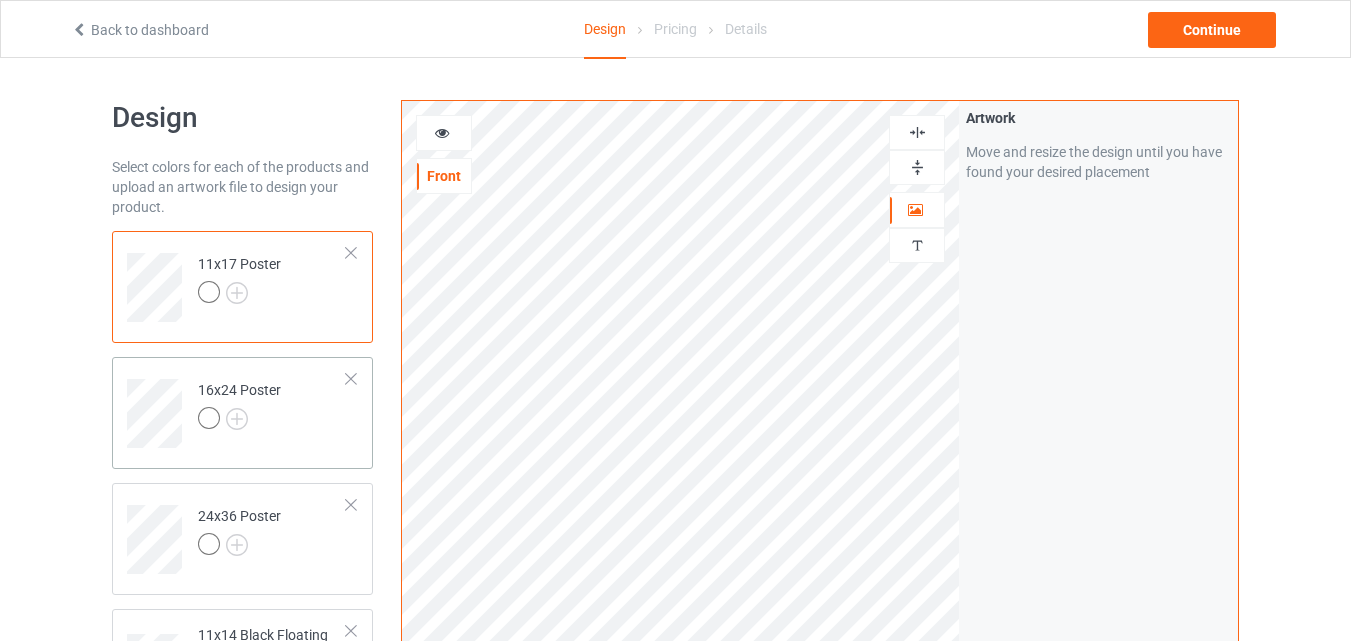 click on "16x24 Poster" at bounding box center (272, 406) 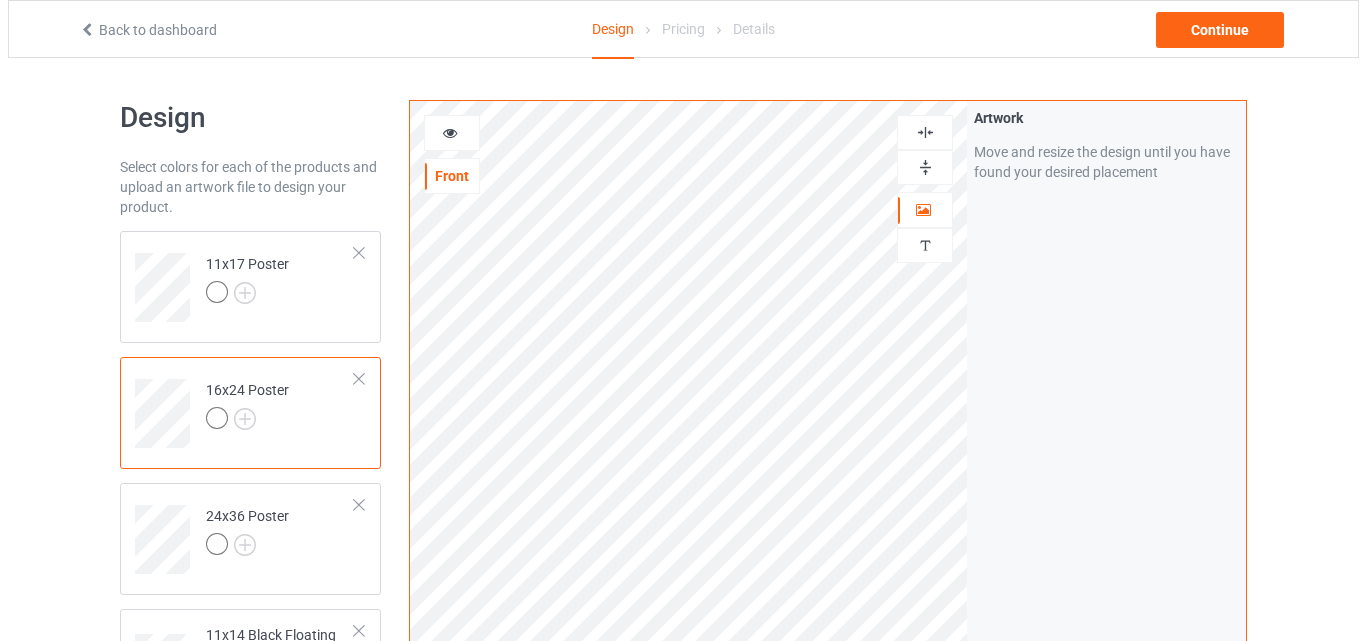 scroll, scrollTop: 655, scrollLeft: 0, axis: vertical 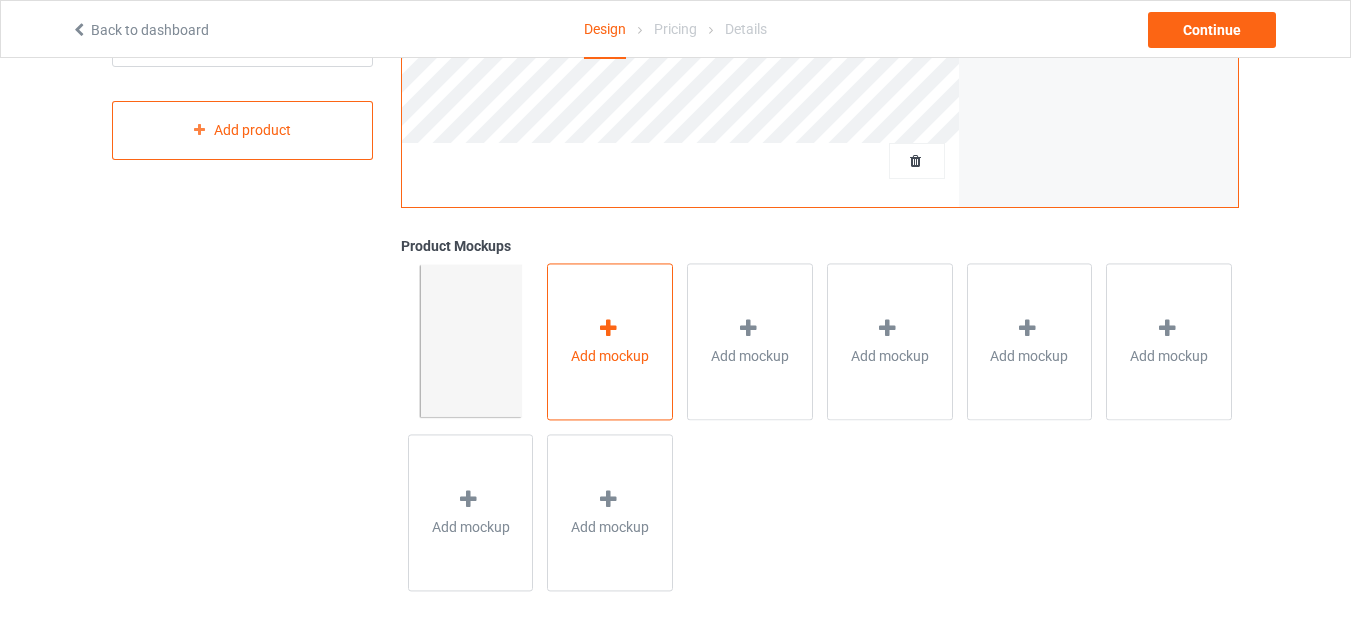 click on "Add mockup" at bounding box center [610, 341] 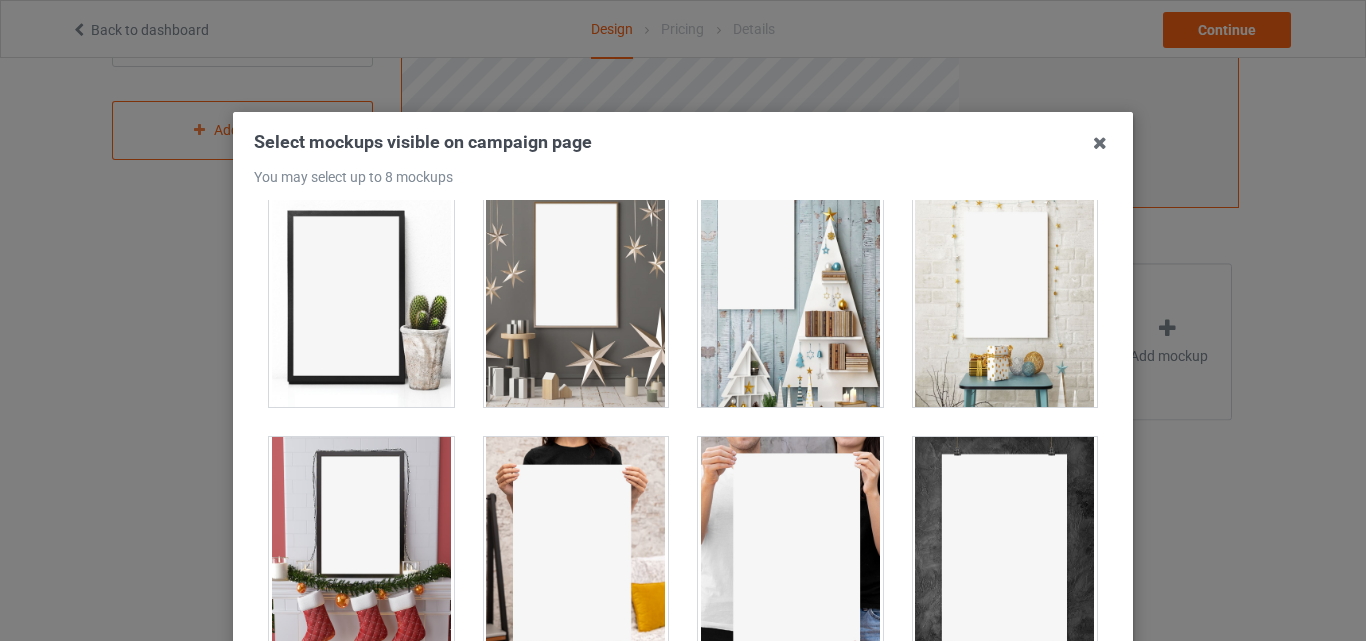 scroll, scrollTop: 557, scrollLeft: 0, axis: vertical 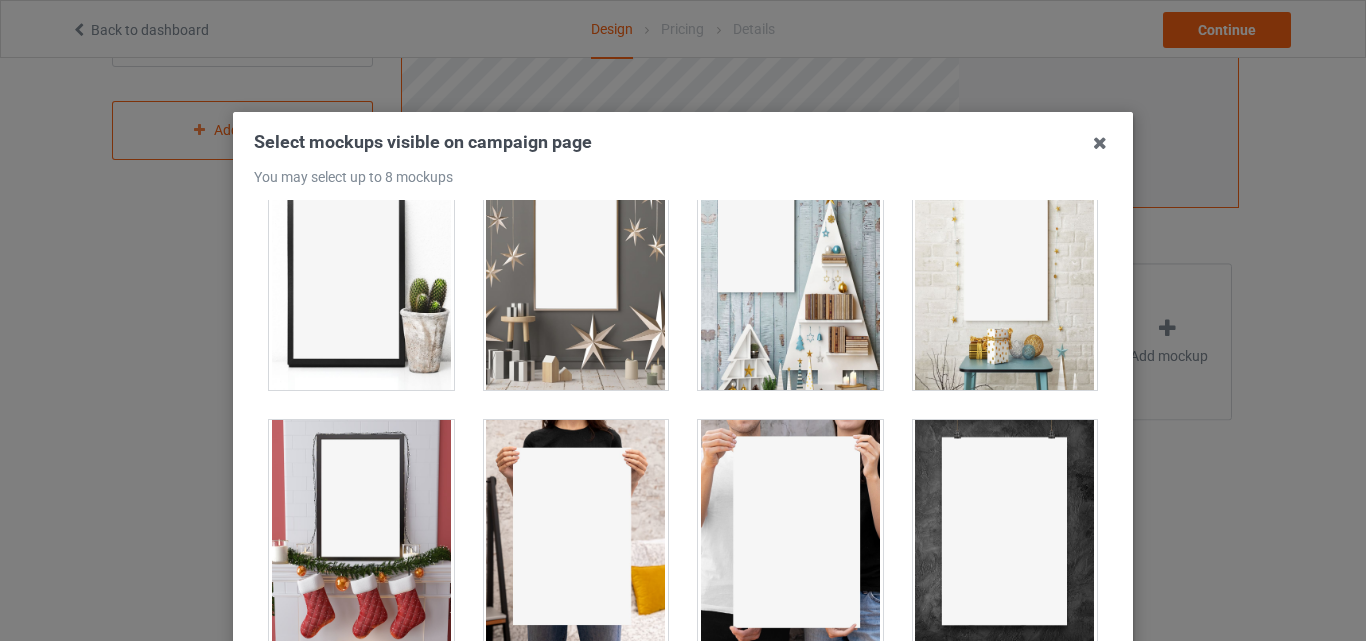 click at bounding box center (1005, 278) 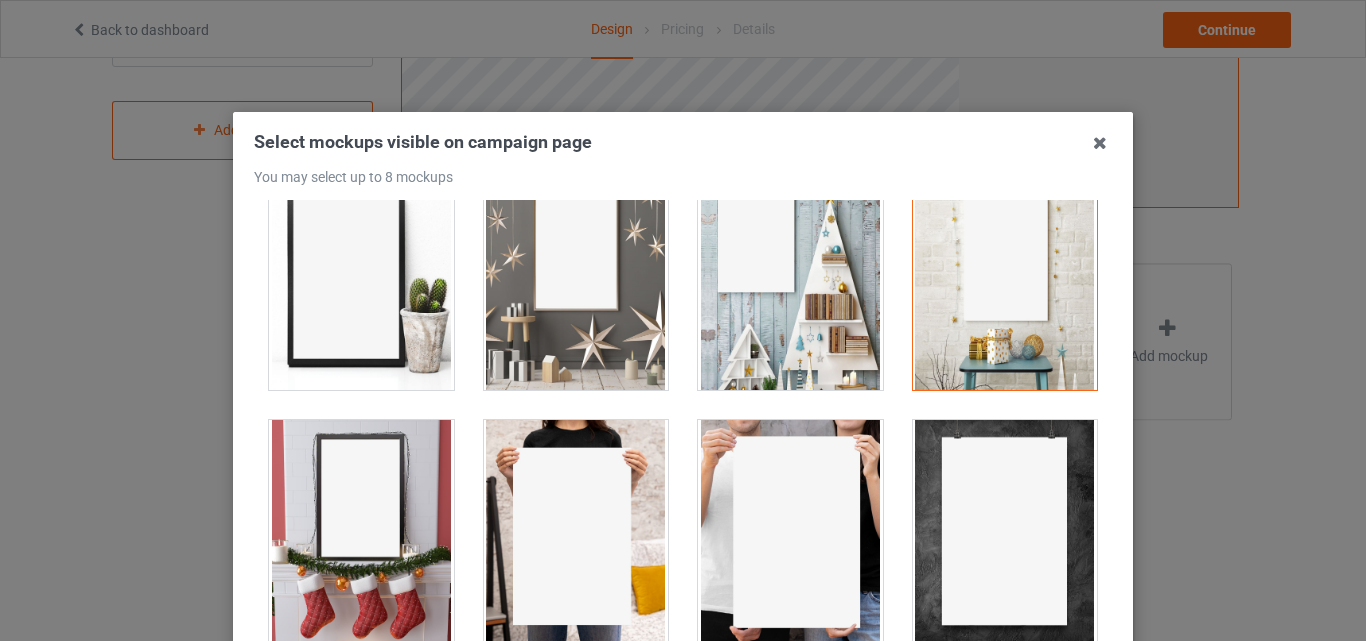 drag, startPoint x: 824, startPoint y: 322, endPoint x: 806, endPoint y: 324, distance: 18.110771 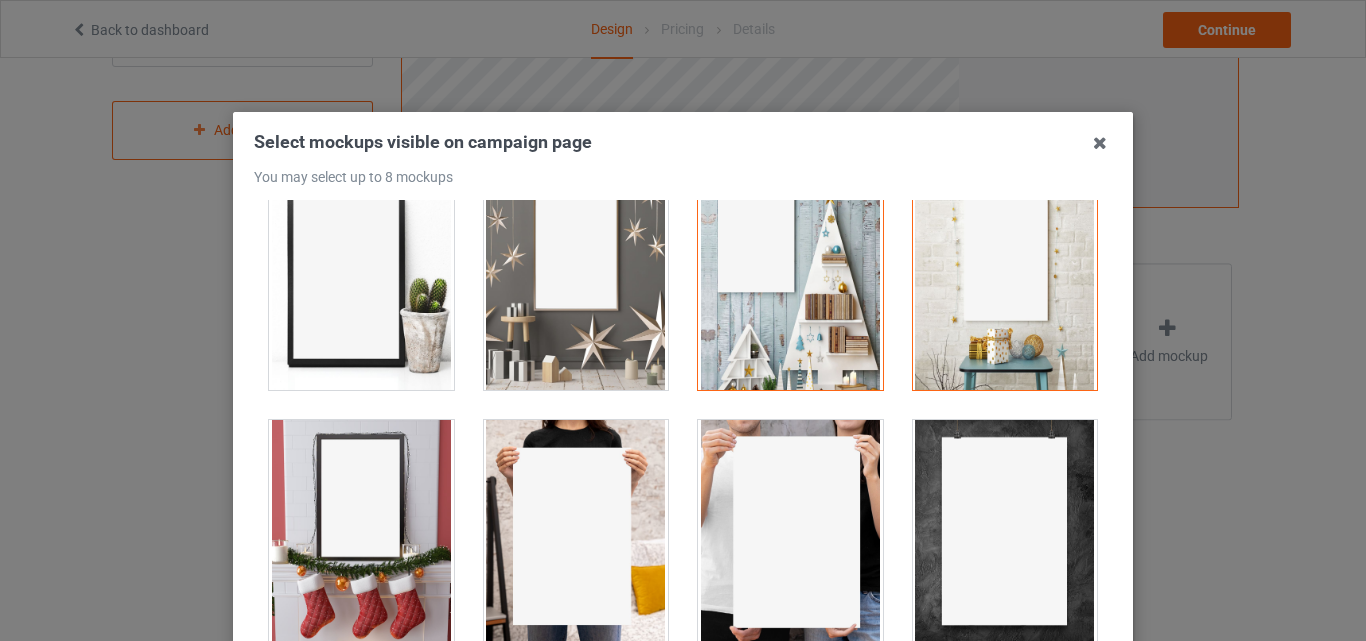 drag, startPoint x: 608, startPoint y: 307, endPoint x: 512, endPoint y: 326, distance: 97.862144 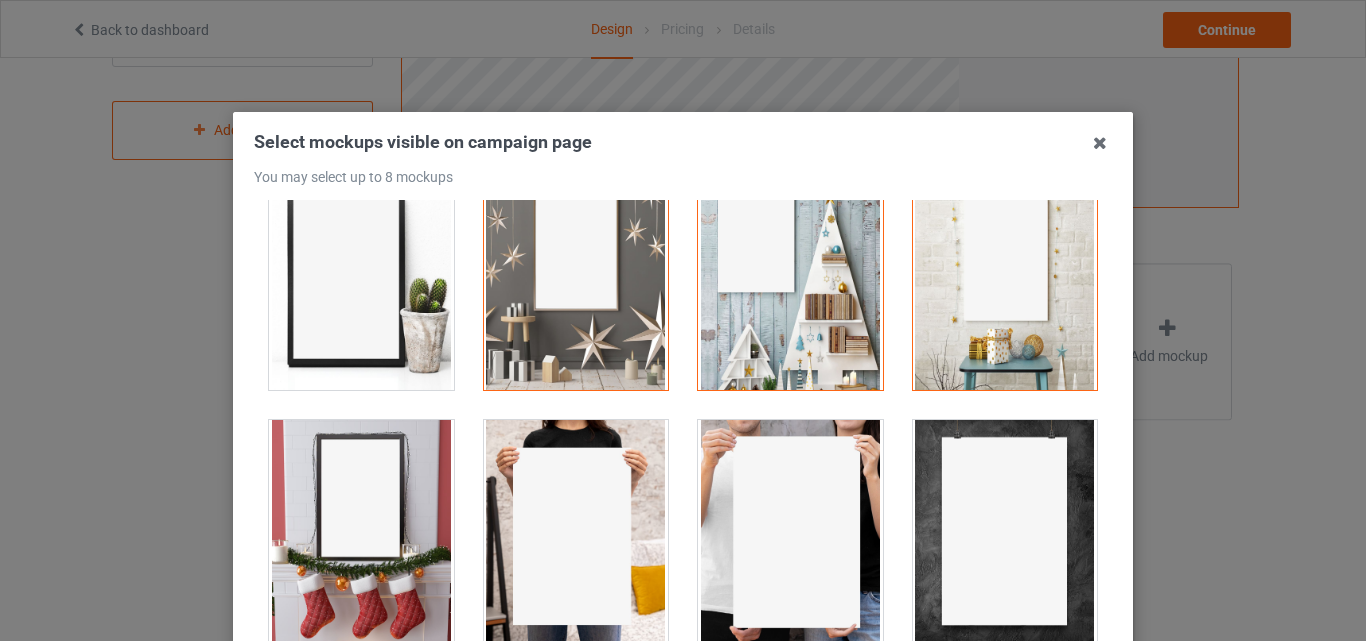 drag, startPoint x: 363, startPoint y: 323, endPoint x: 355, endPoint y: 422, distance: 99.32271 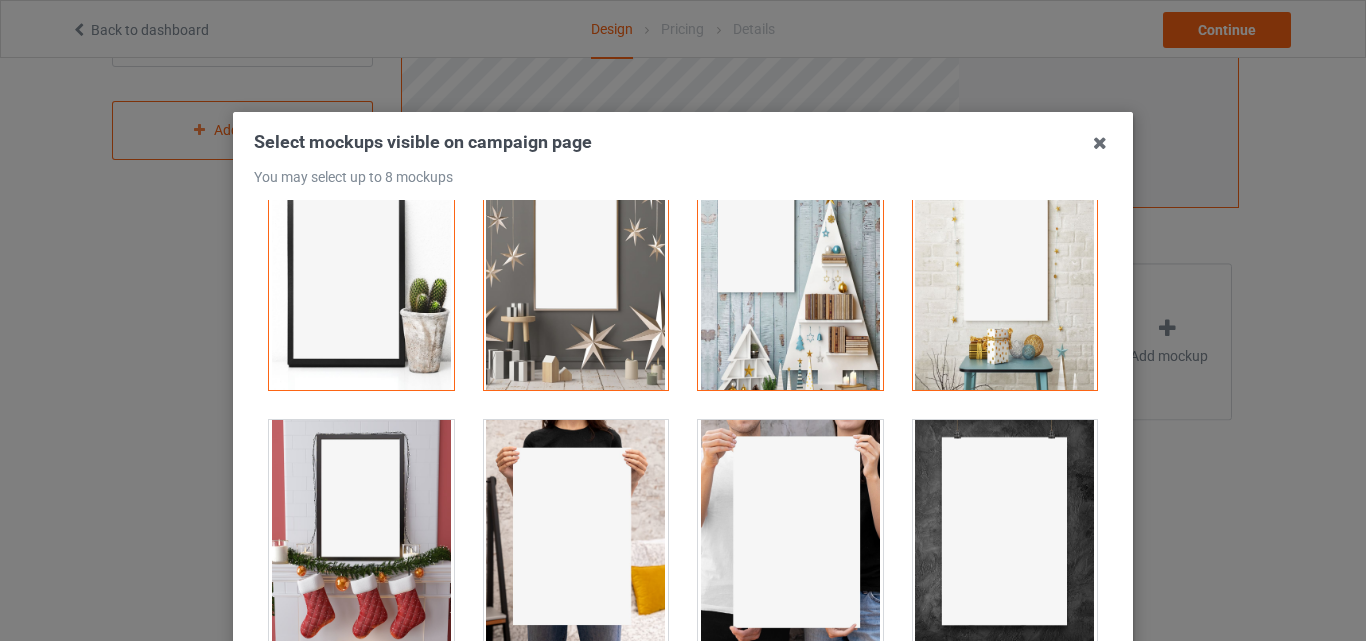 click at bounding box center [361, 532] 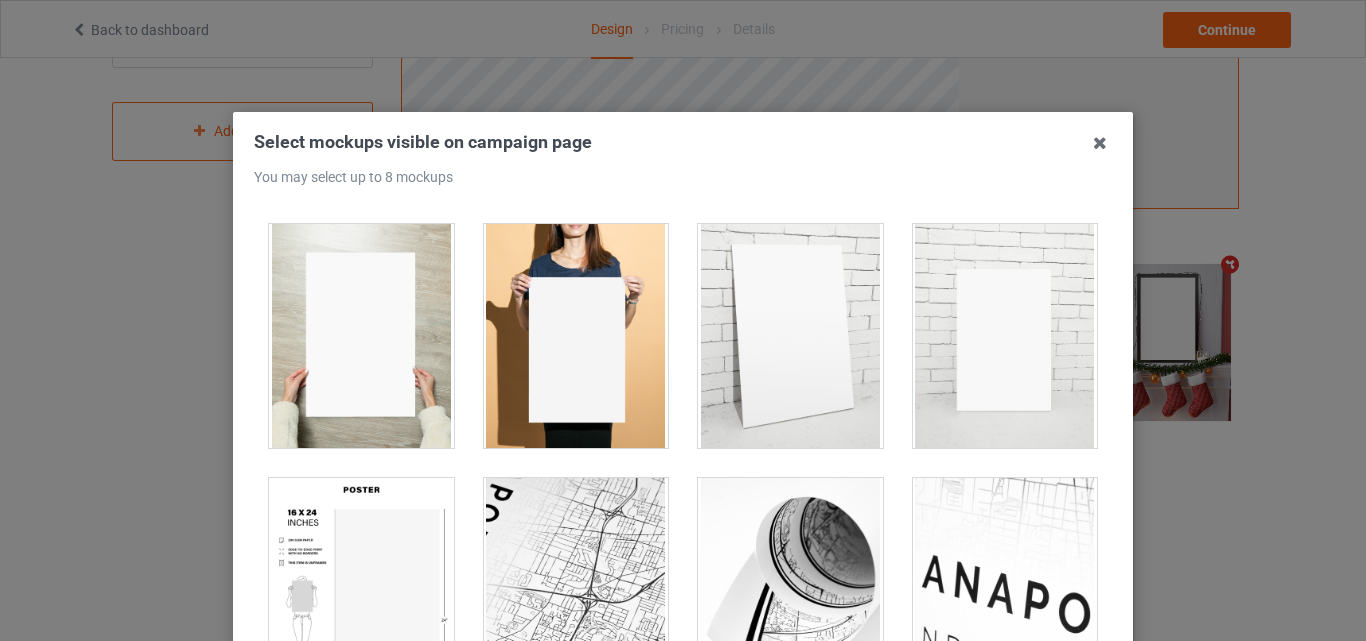scroll, scrollTop: 2058, scrollLeft: 0, axis: vertical 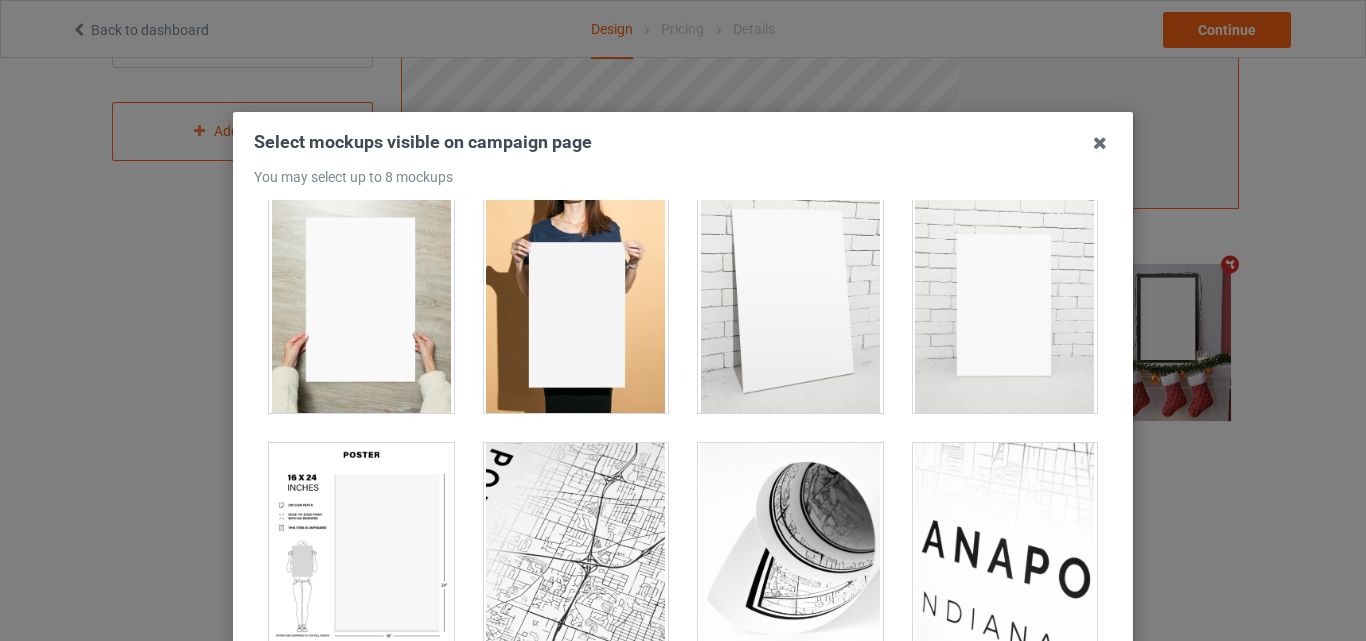 click at bounding box center [790, 301] 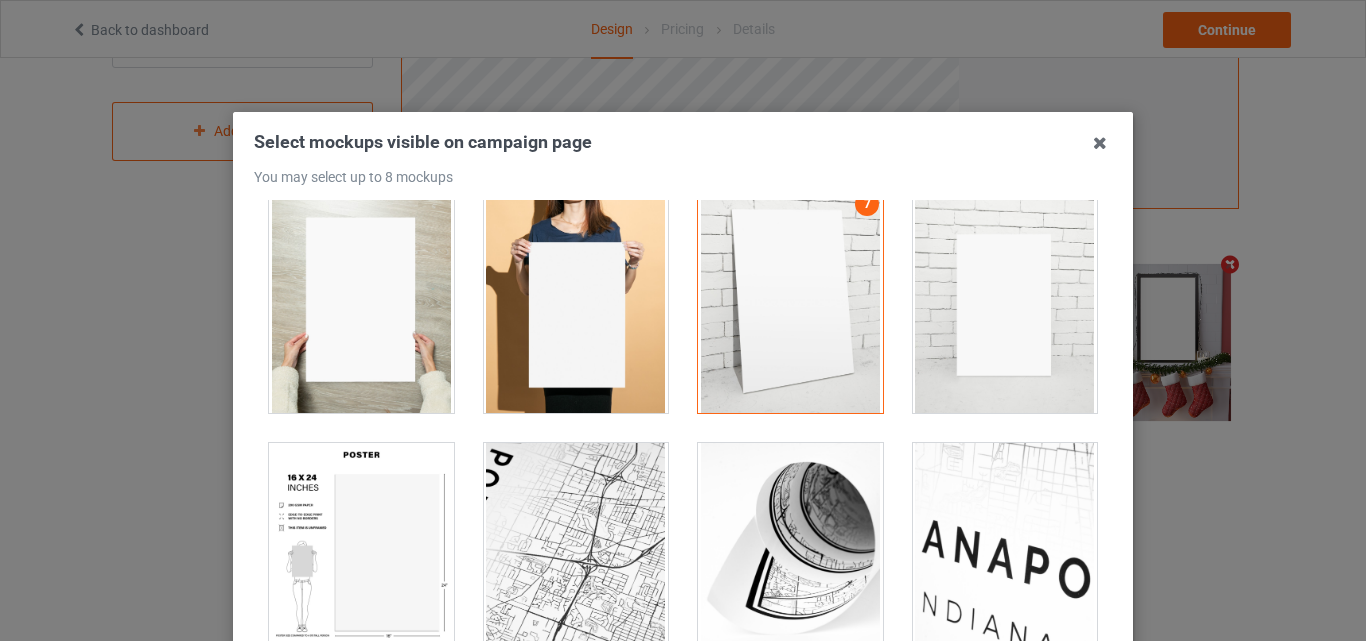 click at bounding box center [361, 555] 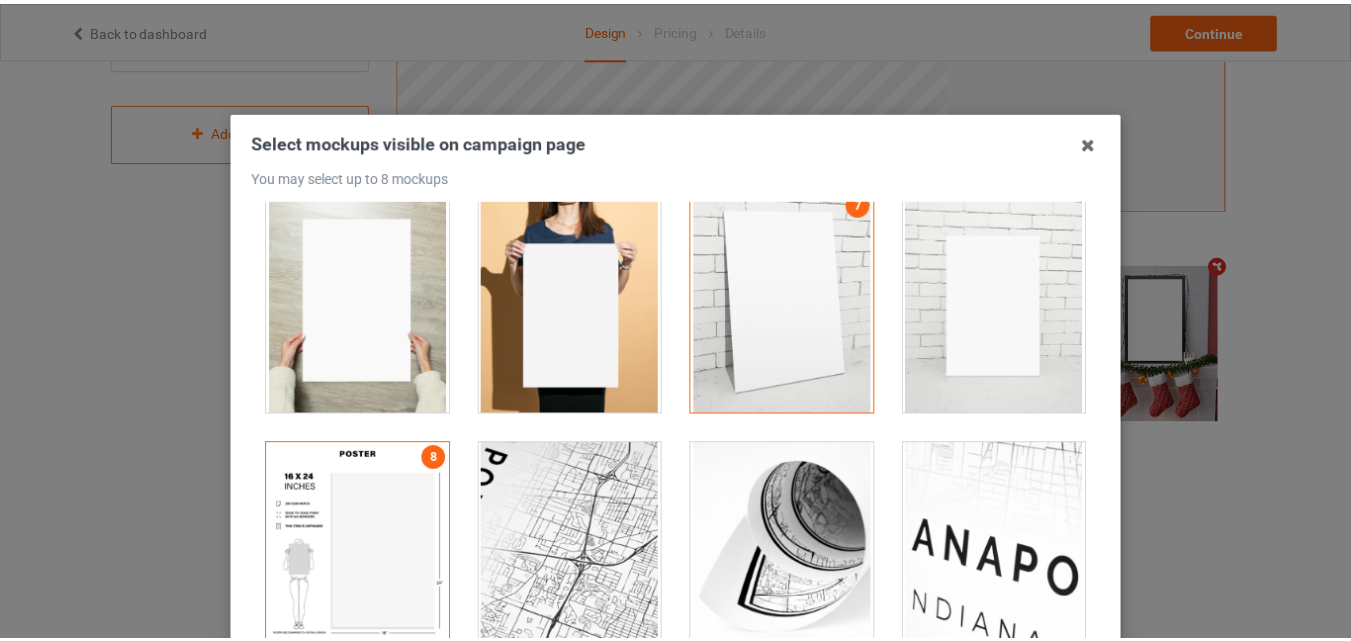 scroll, scrollTop: 275, scrollLeft: 0, axis: vertical 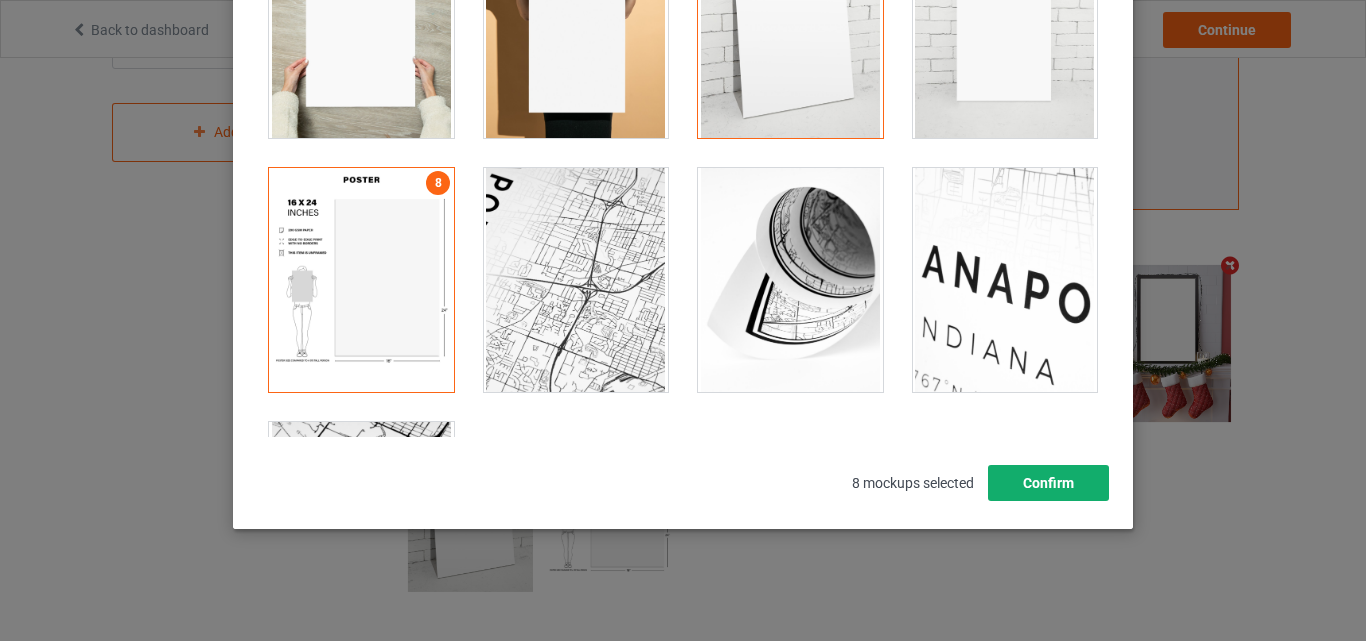 click on "Confirm" at bounding box center (1048, 483) 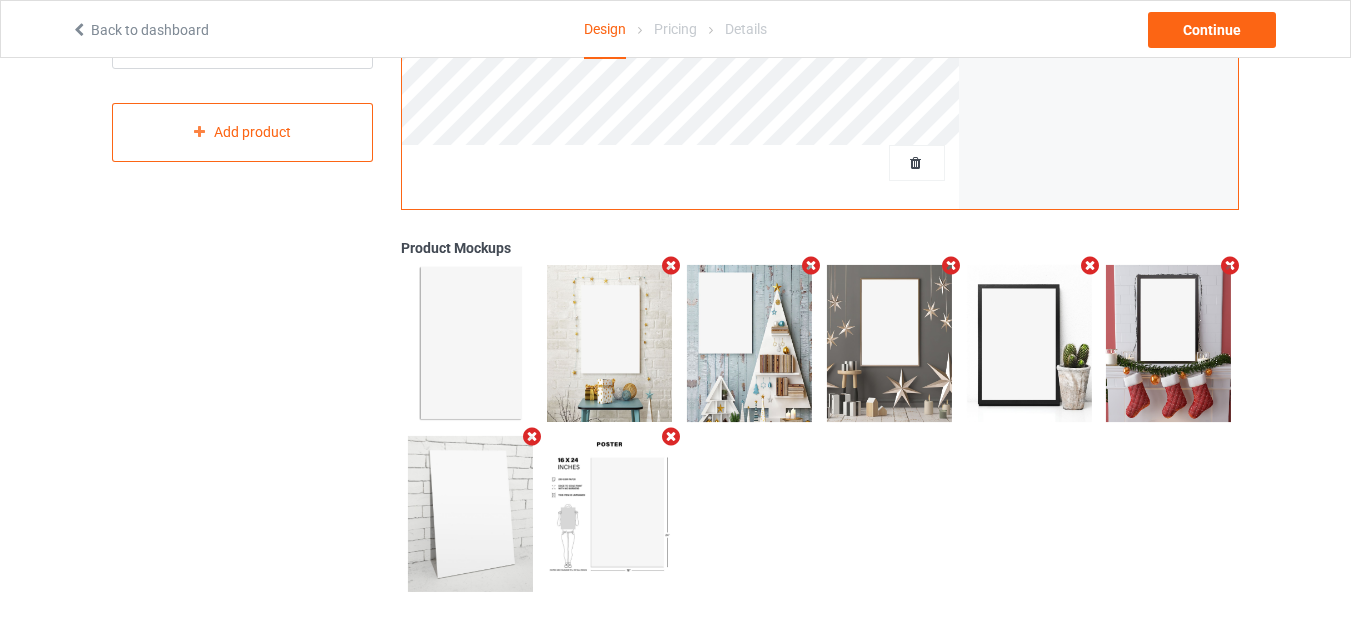 scroll, scrollTop: 0, scrollLeft: 0, axis: both 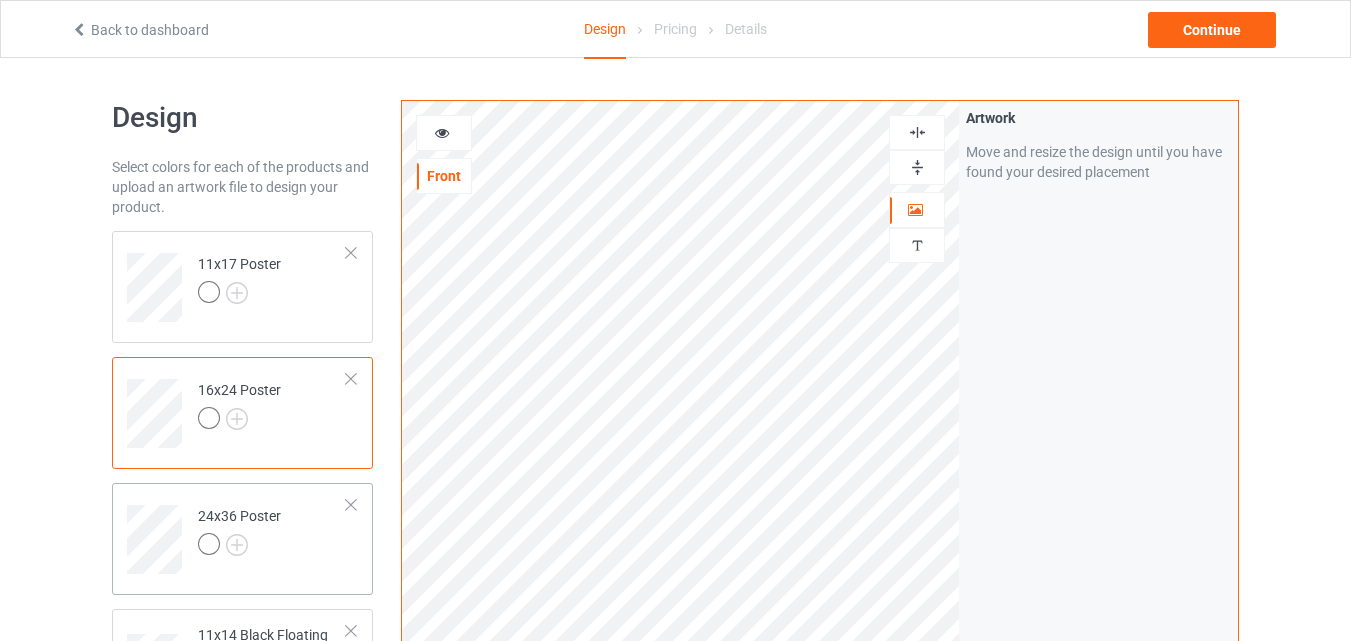 click on "24x36 Poster" at bounding box center (272, 532) 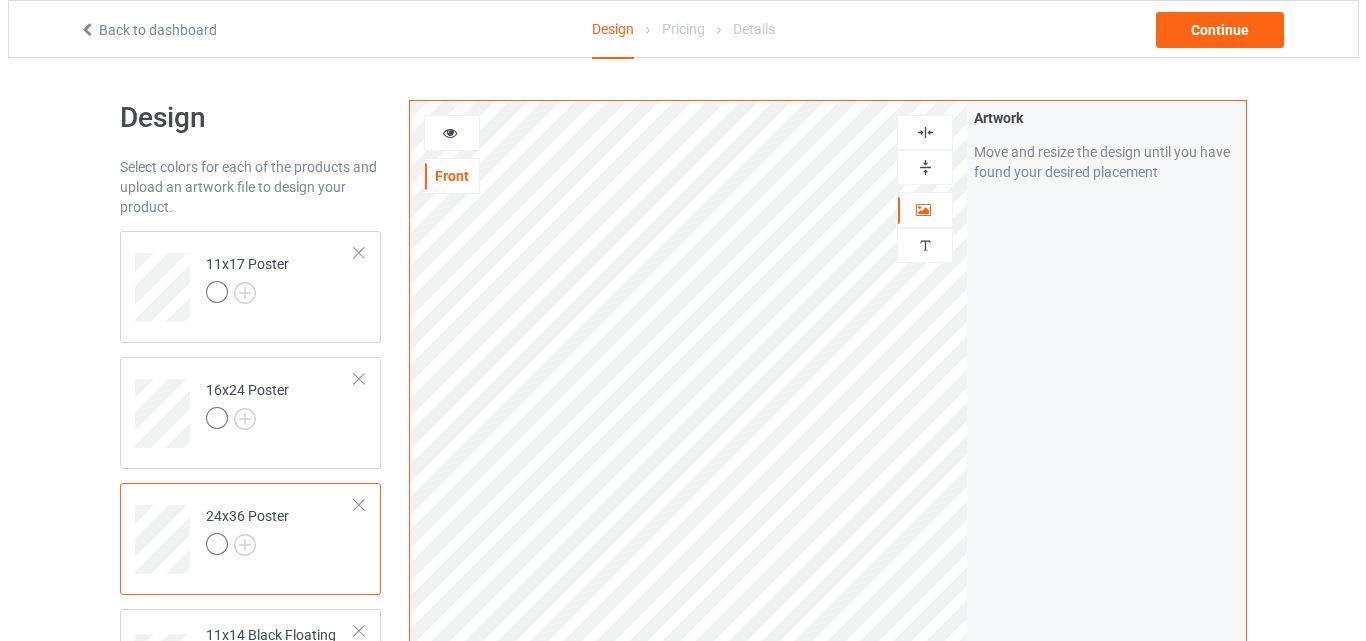scroll, scrollTop: 655, scrollLeft: 0, axis: vertical 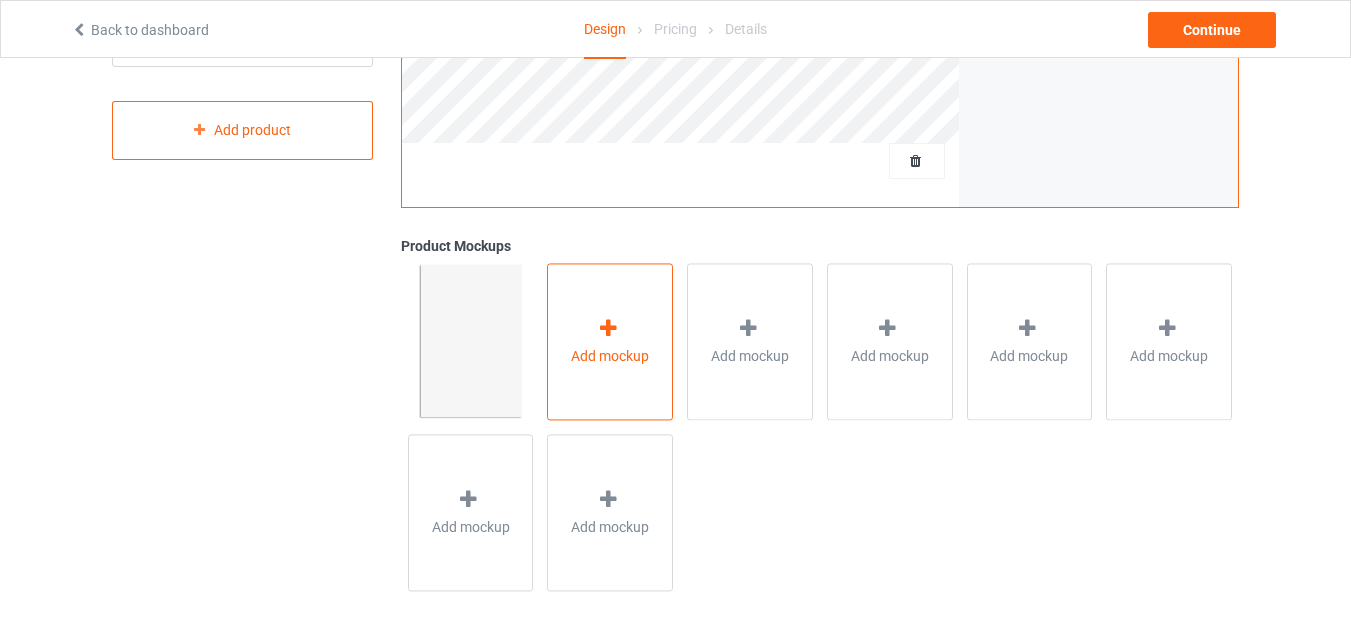 click on "Add mockup" at bounding box center [610, 341] 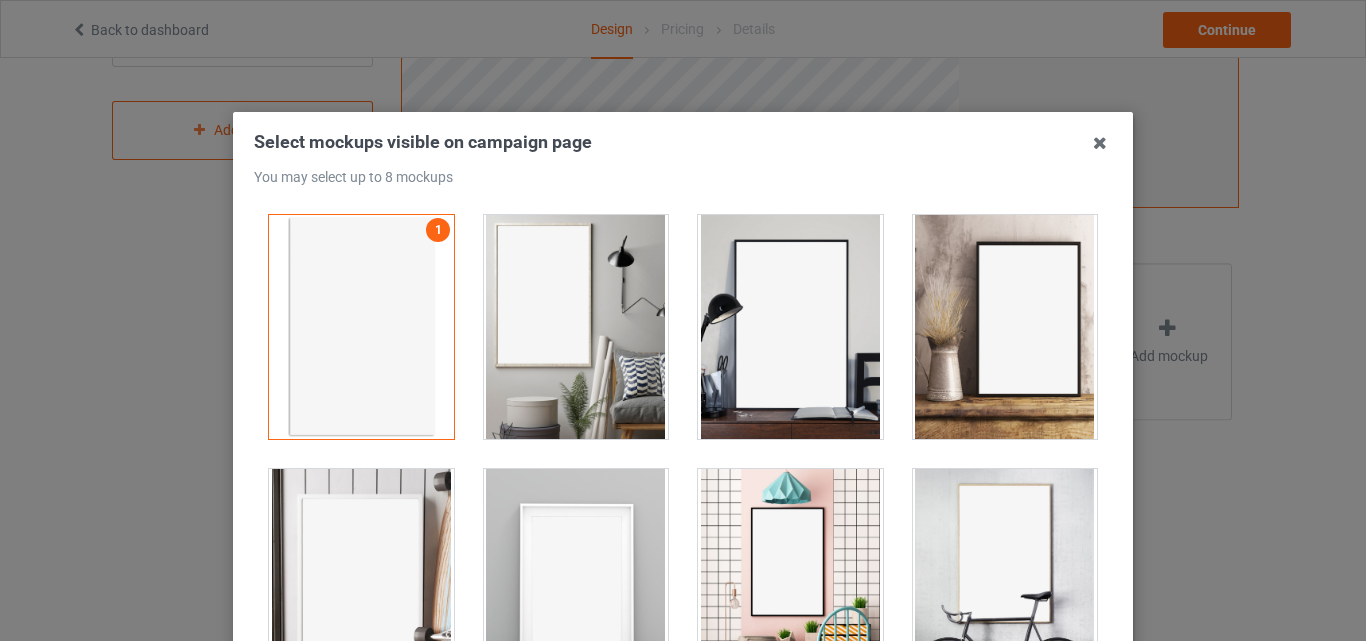 drag, startPoint x: 583, startPoint y: 305, endPoint x: 763, endPoint y: 302, distance: 180.025 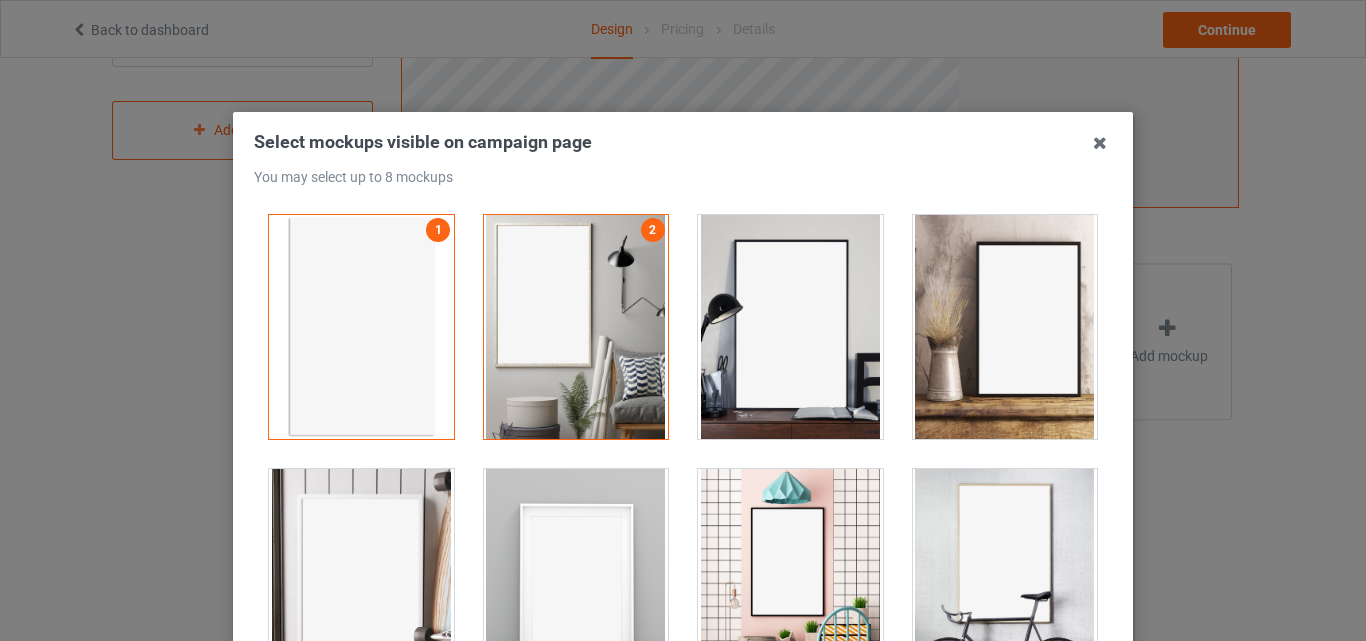 click at bounding box center (790, 327) 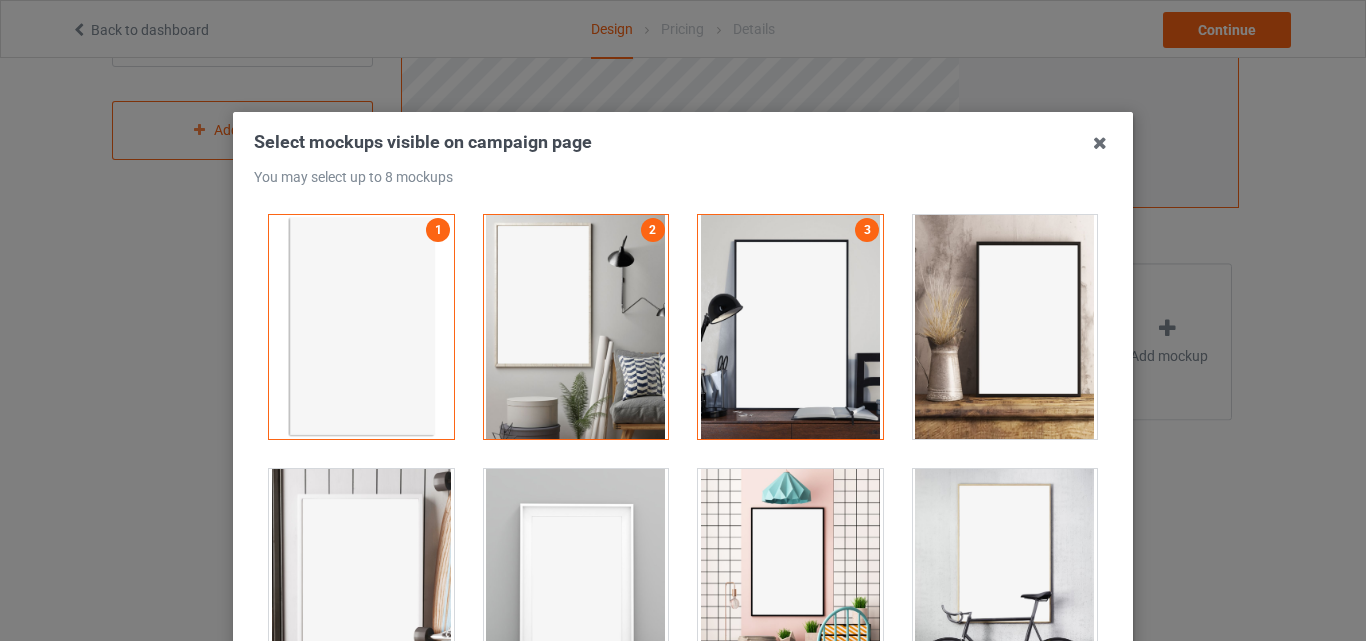 drag, startPoint x: 995, startPoint y: 297, endPoint x: 990, endPoint y: 321, distance: 24.5153 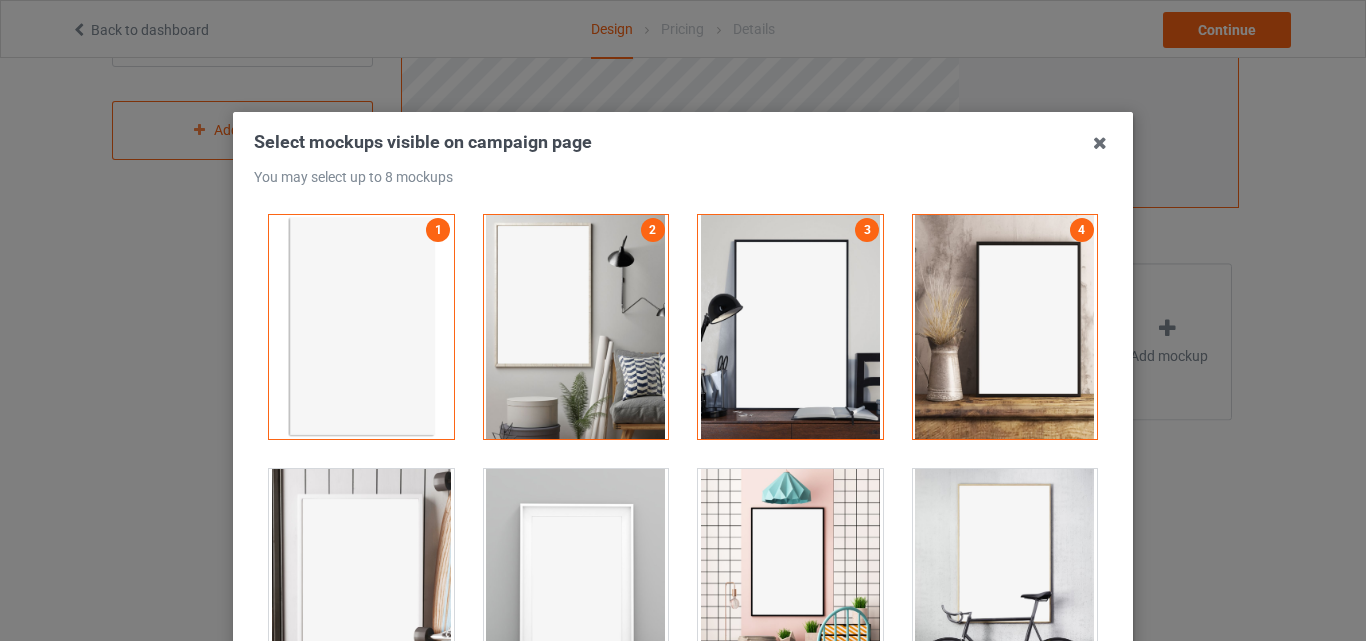 drag, startPoint x: 962, startPoint y: 486, endPoint x: 818, endPoint y: 497, distance: 144.41953 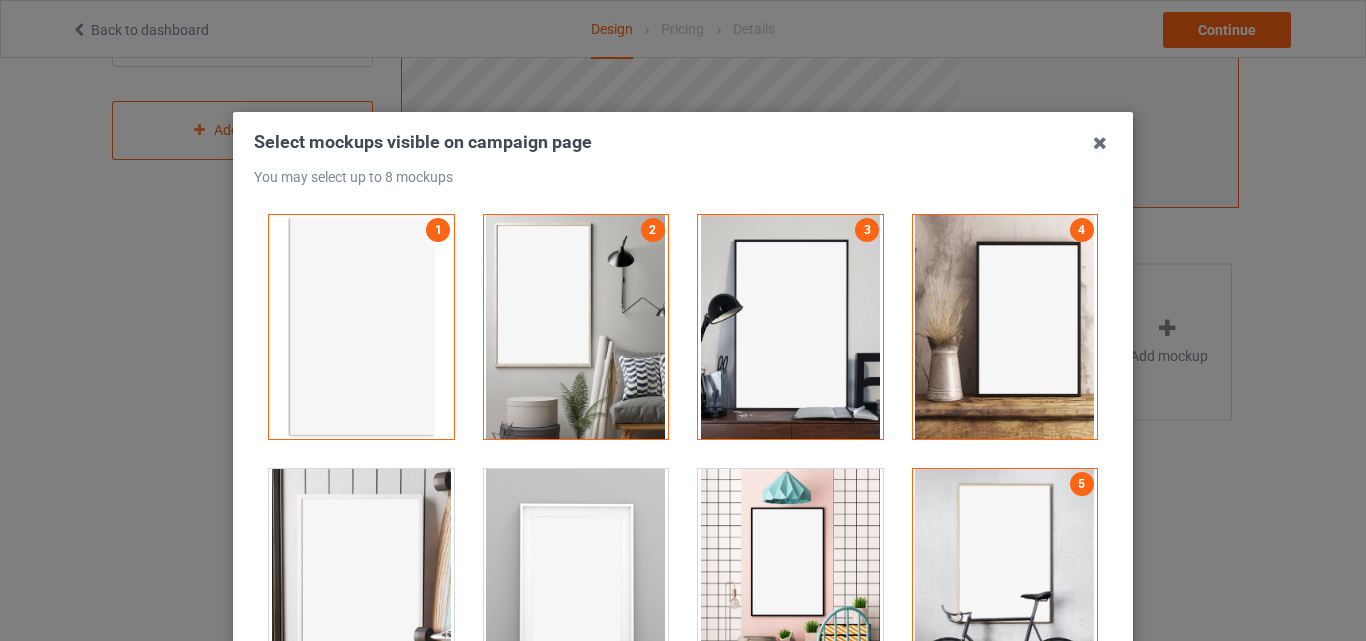 click at bounding box center (790, 581) 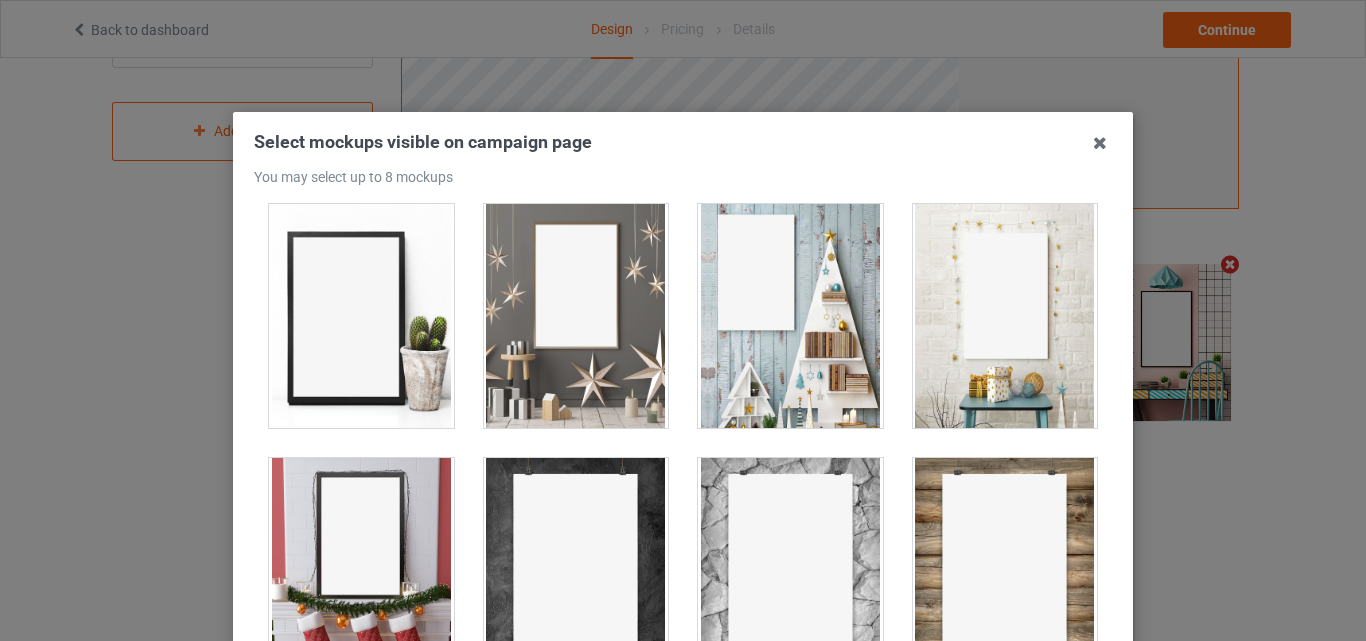 scroll, scrollTop: 553, scrollLeft: 0, axis: vertical 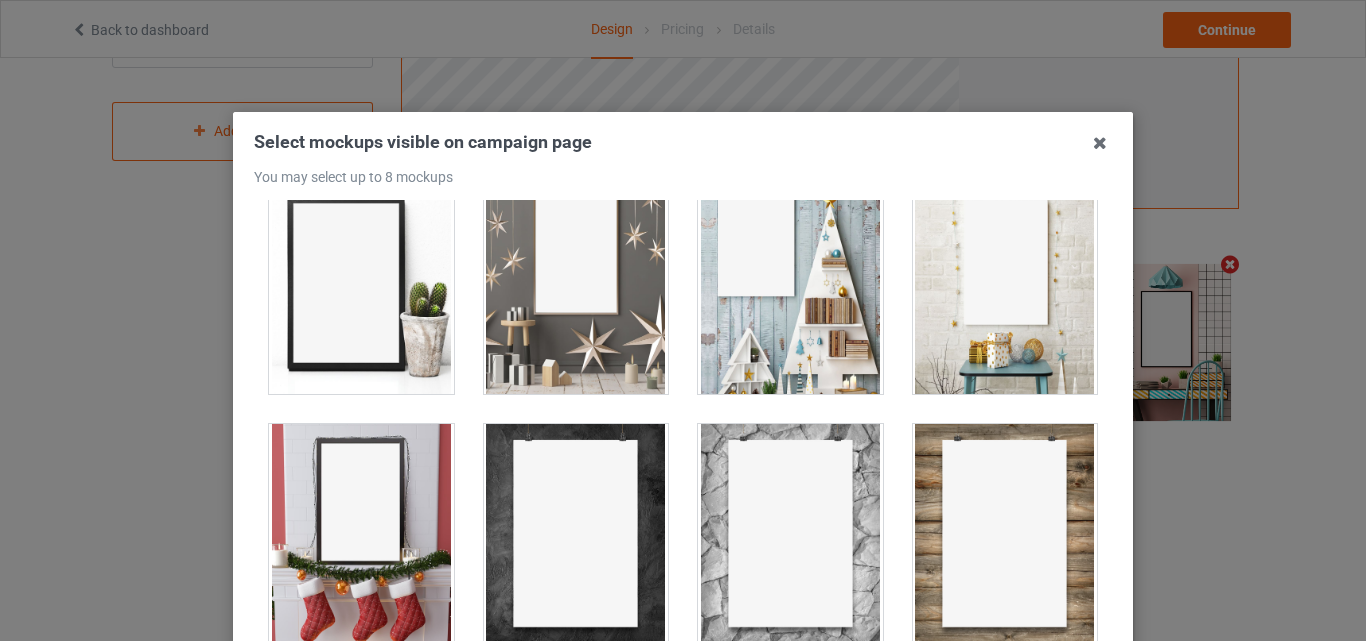 drag, startPoint x: 458, startPoint y: 298, endPoint x: 385, endPoint y: 404, distance: 128.7051 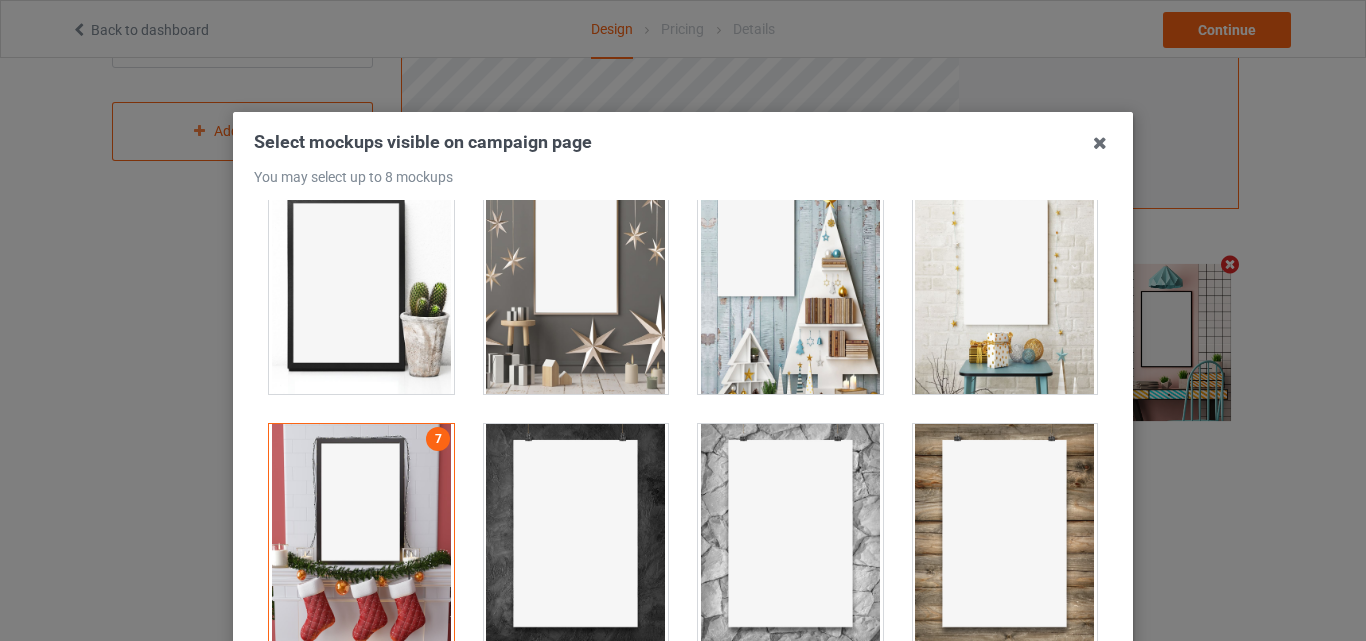 click at bounding box center [361, 536] 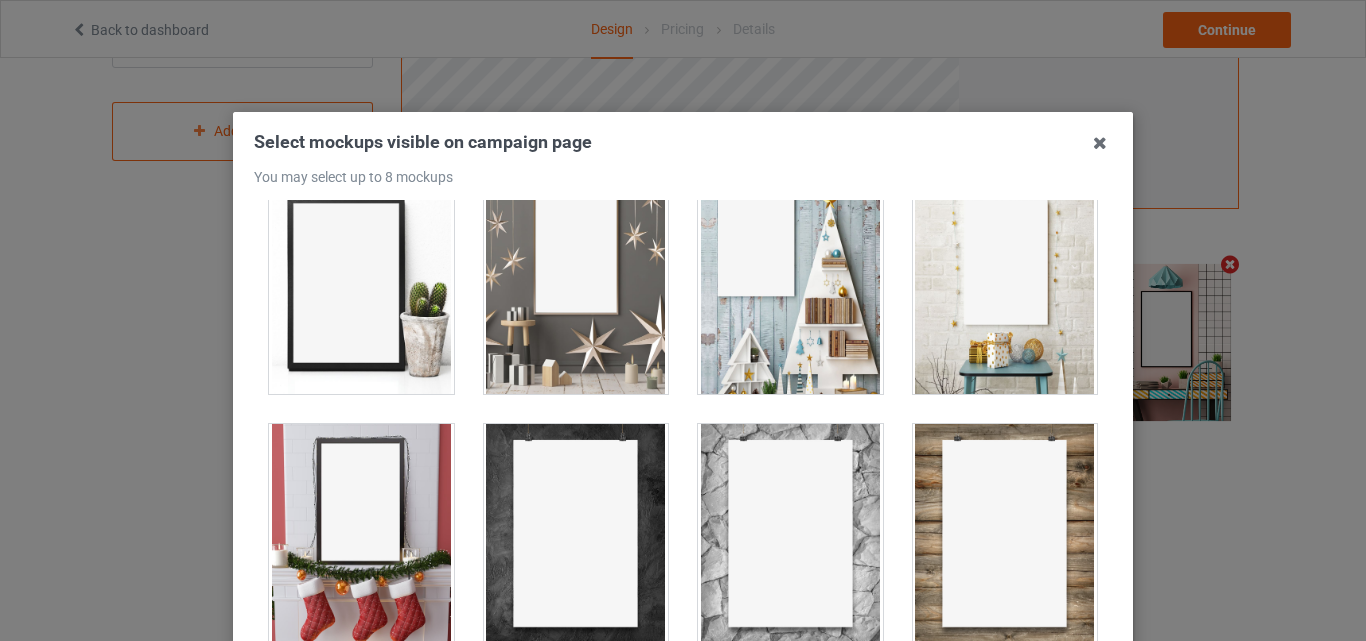 click at bounding box center (361, 282) 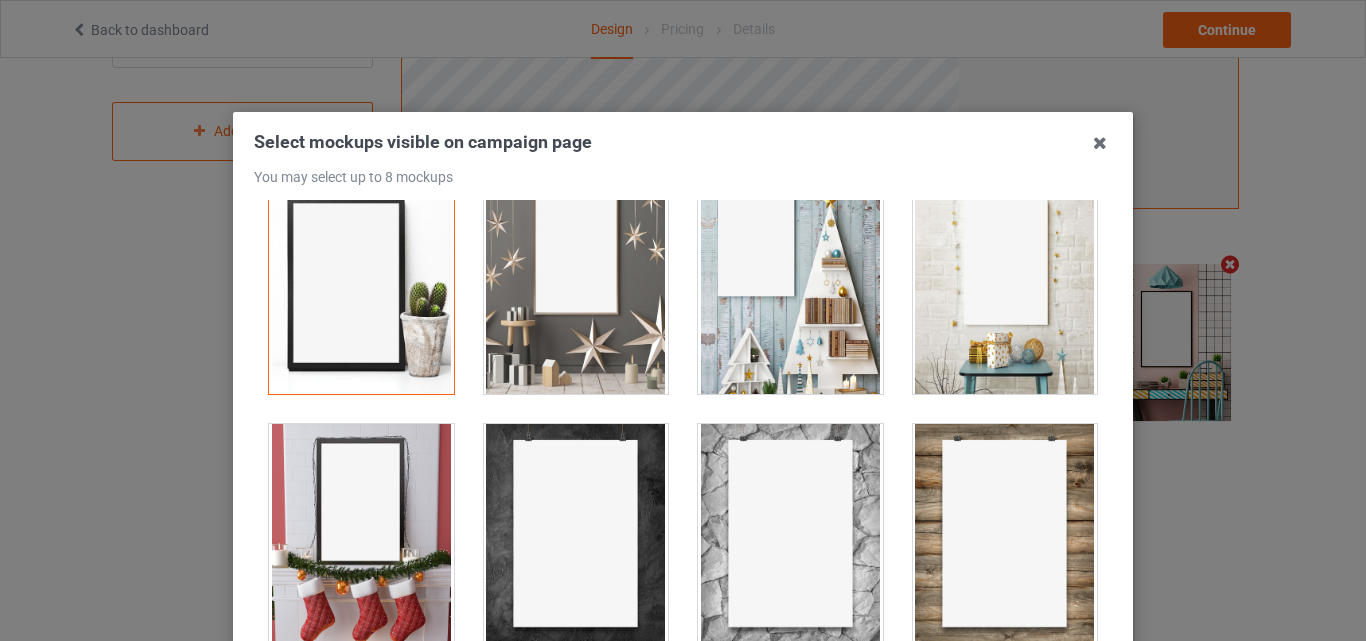 click at bounding box center [361, 536] 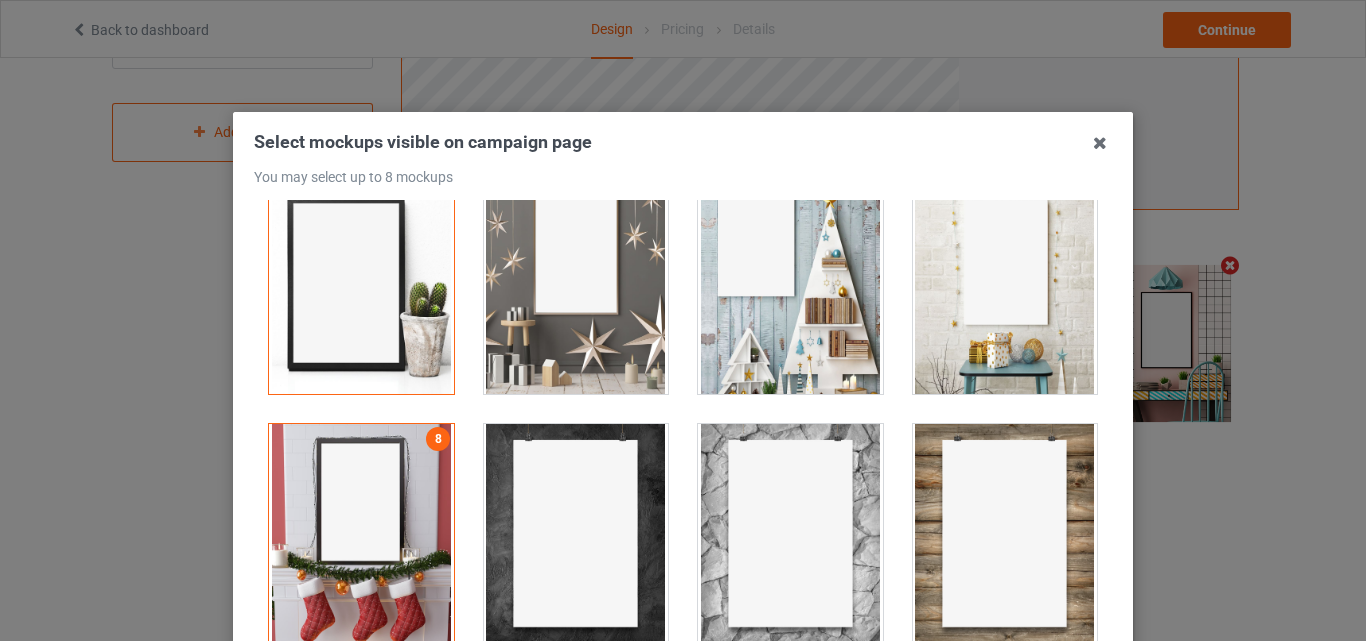 click at bounding box center (361, 536) 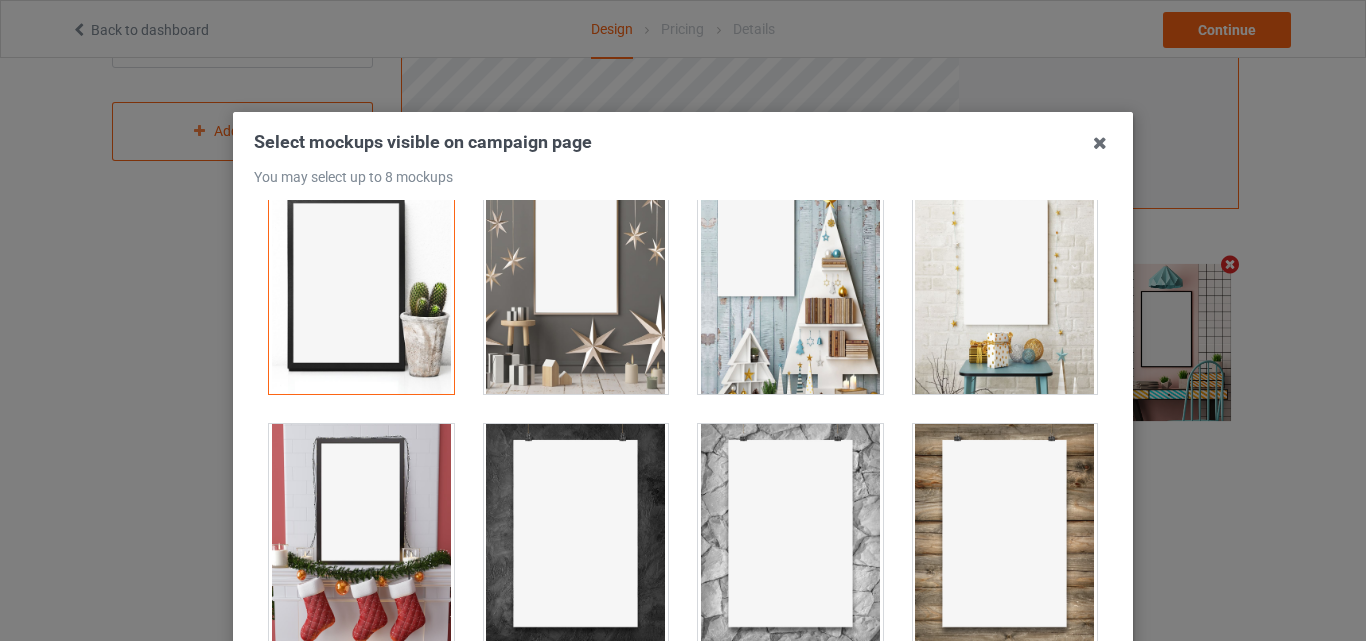 scroll, scrollTop: 654, scrollLeft: 0, axis: vertical 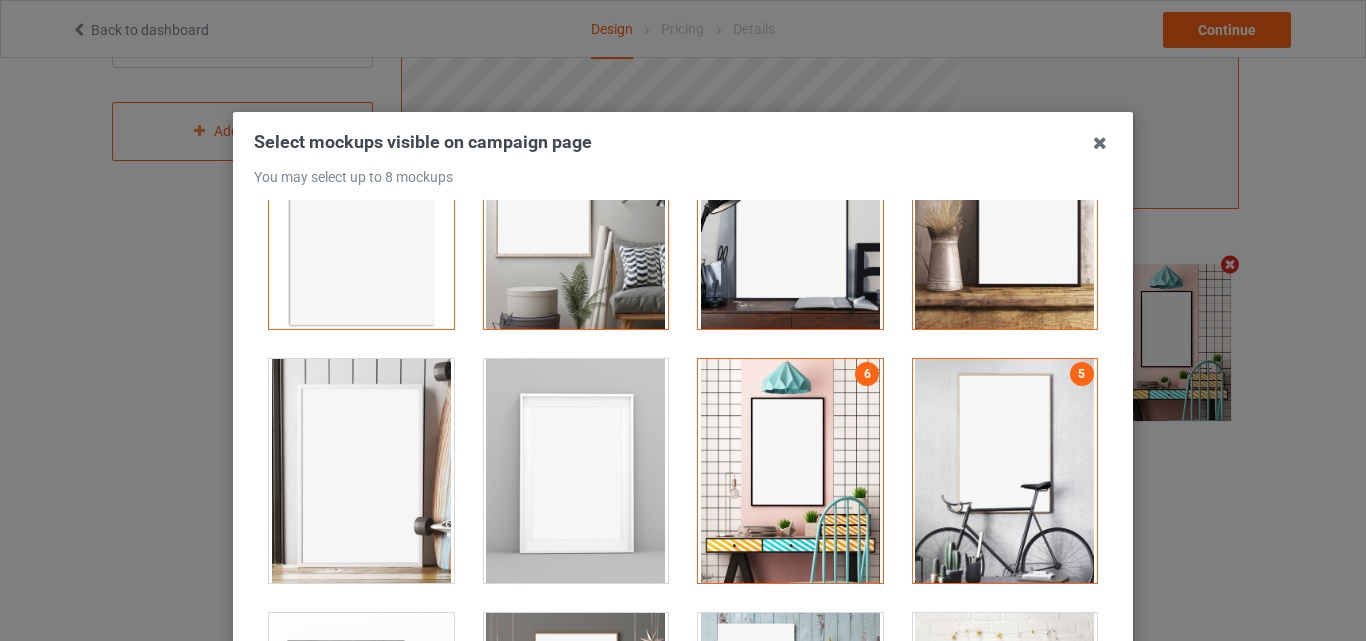click at bounding box center (361, 471) 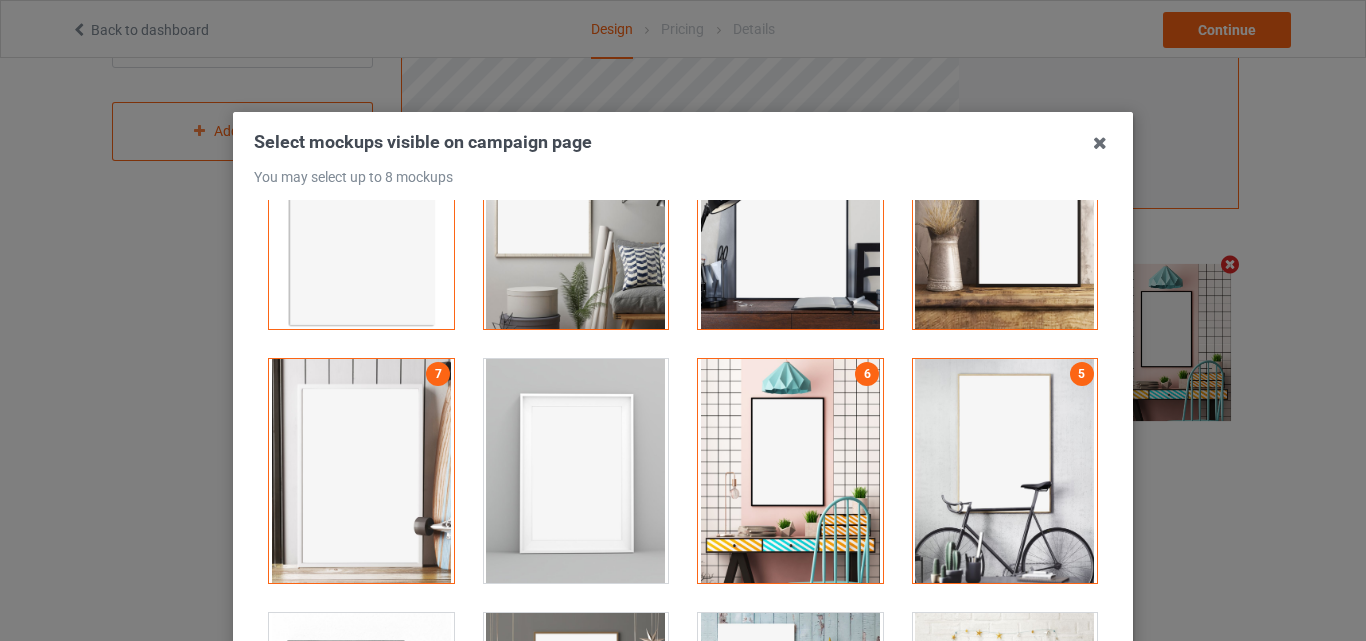 scroll, scrollTop: 1773, scrollLeft: 0, axis: vertical 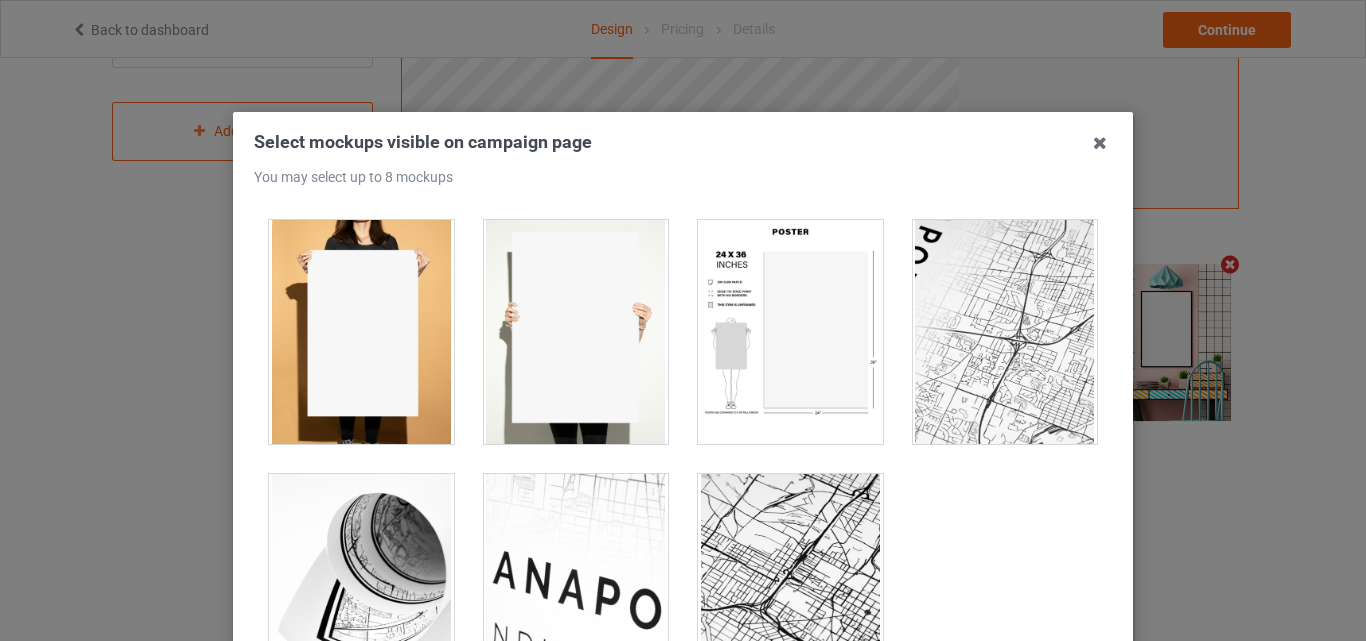 click at bounding box center (790, 332) 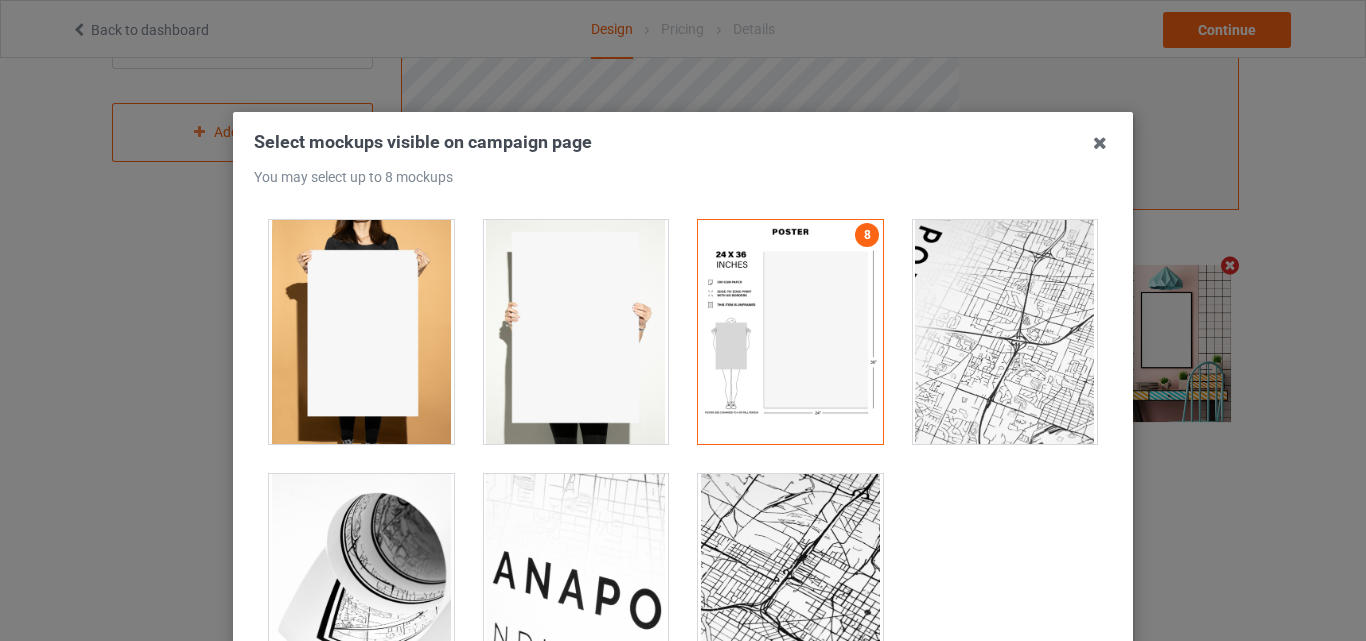 scroll, scrollTop: 653, scrollLeft: 0, axis: vertical 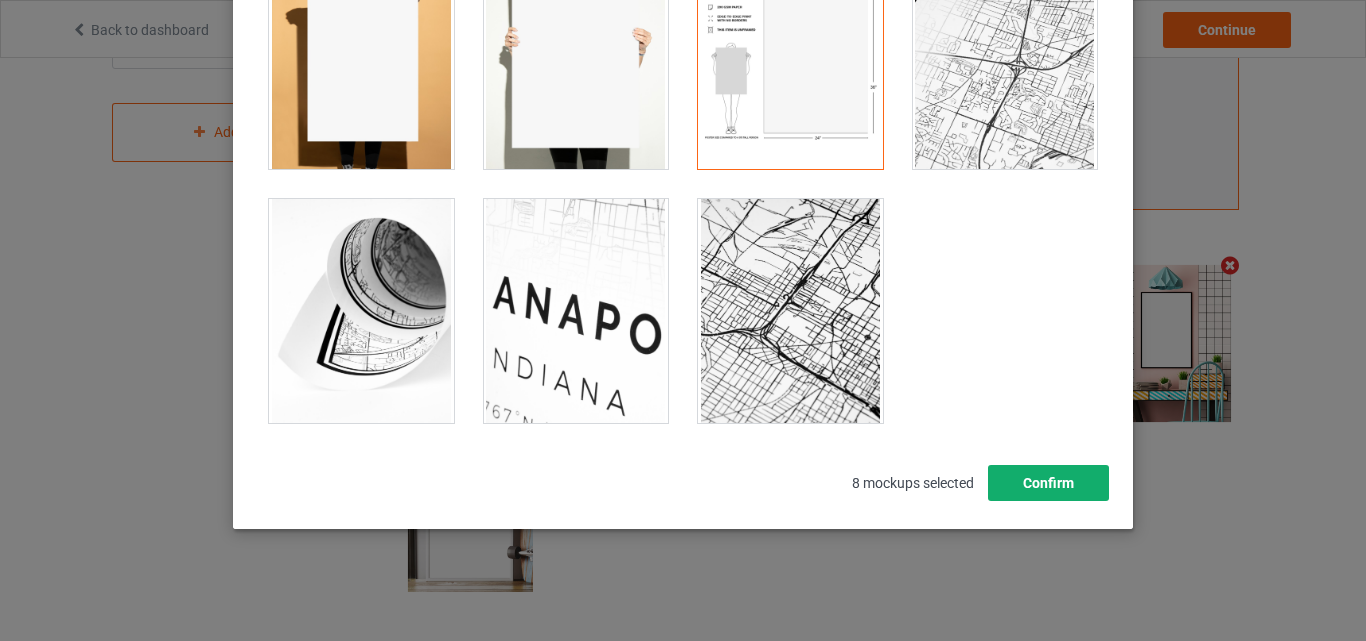 click on "Confirm" at bounding box center (1048, 483) 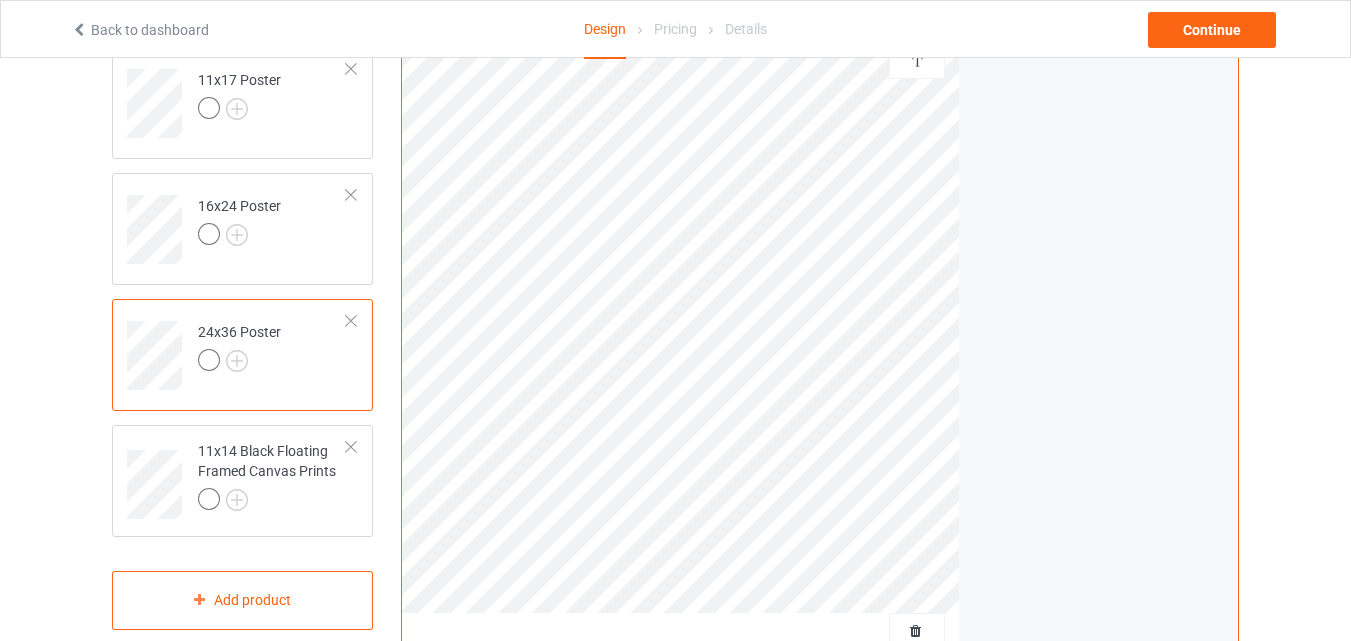 scroll, scrollTop: 409, scrollLeft: 0, axis: vertical 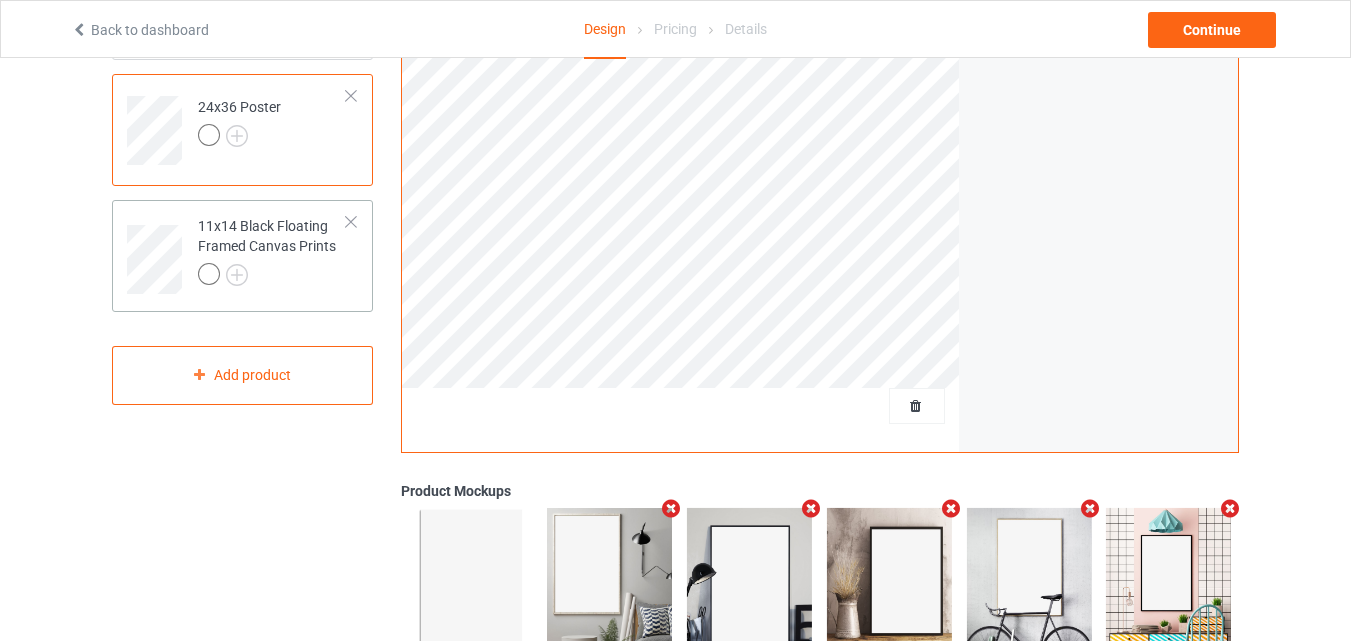 click at bounding box center [272, 277] 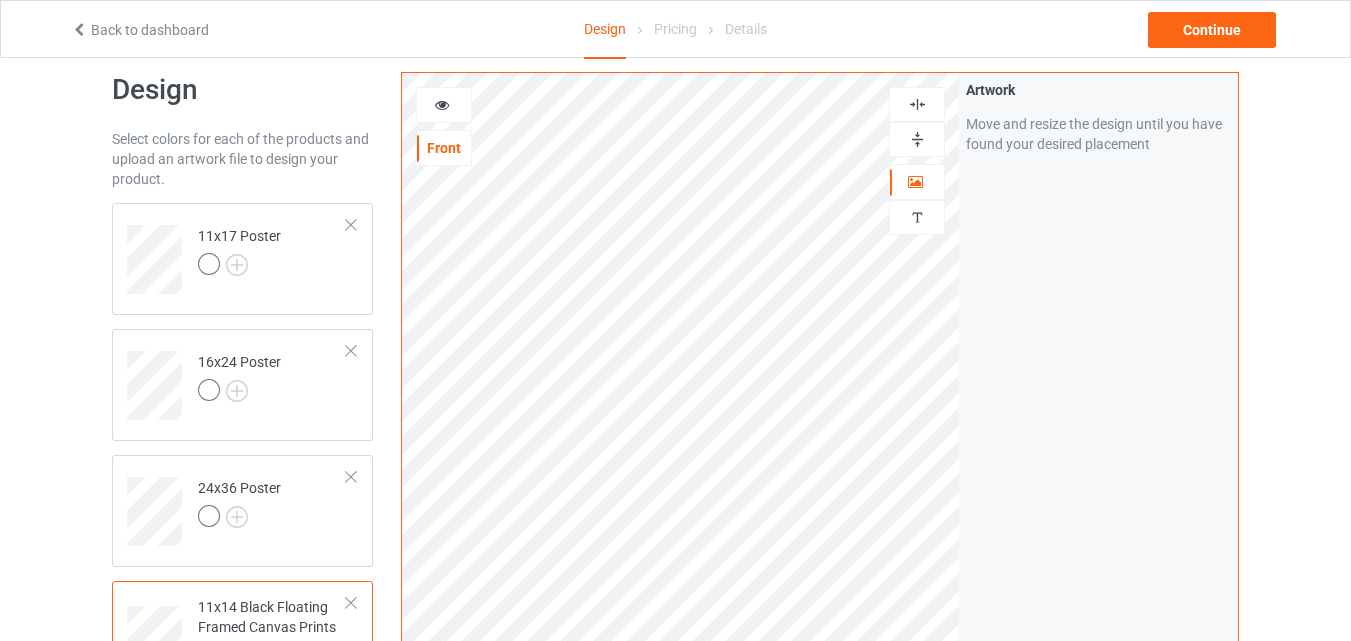 scroll, scrollTop: 0, scrollLeft: 0, axis: both 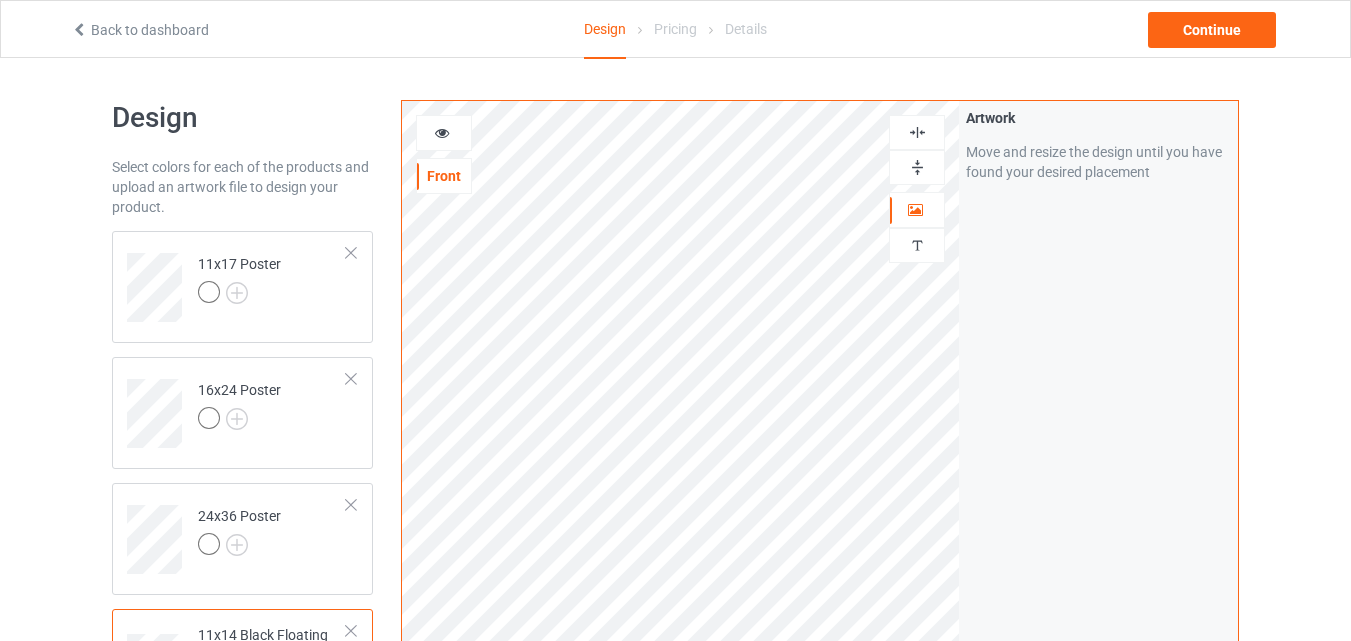 click at bounding box center [917, 167] 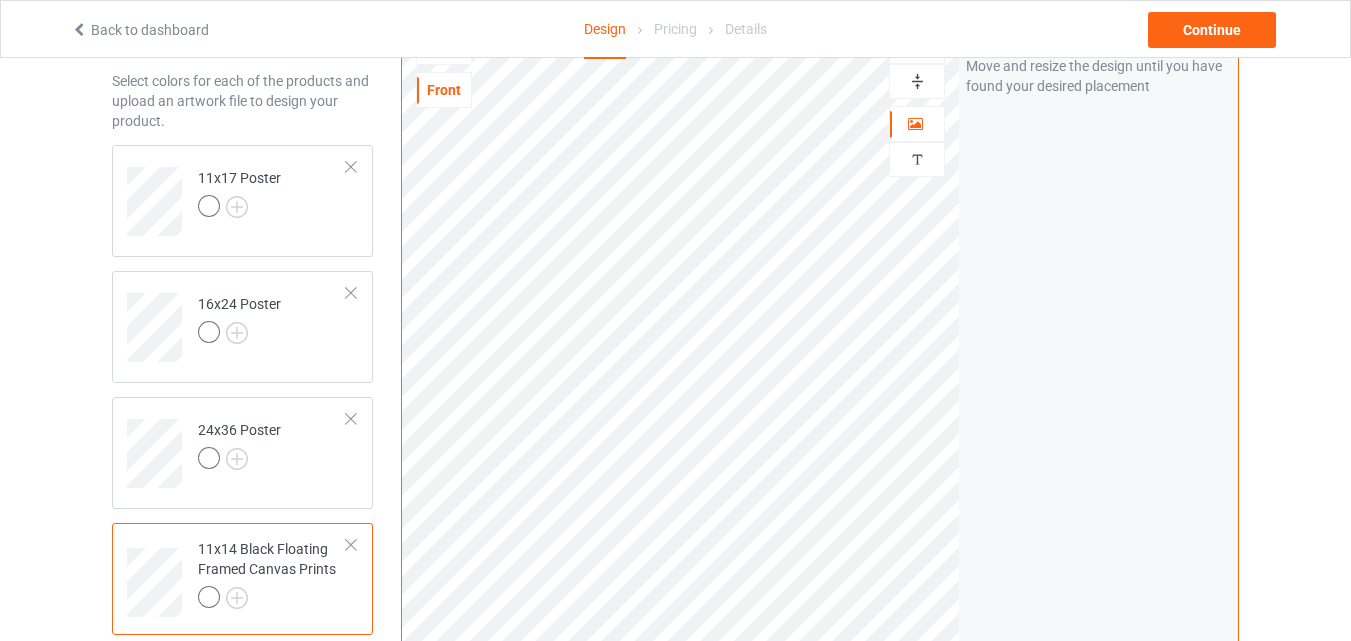 scroll 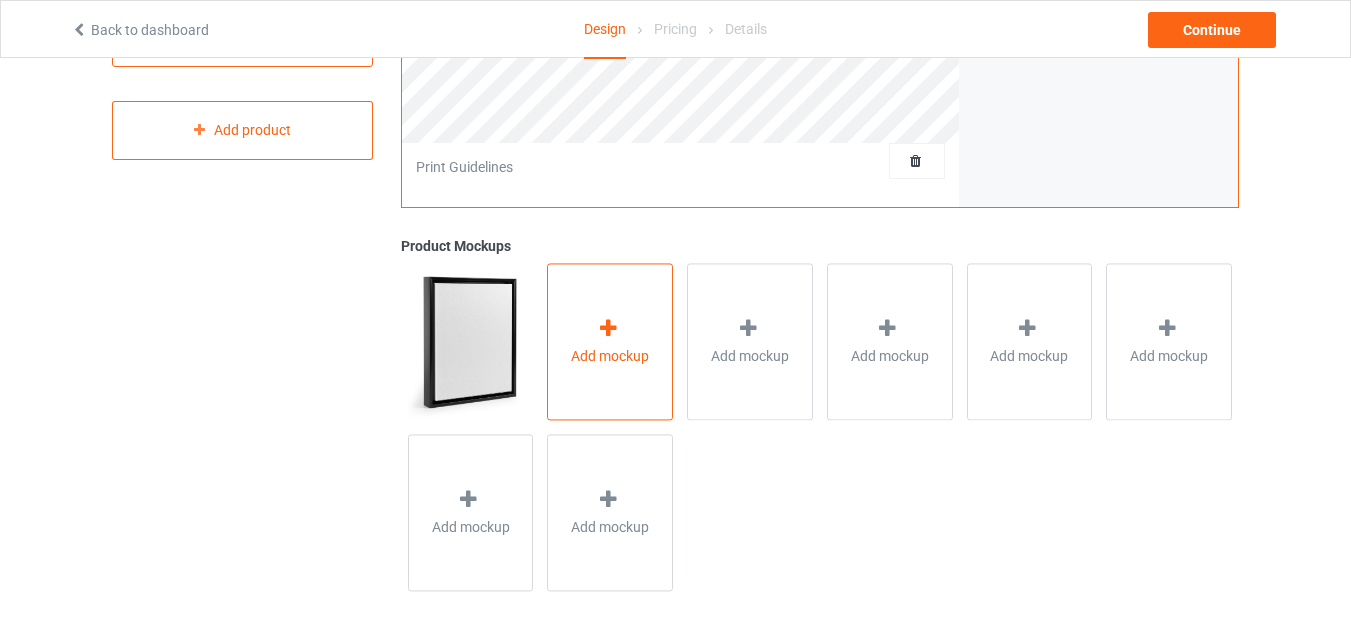click on "Add mockup" at bounding box center (610, 341) 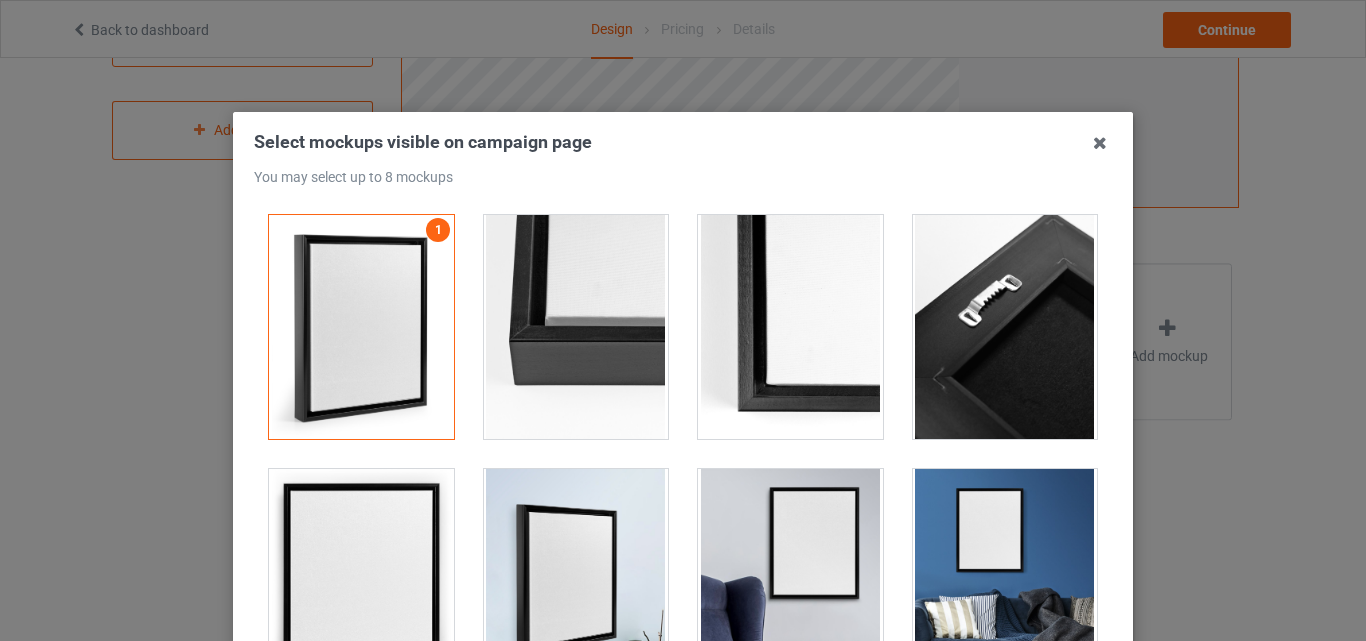 click at bounding box center [361, 581] 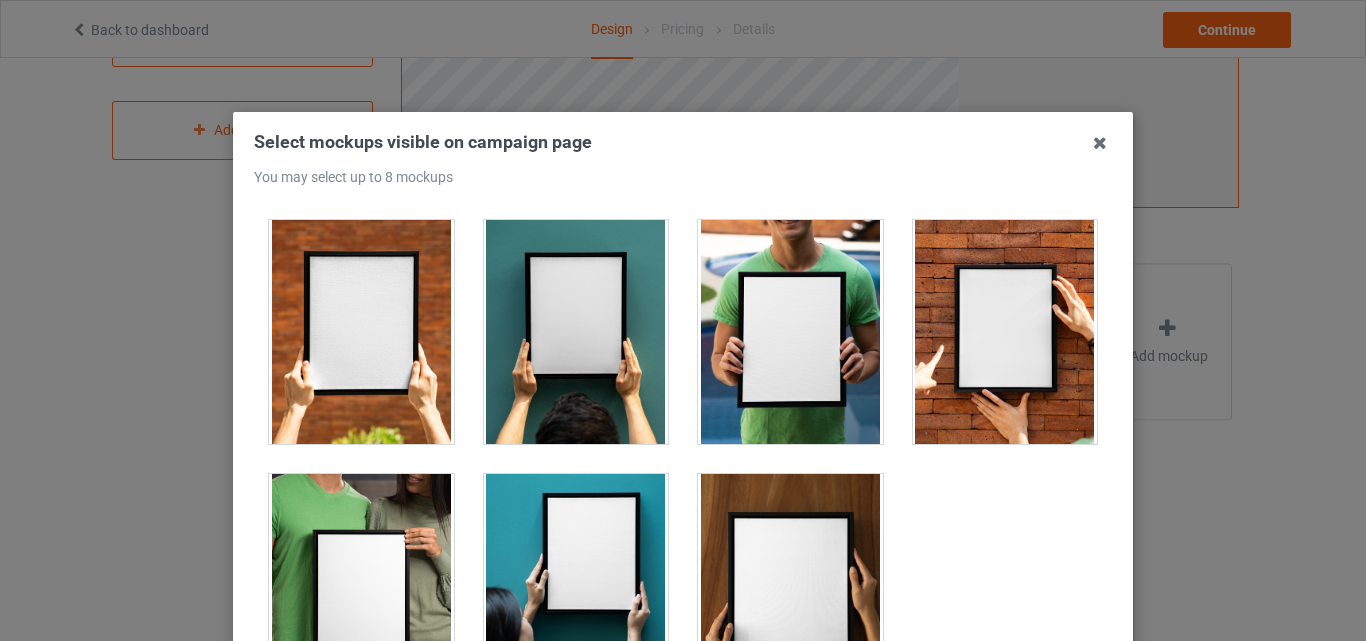 click at bounding box center [576, 586] 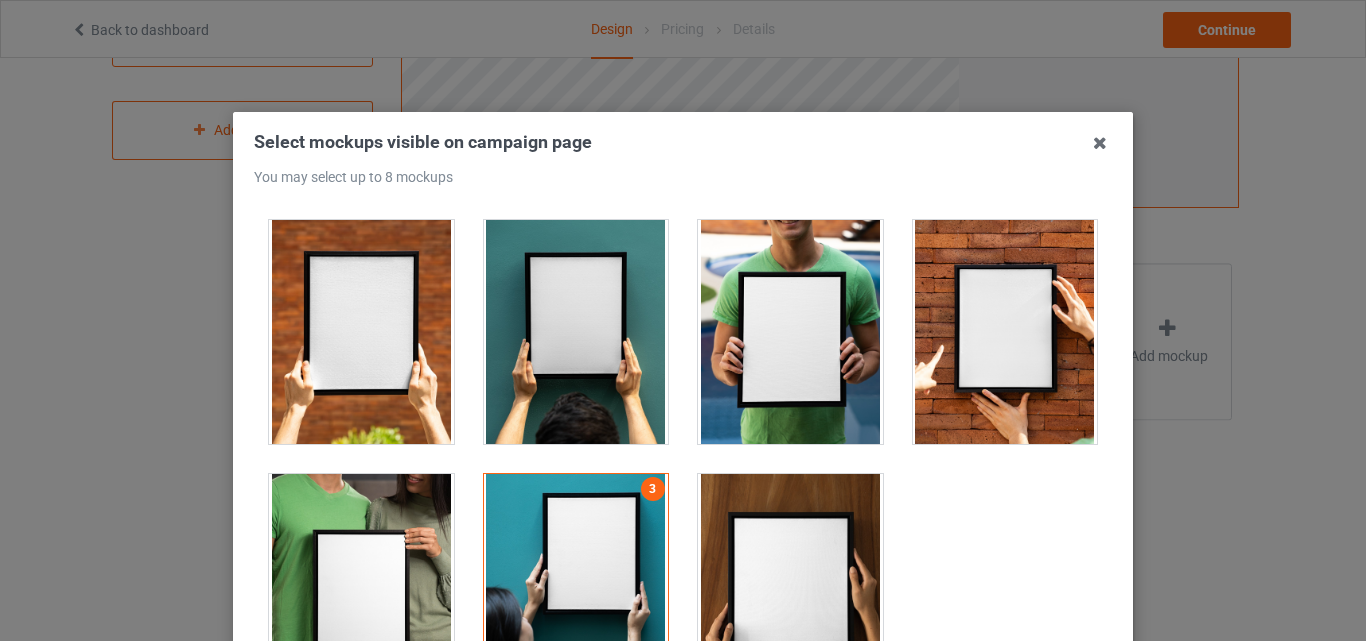 click at bounding box center [790, 586] 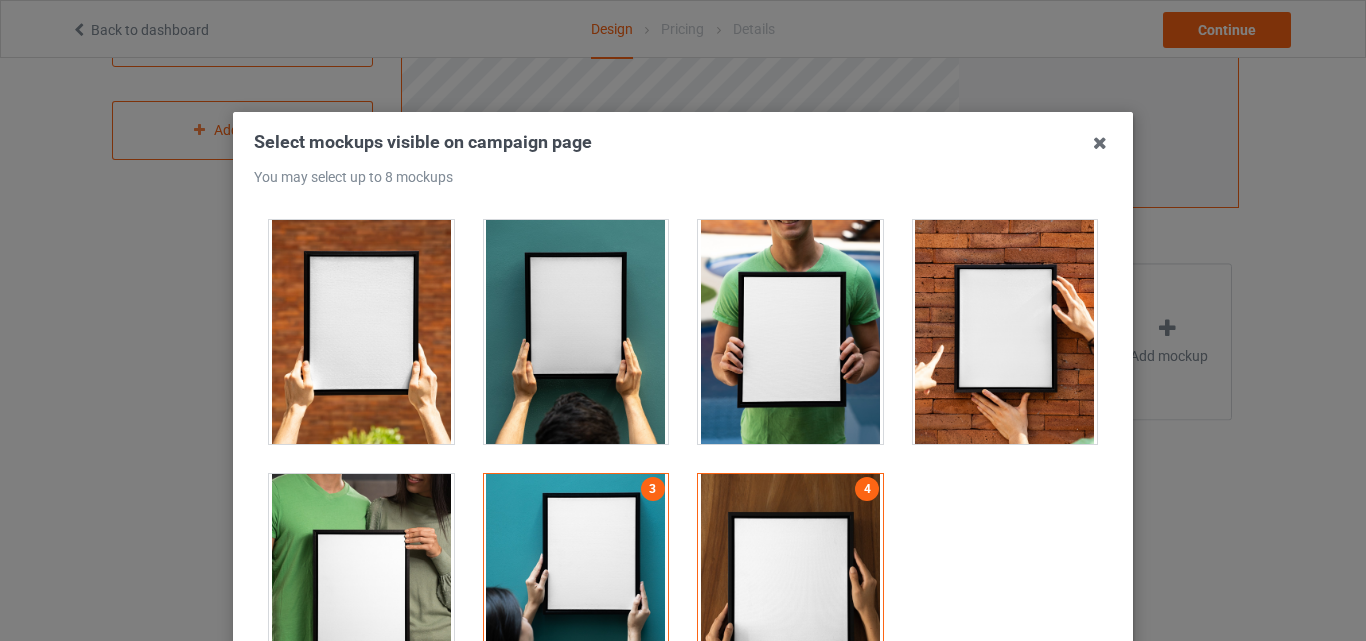 click at bounding box center (361, 332) 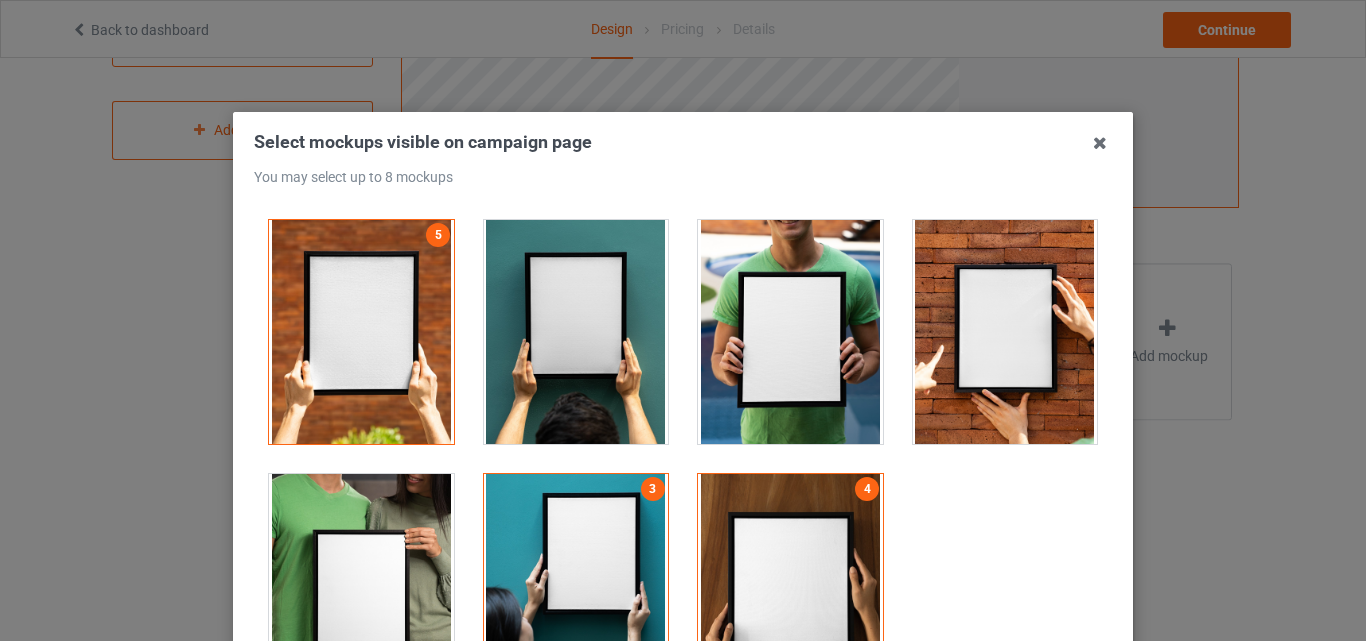 click at bounding box center [361, 332] 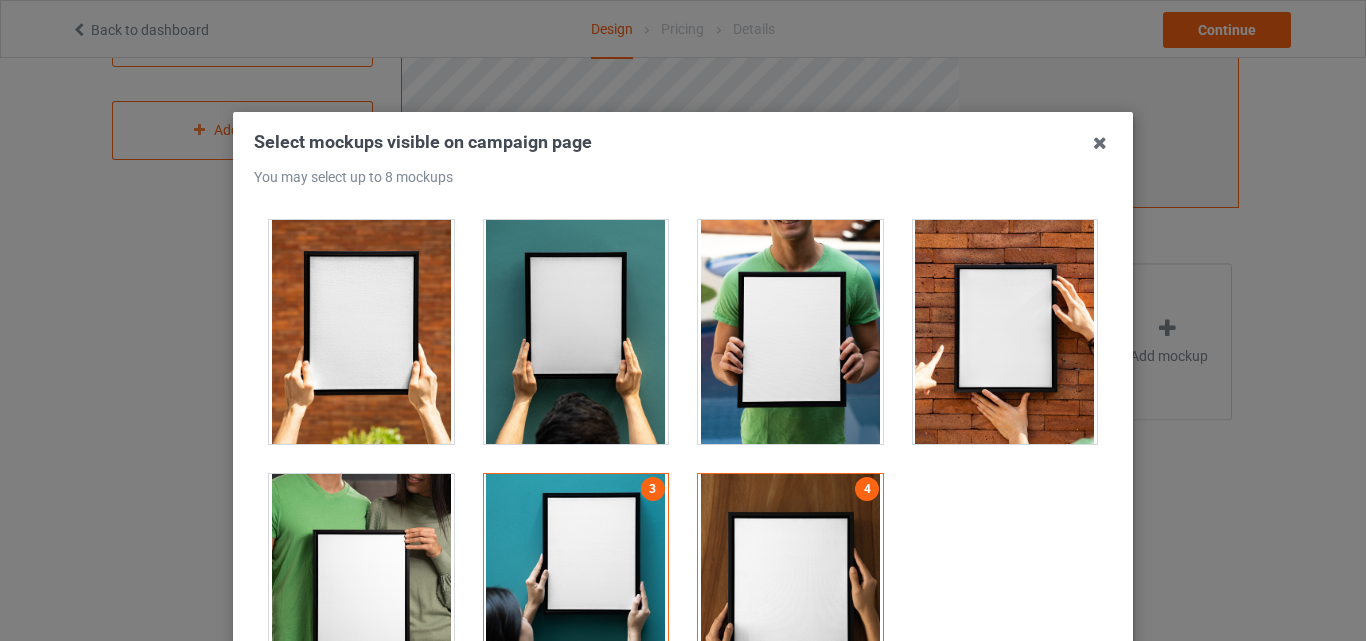 click at bounding box center [576, 332] 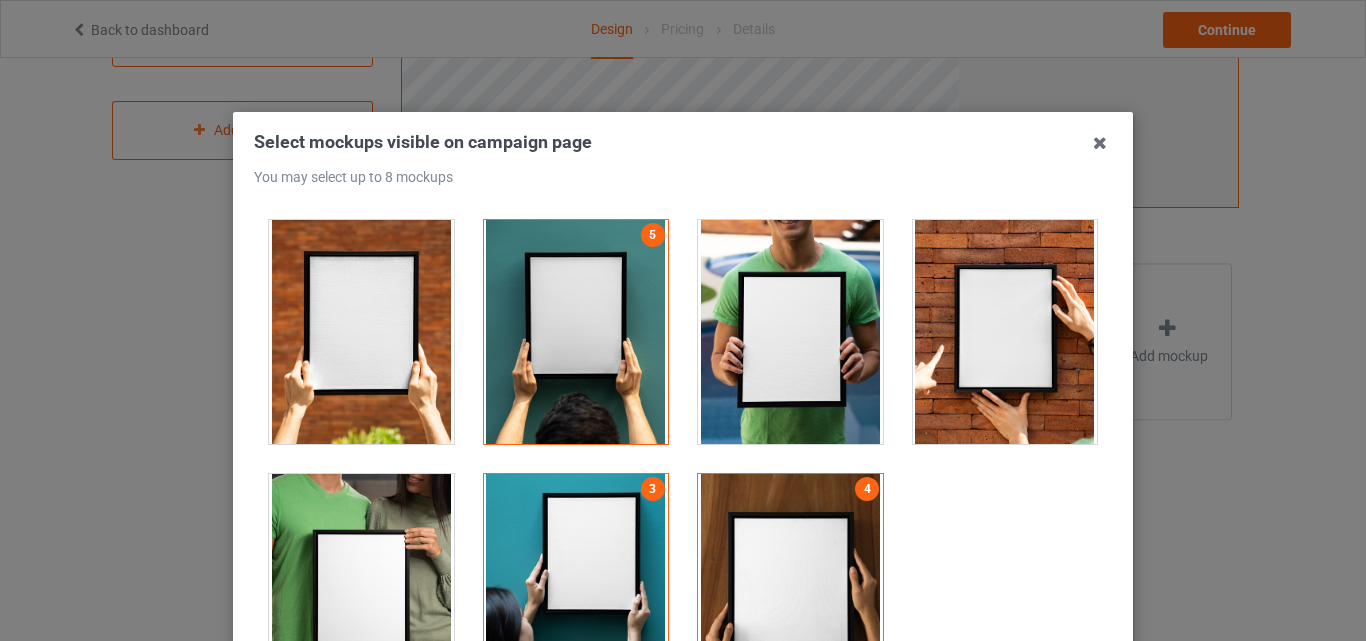 click at bounding box center (1005, 332) 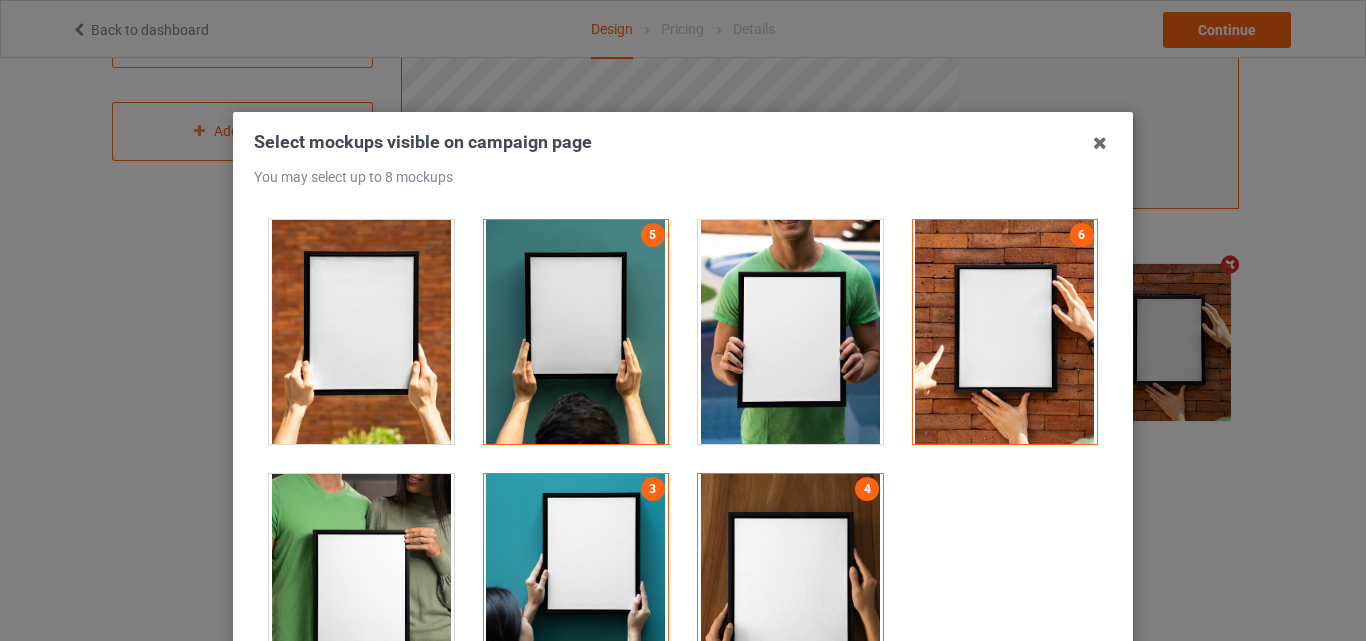 scroll, scrollTop: 654, scrollLeft: 0, axis: vertical 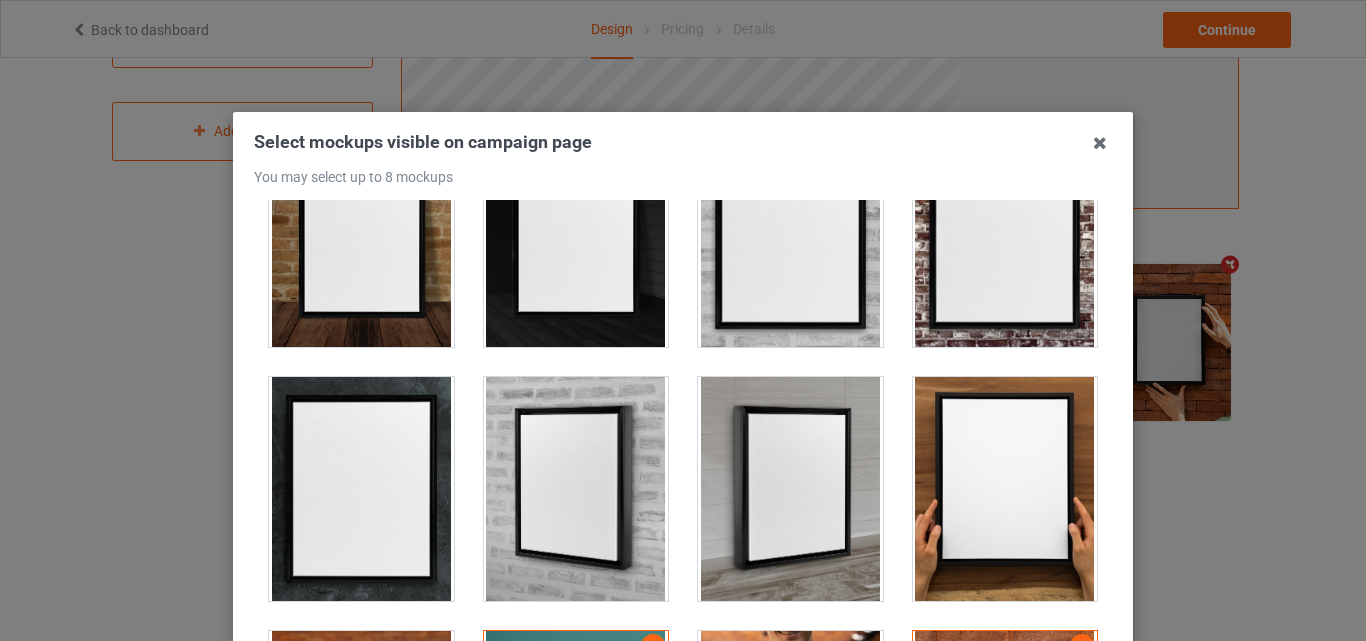 click at bounding box center (1005, 489) 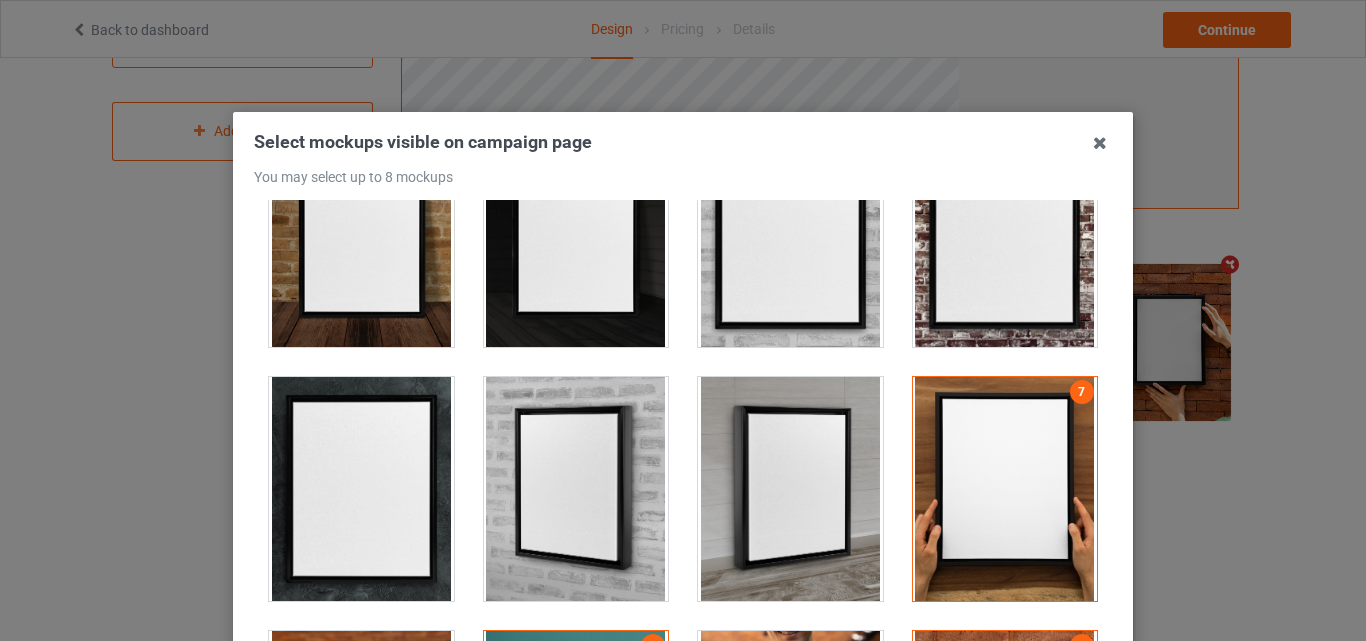 click at bounding box center [361, 489] 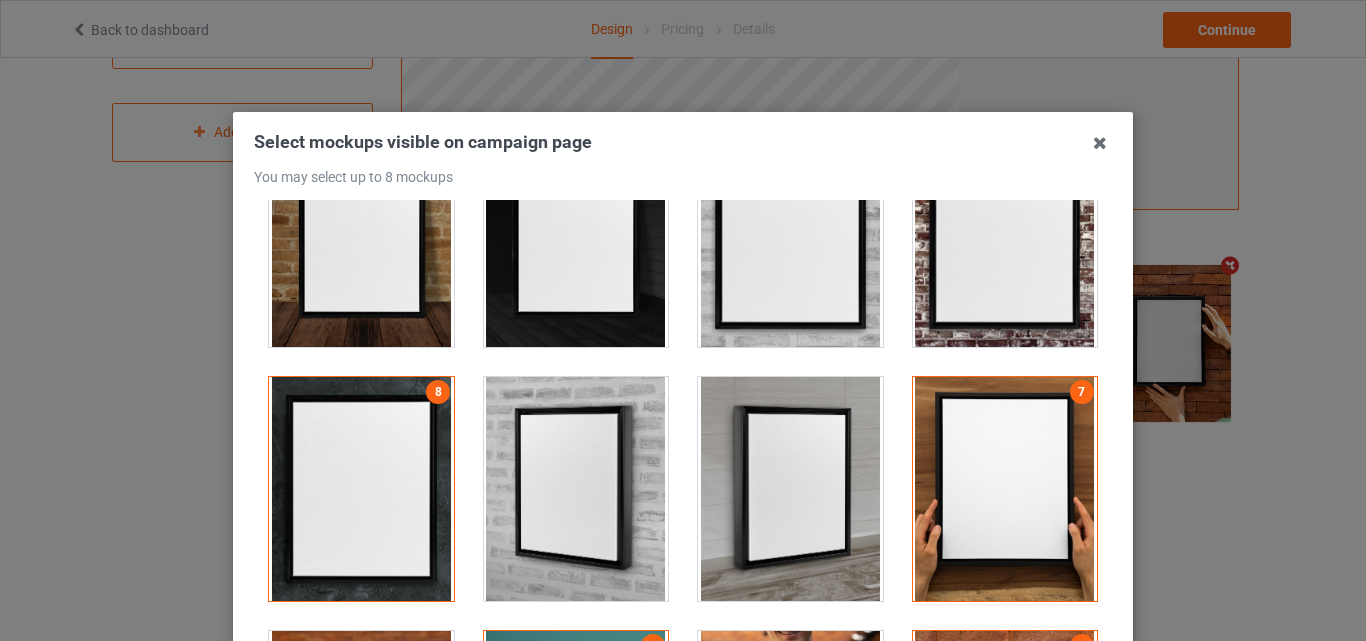 scroll, scrollTop: 653, scrollLeft: 0, axis: vertical 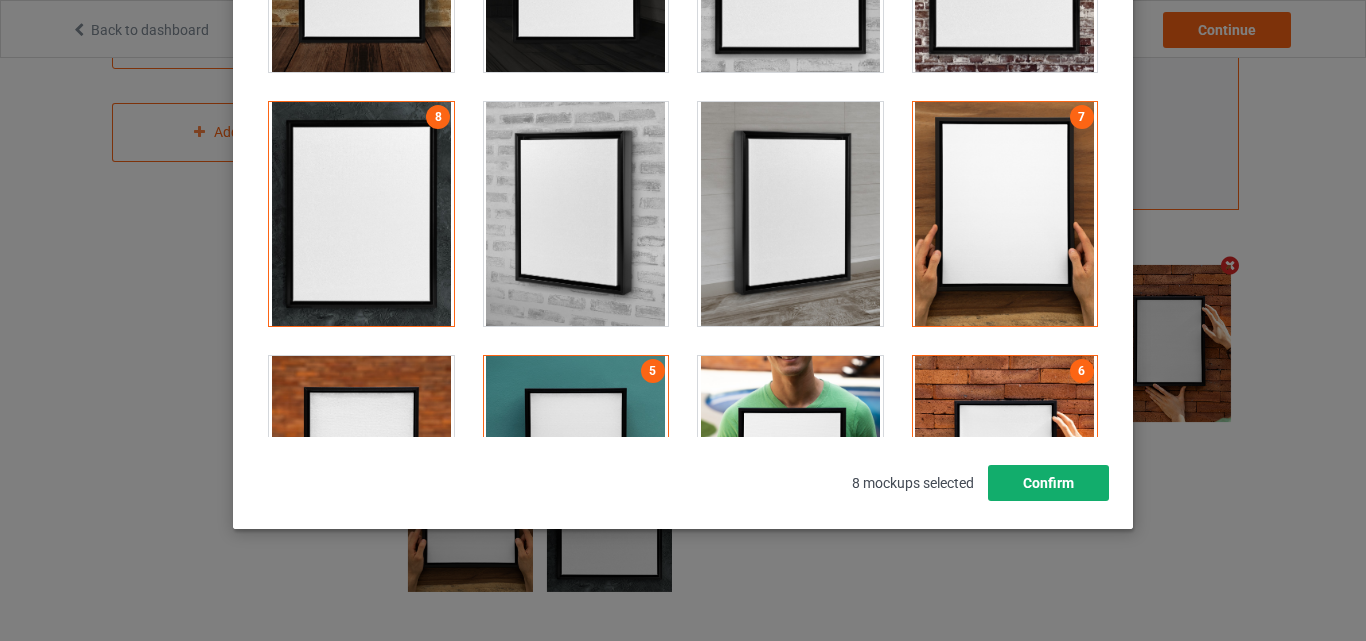 click on "Confirm" at bounding box center [1048, 483] 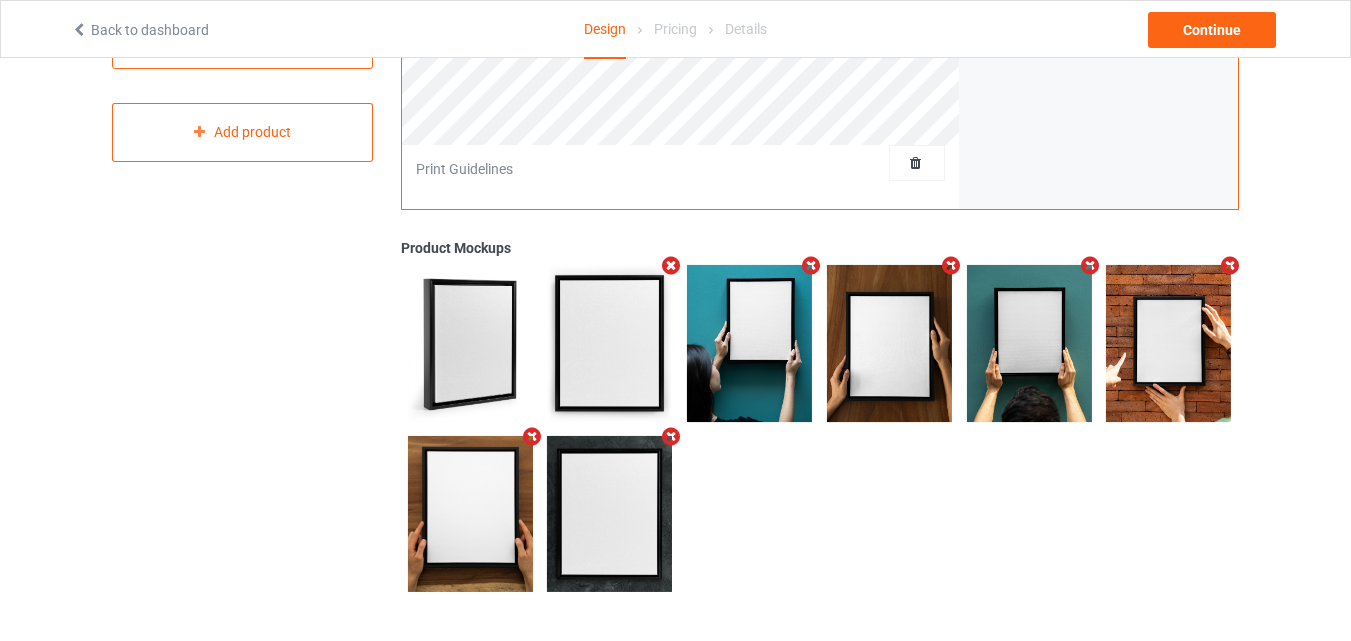 scroll, scrollTop: 0, scrollLeft: 0, axis: both 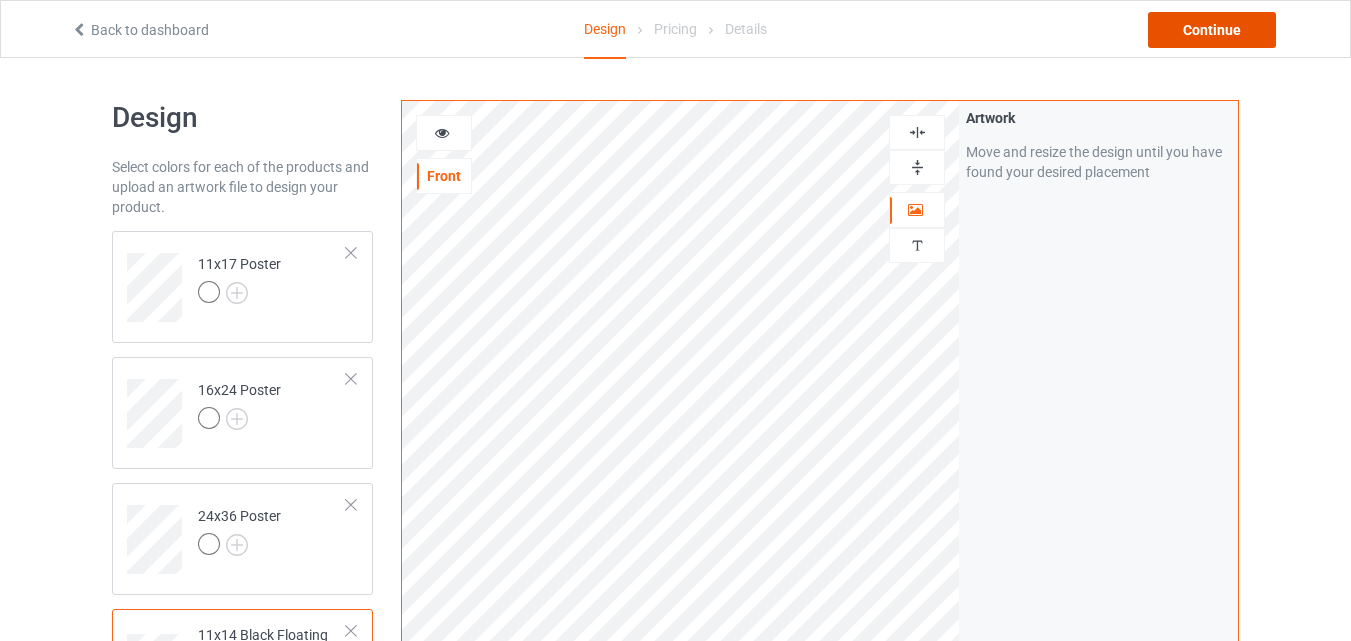 click on "Continue" at bounding box center (1212, 30) 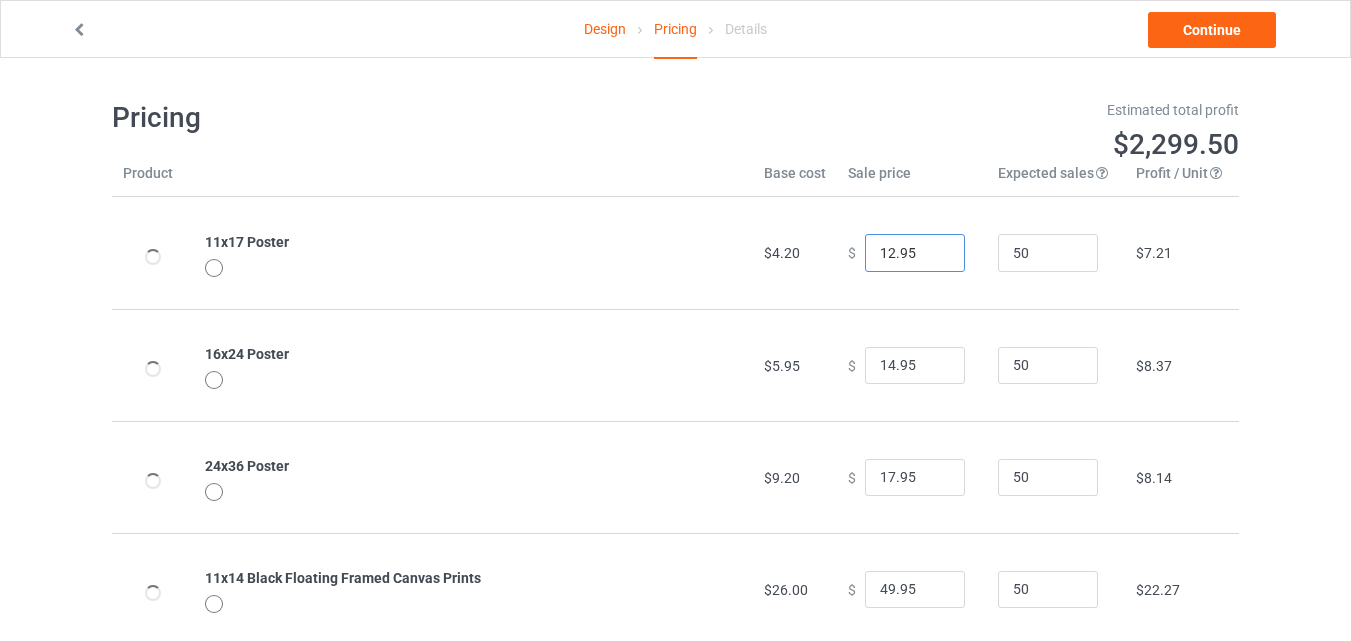 click on "12.95" at bounding box center [915, 253] 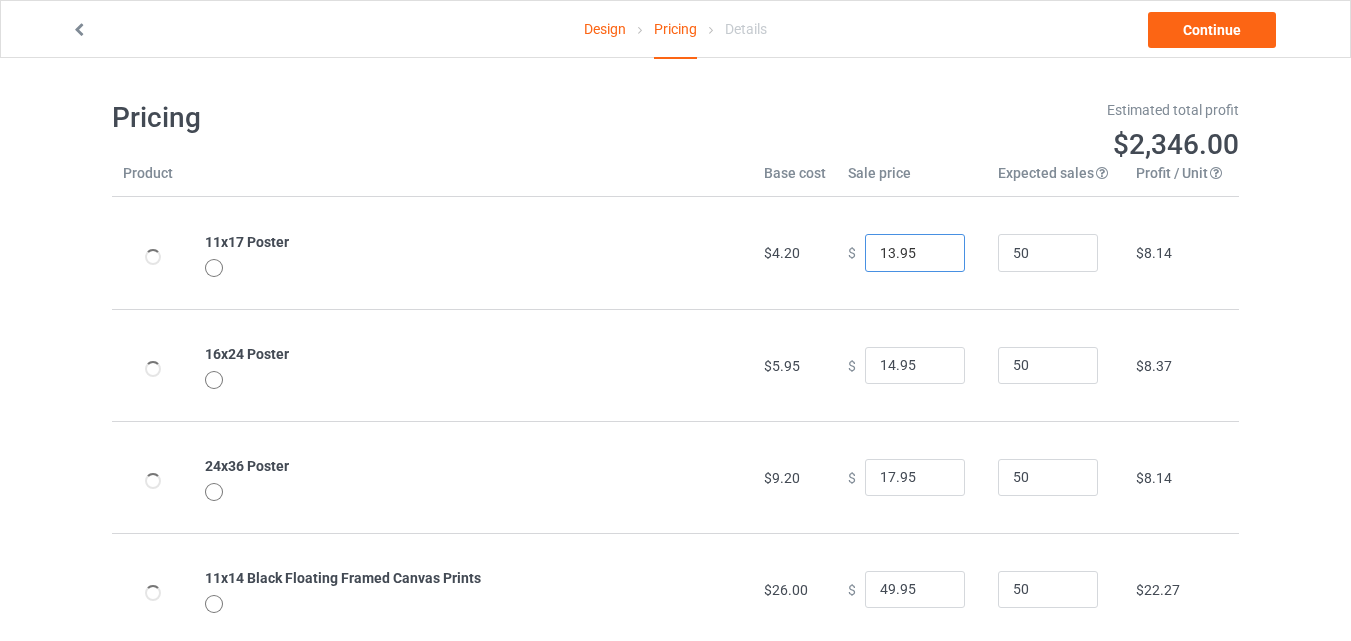 type on "13.95" 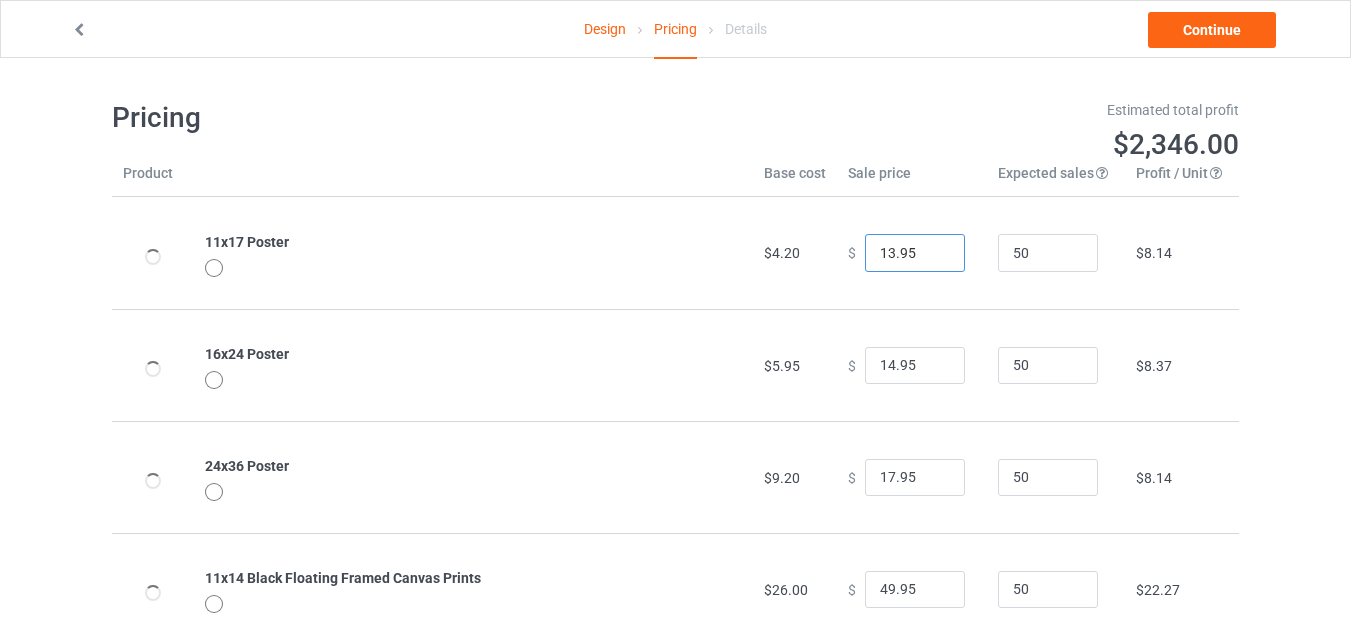 click on "13.95" at bounding box center (915, 253) 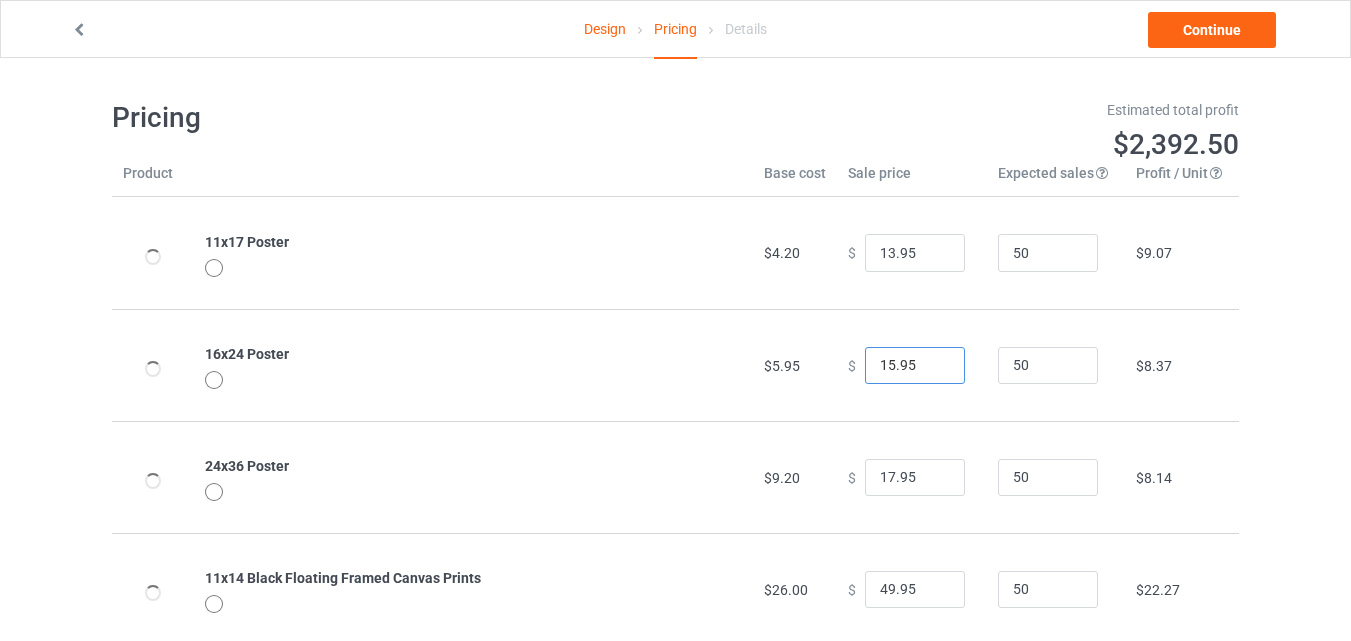 type on "15.95" 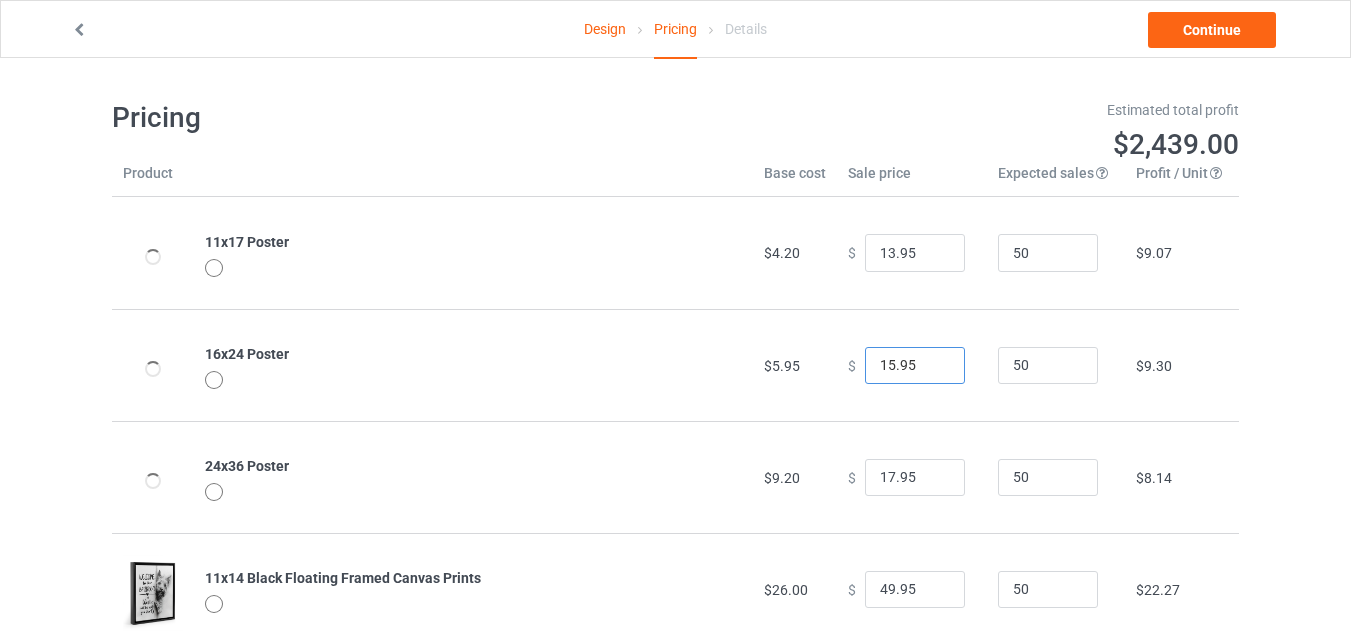 scroll, scrollTop: 58, scrollLeft: 0, axis: vertical 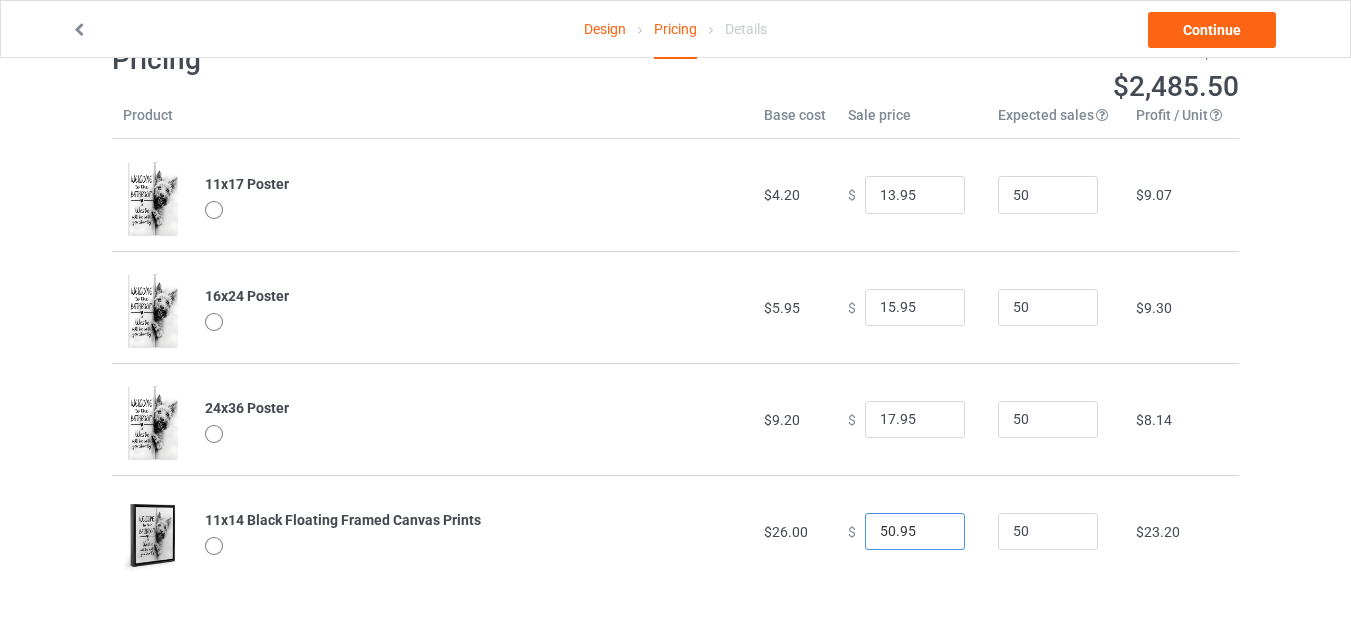 click on "50.95" at bounding box center [915, 532] 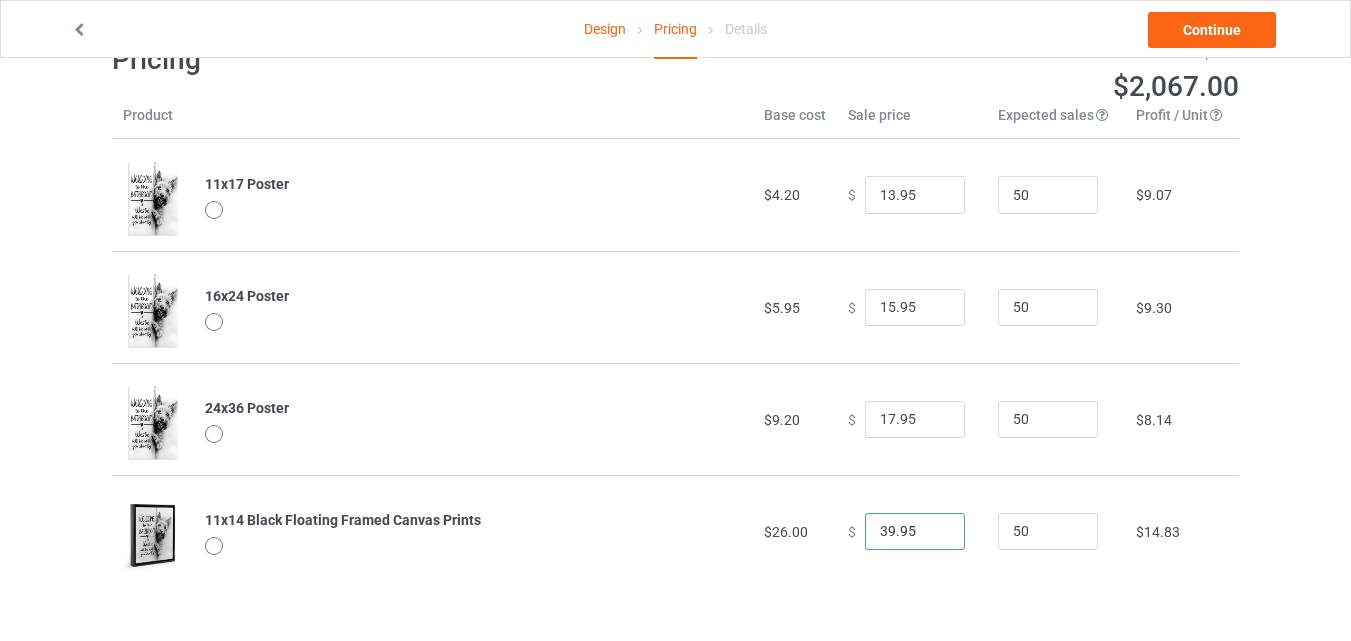 click on "39.95" at bounding box center (915, 532) 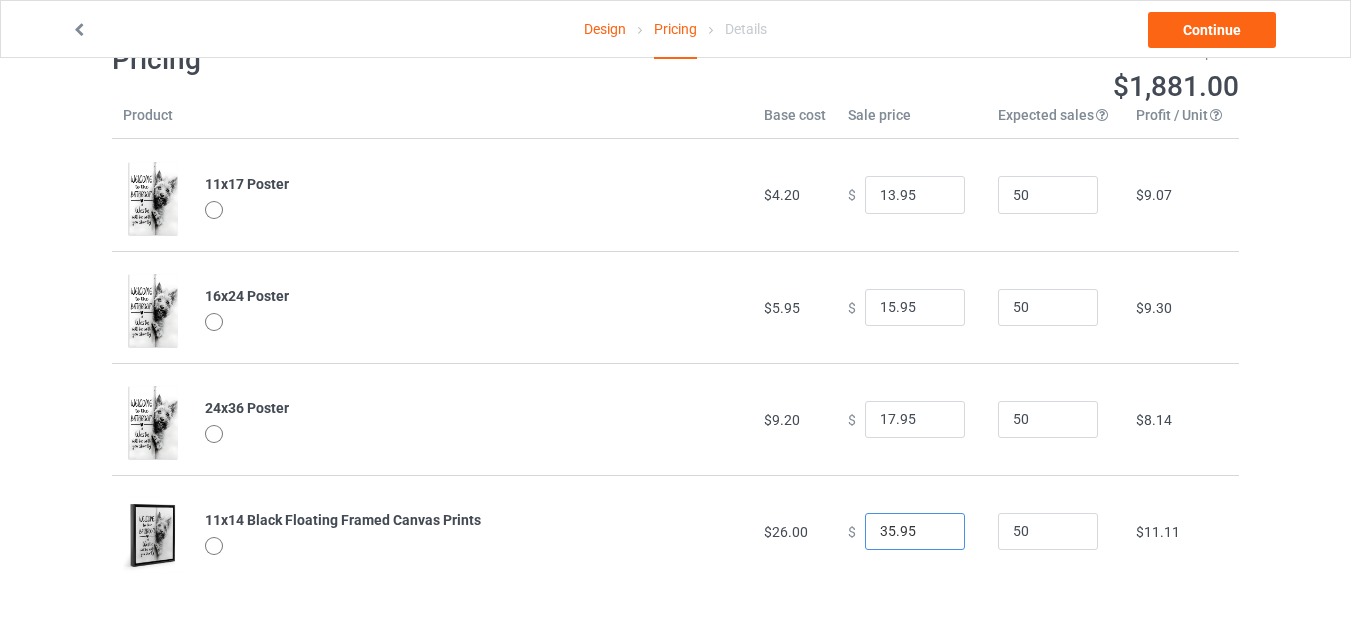 type on "35.95" 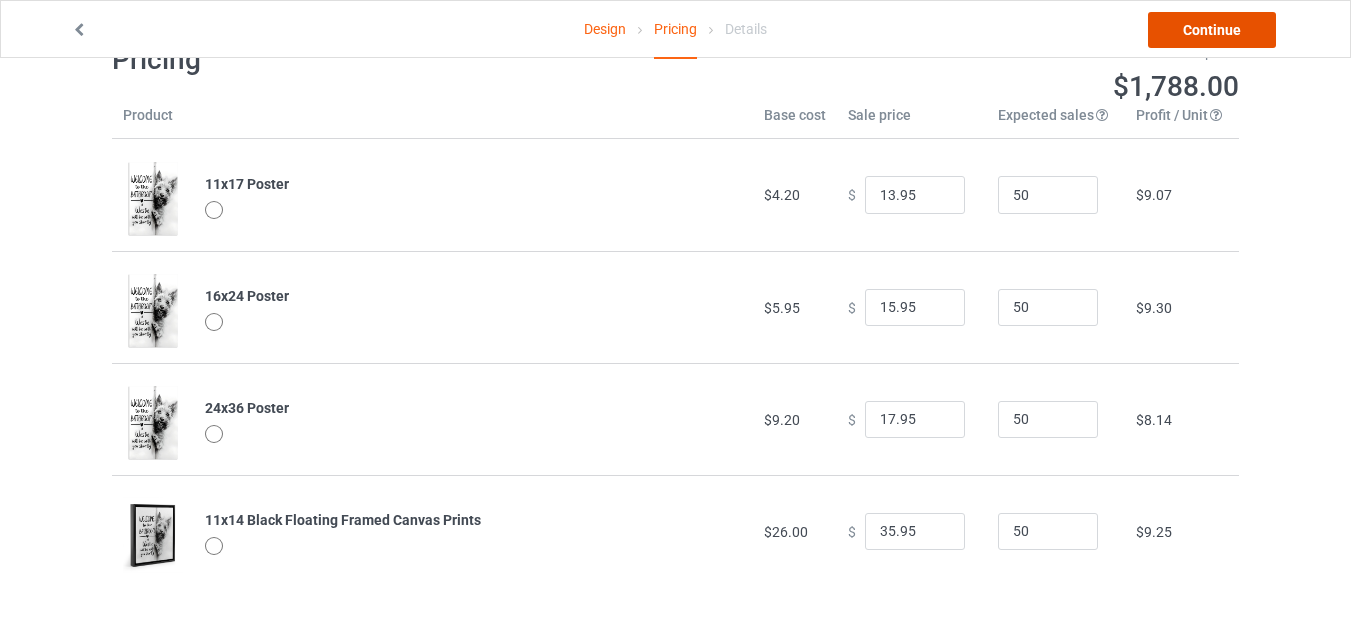 click on "Continue" at bounding box center [1212, 30] 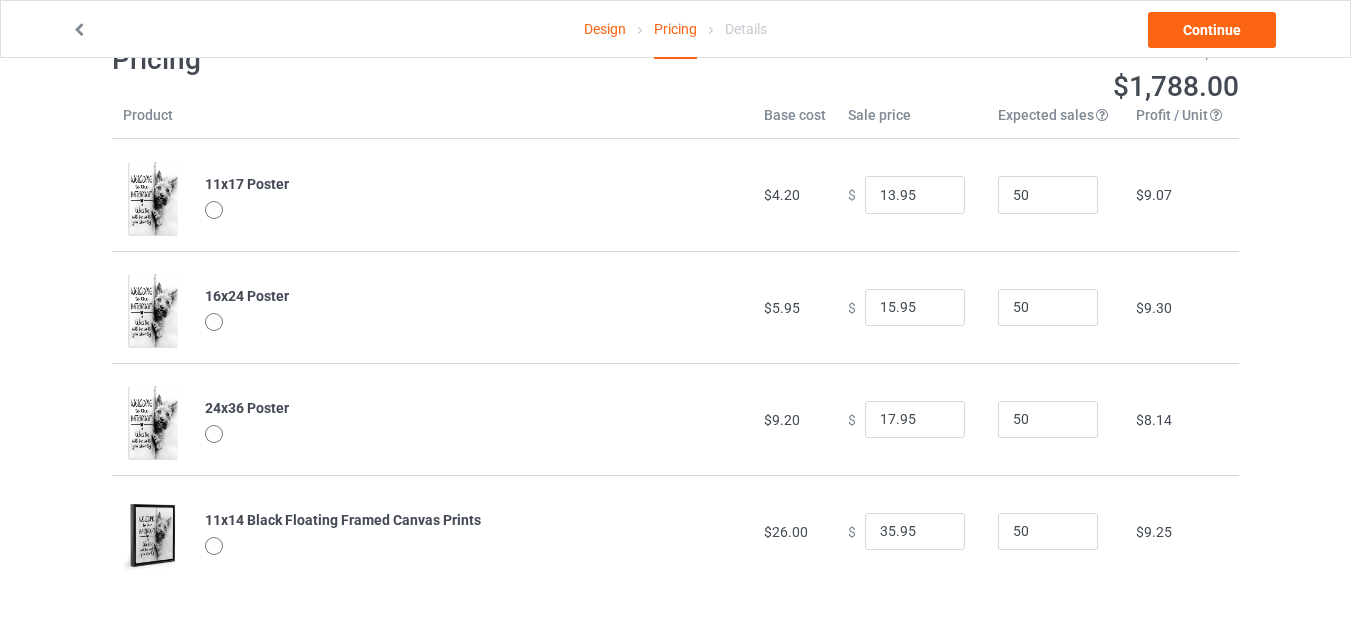 scroll, scrollTop: 0, scrollLeft: 0, axis: both 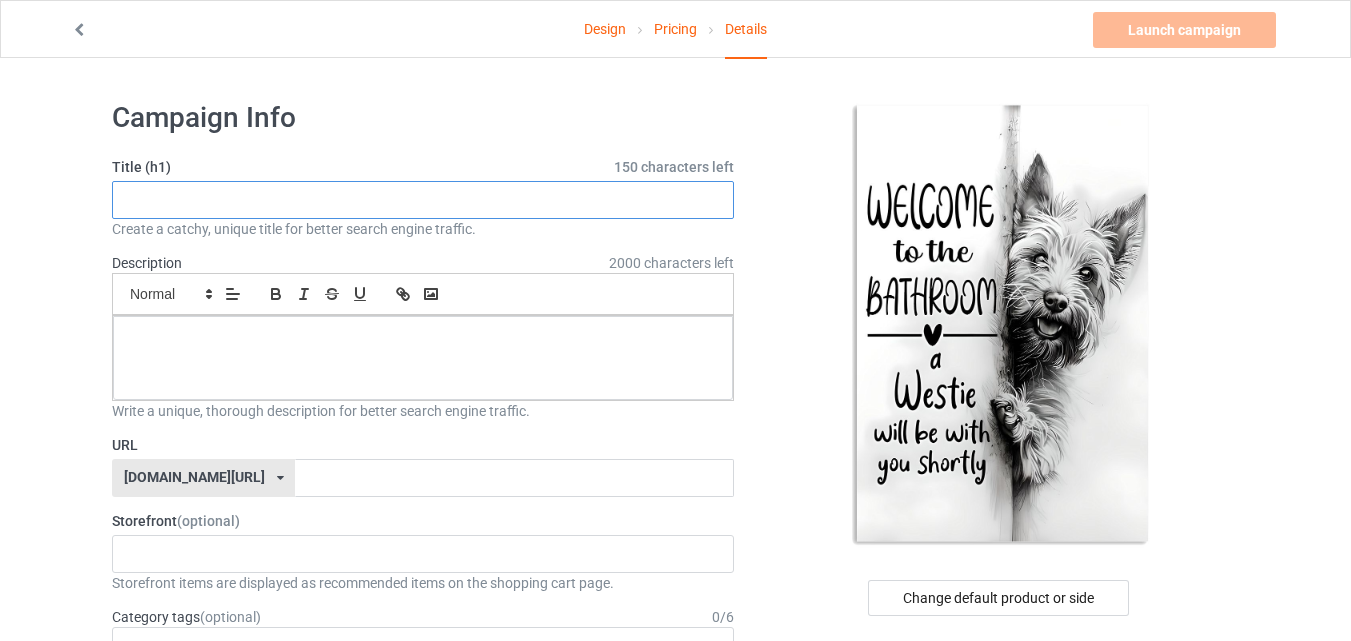 click at bounding box center [423, 200] 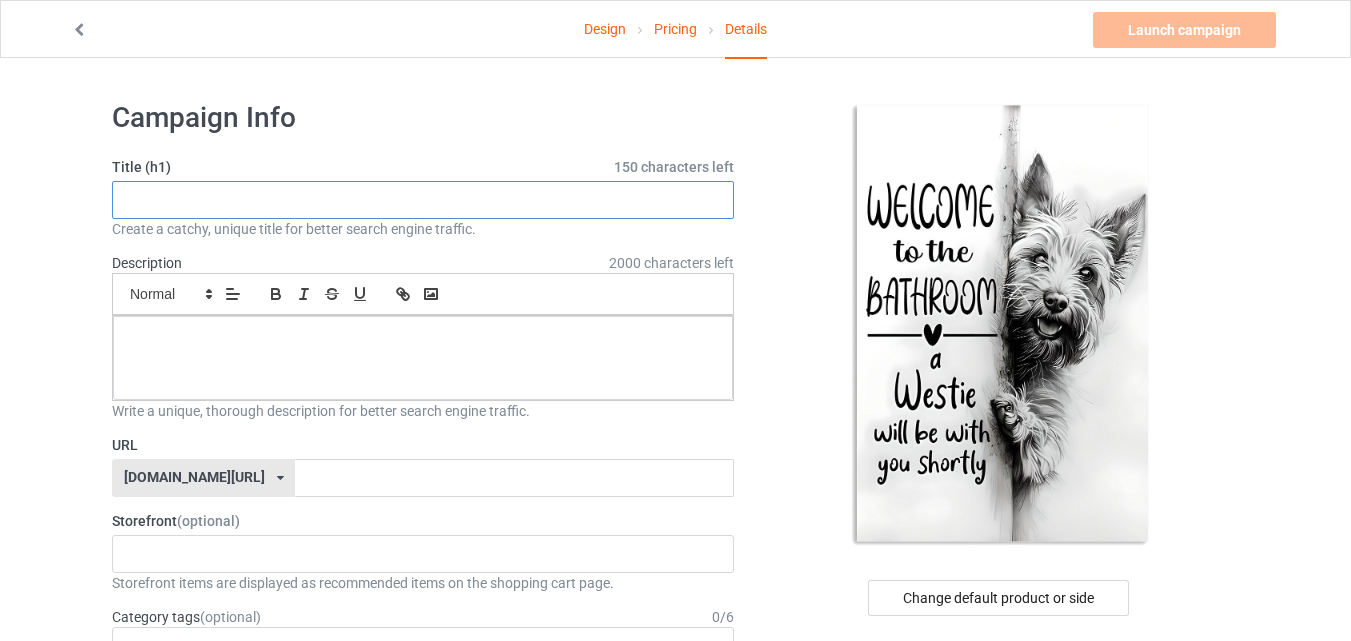 paste on "Westie" 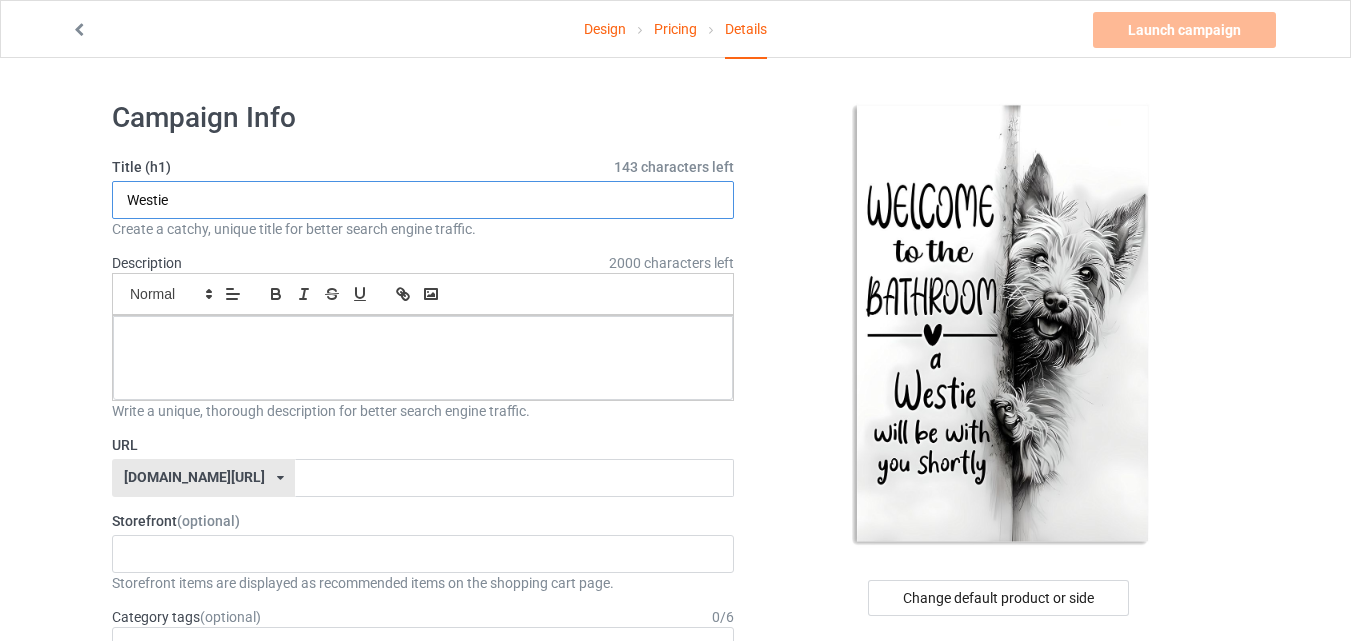 click on "Westie" at bounding box center (423, 200) 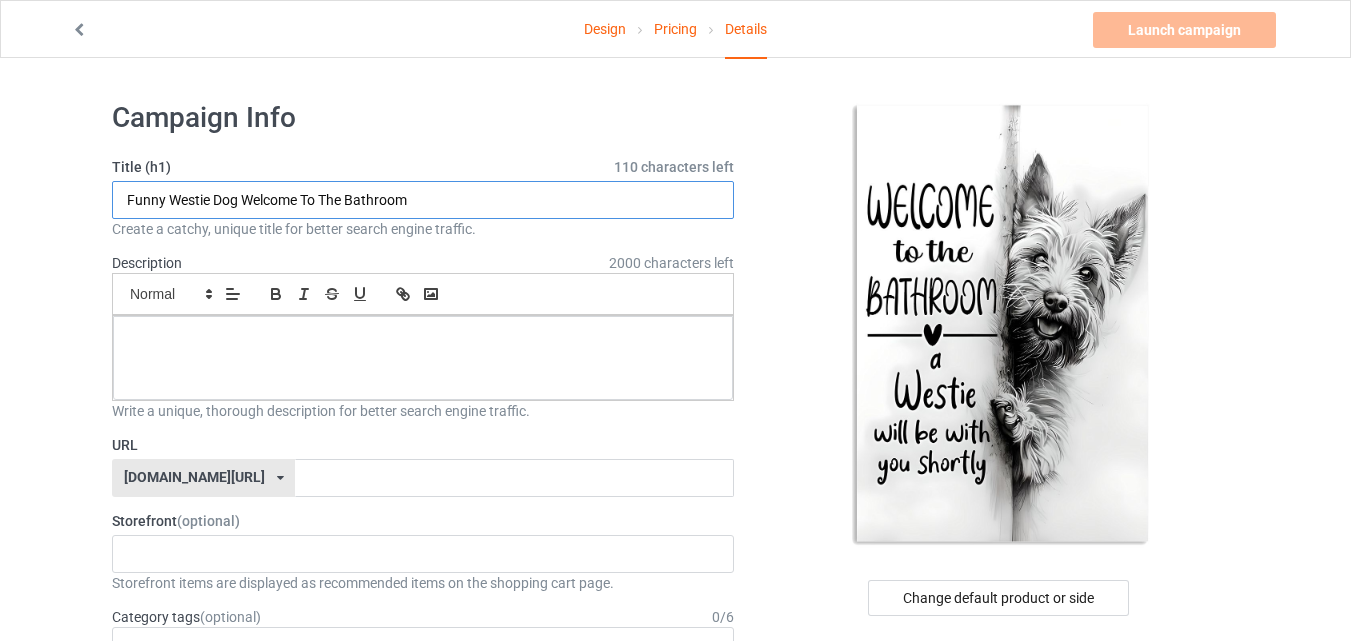 type on "Funny Westie Dog Welcome To The Bathroom" 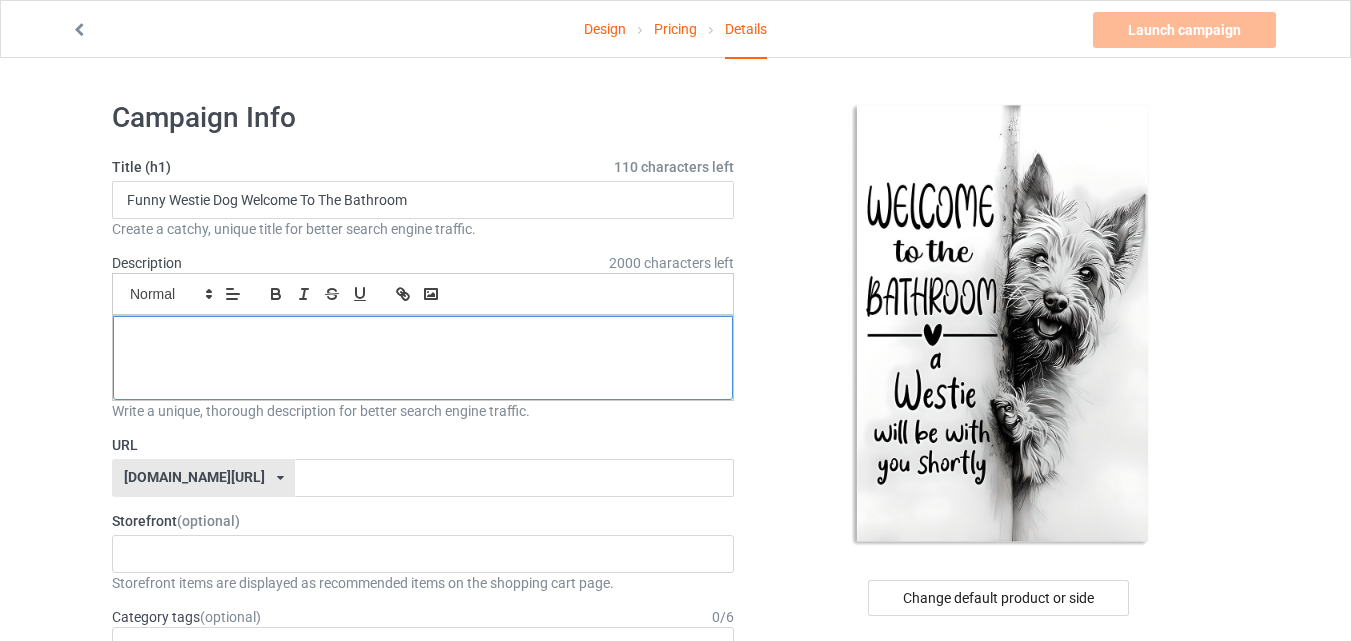 click at bounding box center (423, 358) 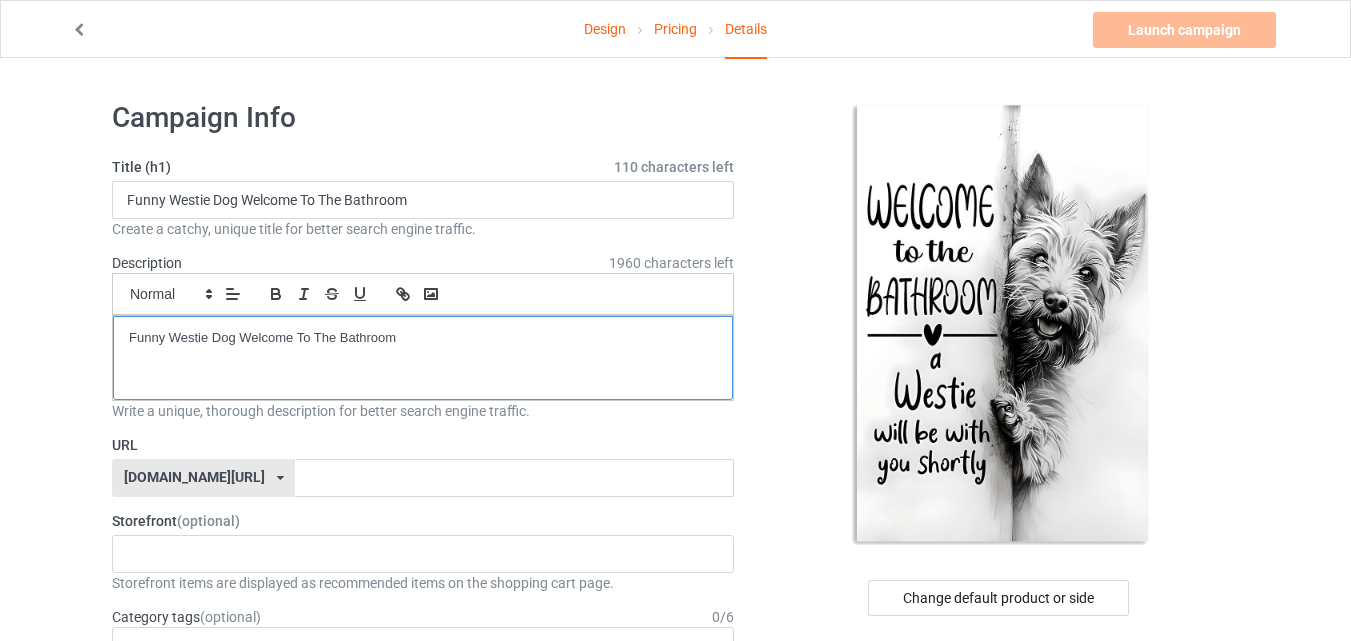 scroll, scrollTop: 0, scrollLeft: 0, axis: both 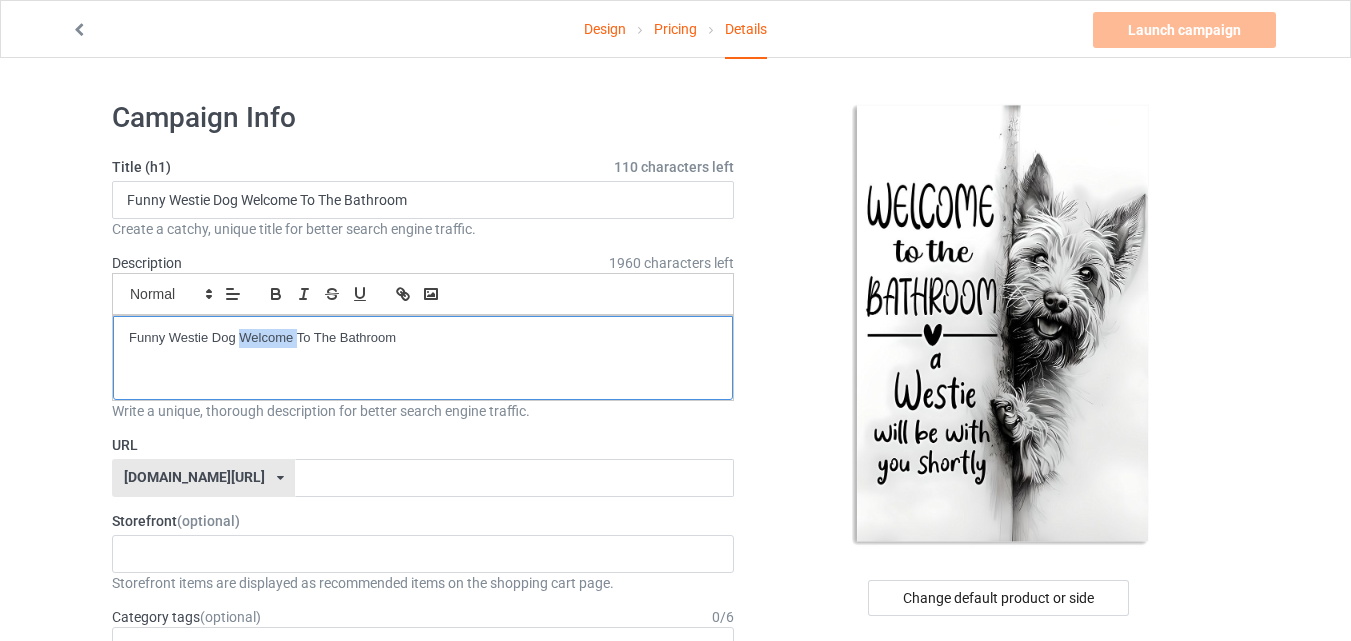 click on "Funny Westie Dog Welcome To The Bathroom" at bounding box center [423, 338] 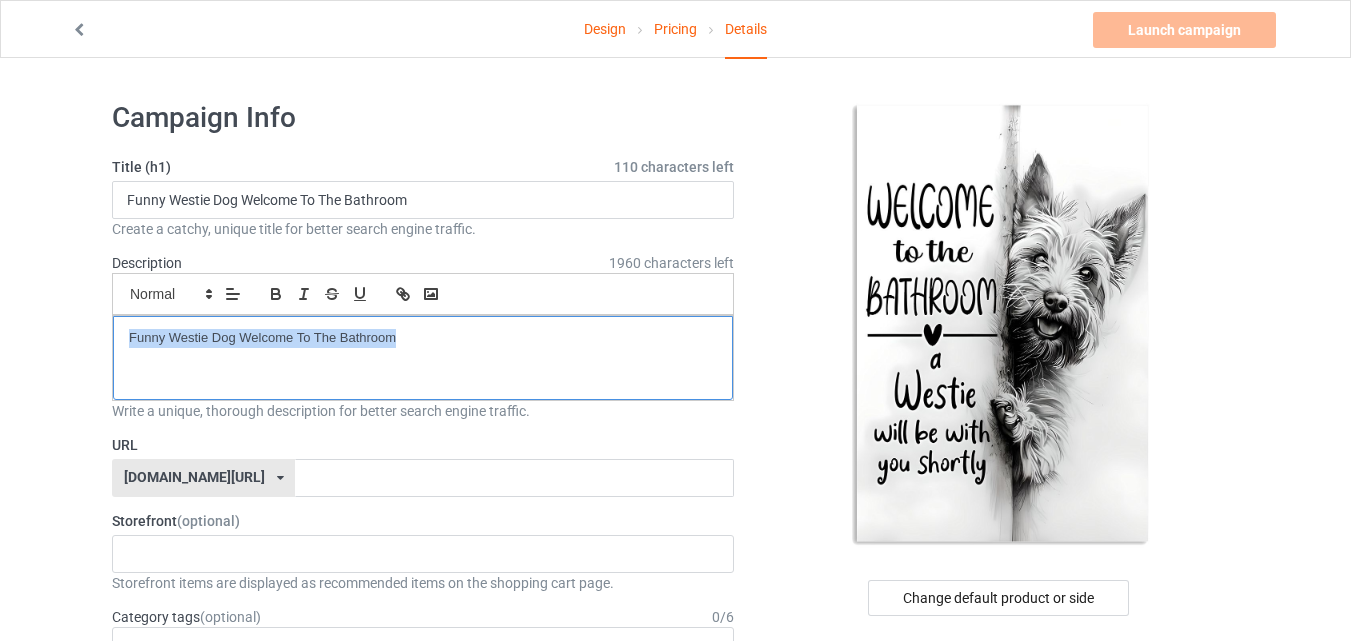 drag, startPoint x: 249, startPoint y: 344, endPoint x: 256, endPoint y: 316, distance: 28.86174 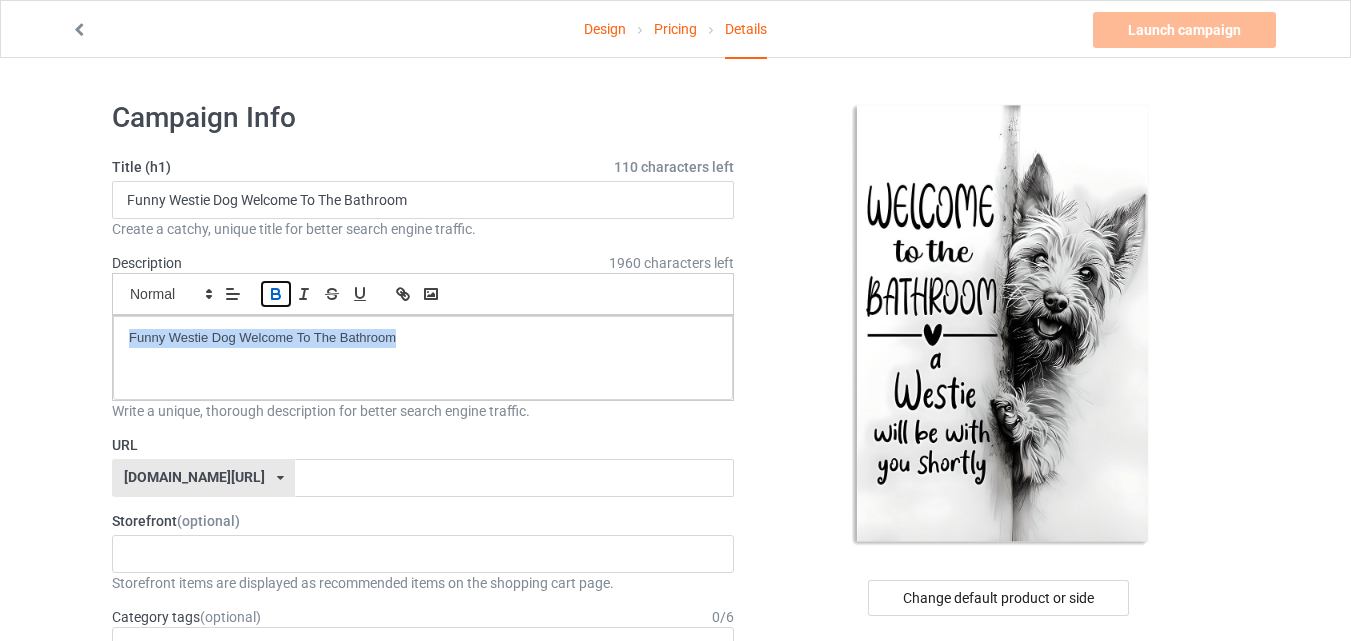 click 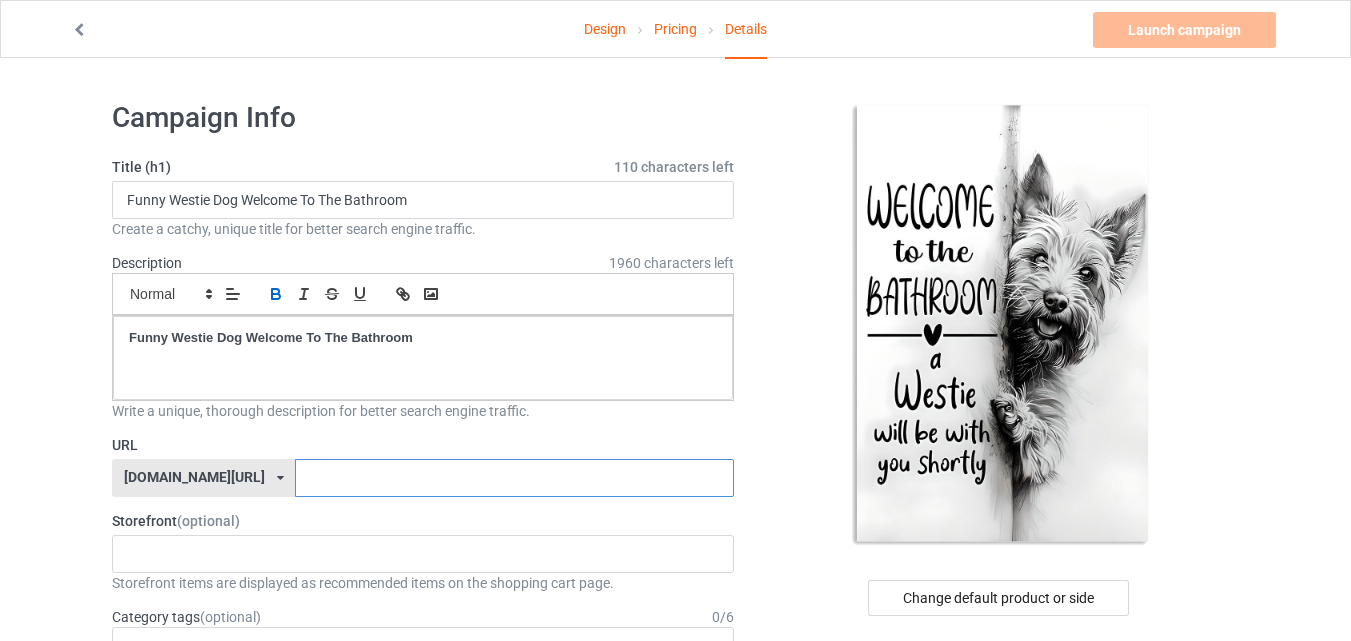 click at bounding box center [514, 478] 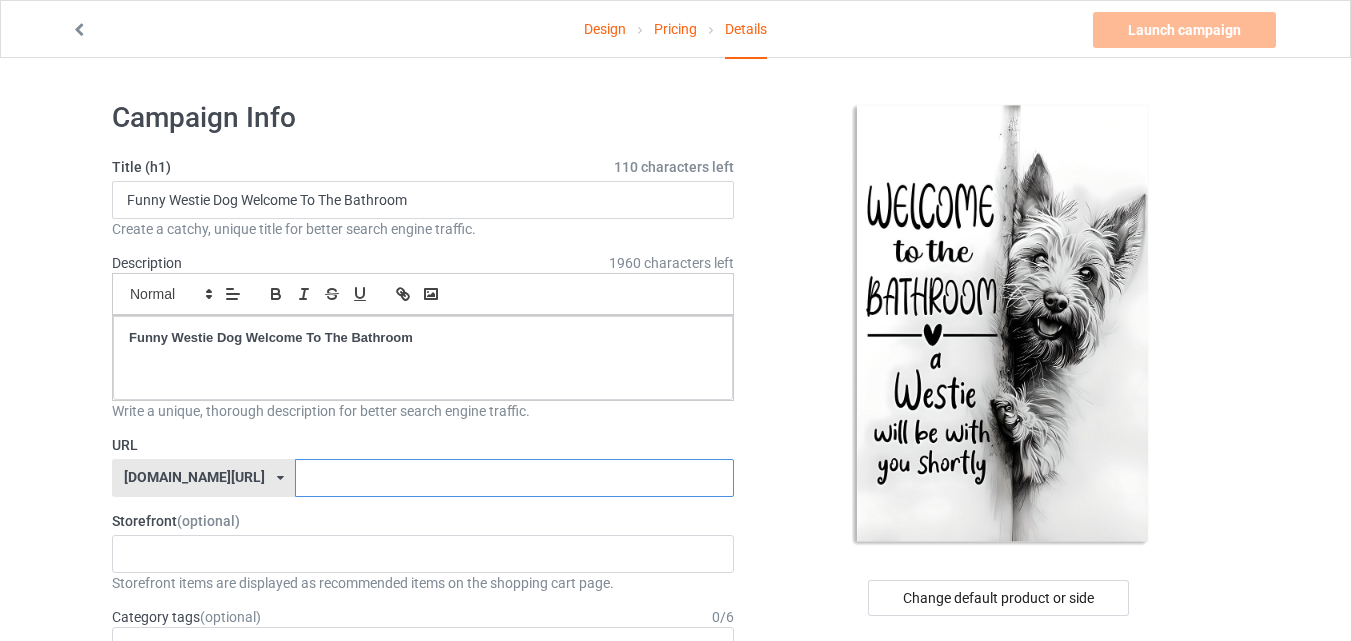 paste on "Funny Westie Dog Welcome To The Bathroom" 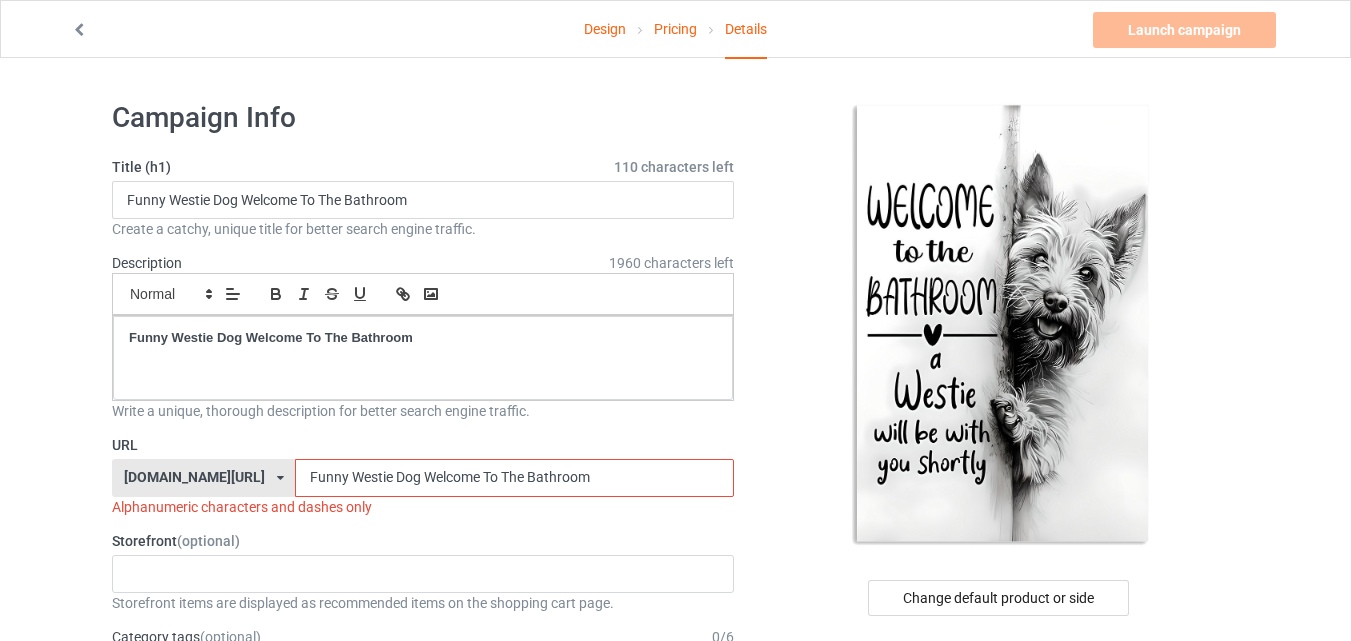 click on "Funny Westie Dog Welcome To The Bathroom" at bounding box center [514, 478] 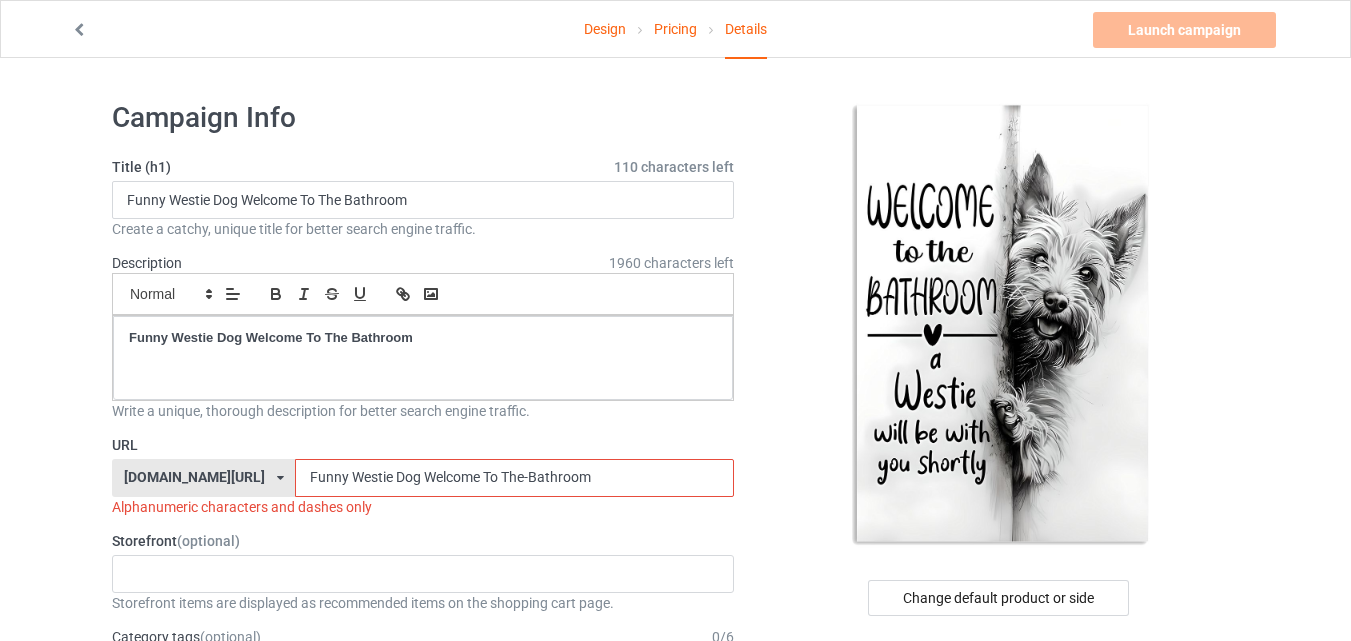click on "Funny Westie Dog Welcome To The-Bathroom" at bounding box center [514, 478] 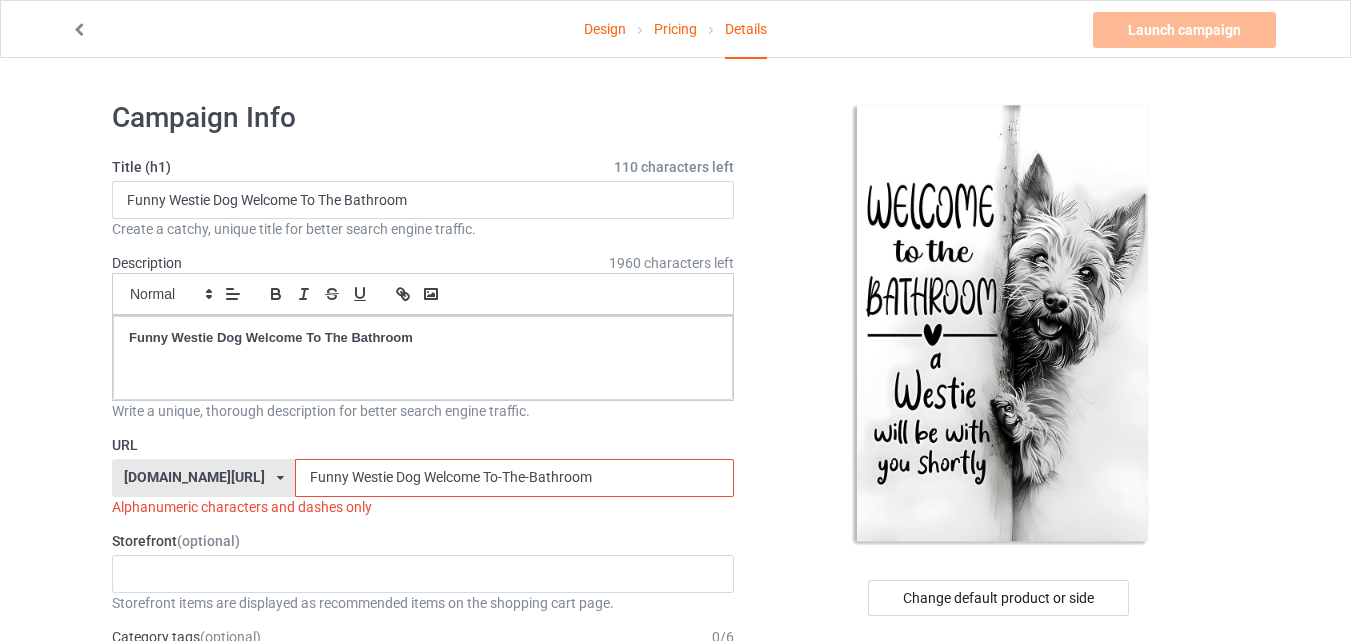click on "Funny Westie Dog Welcome To-The-Bathroom" at bounding box center [514, 478] 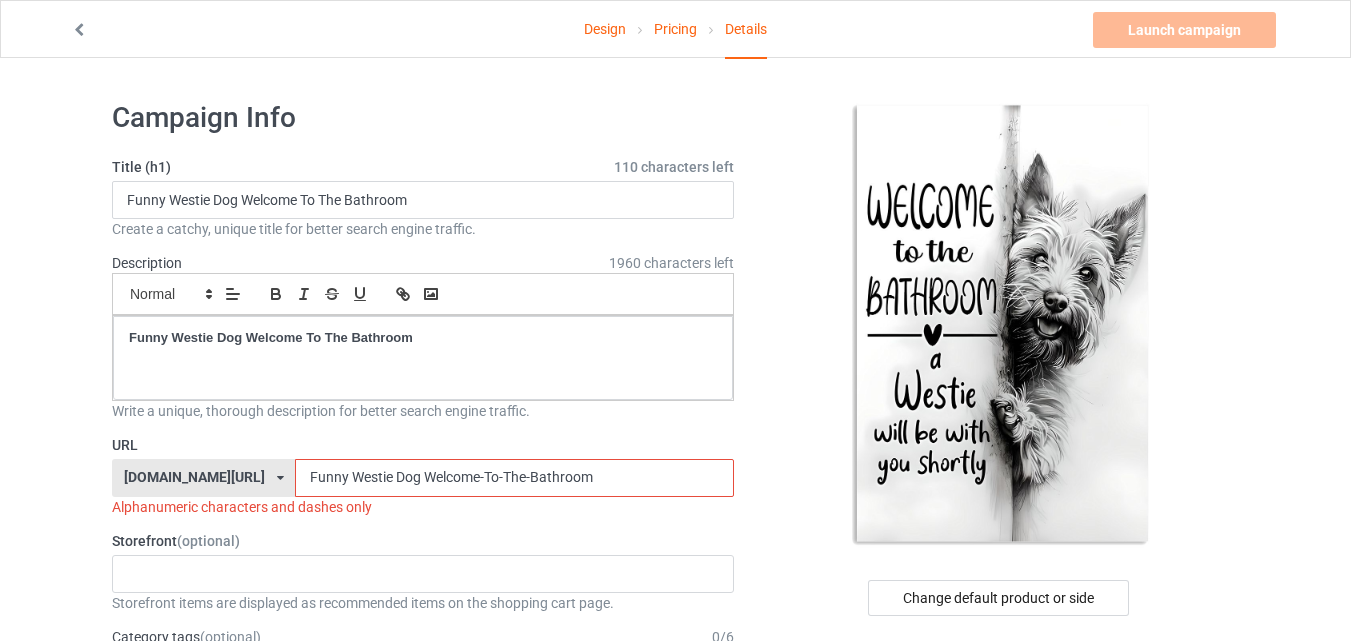 click on "Funny Westie Dog Welcome-To-The-Bathroom" at bounding box center (514, 478) 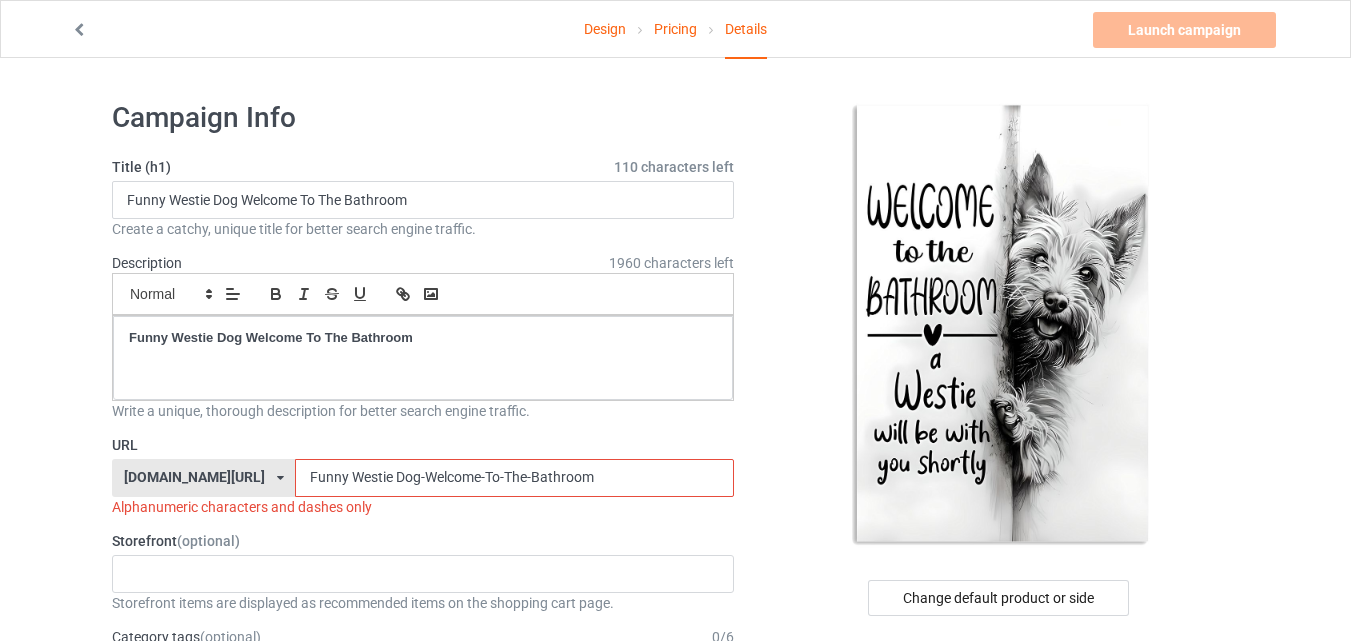 click on "Funny Westie Dog-Welcome-To-The-Bathroom" at bounding box center (514, 478) 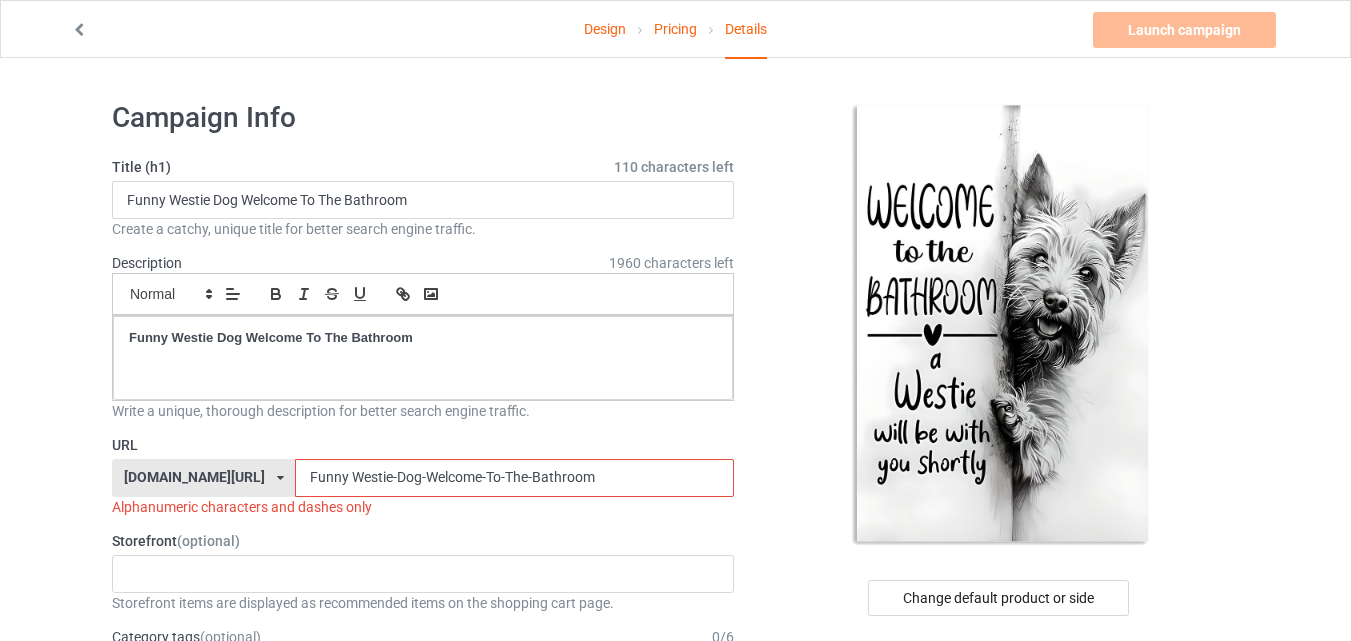 click on "Funny Westie-Dog-Welcome-To-The-Bathroom" at bounding box center [514, 478] 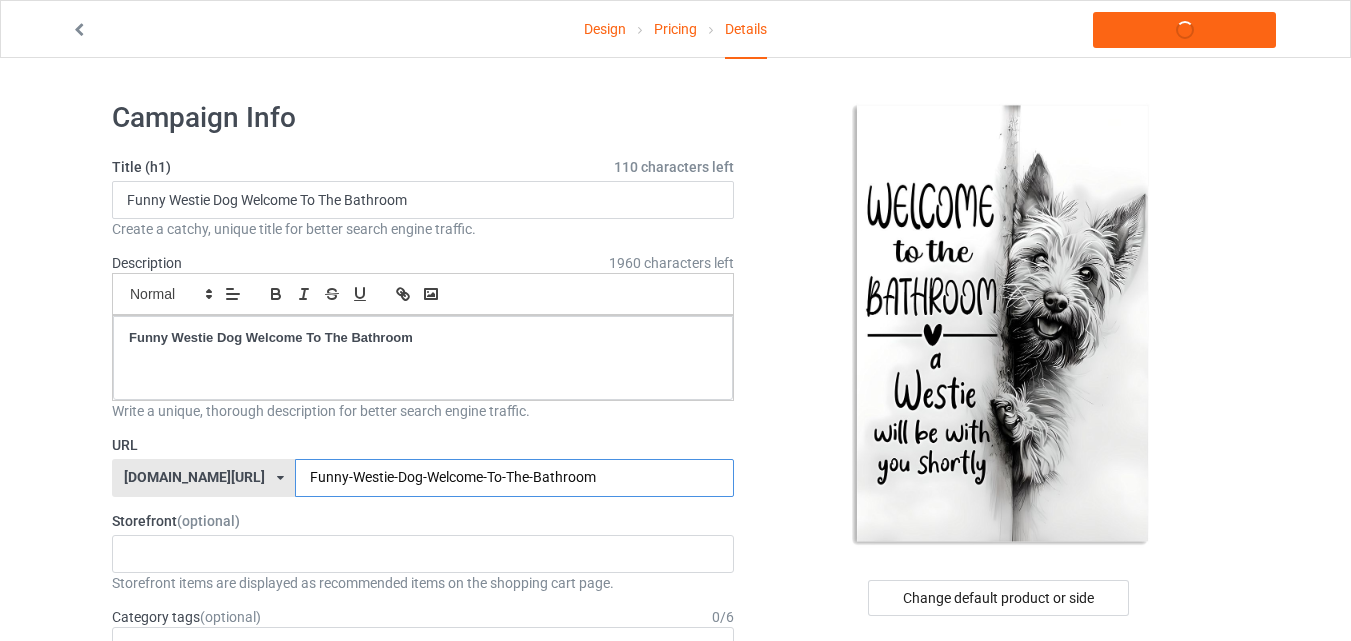 click on "Funny-Westie-Dog-Welcome-To-The-Bathroom" at bounding box center [514, 478] 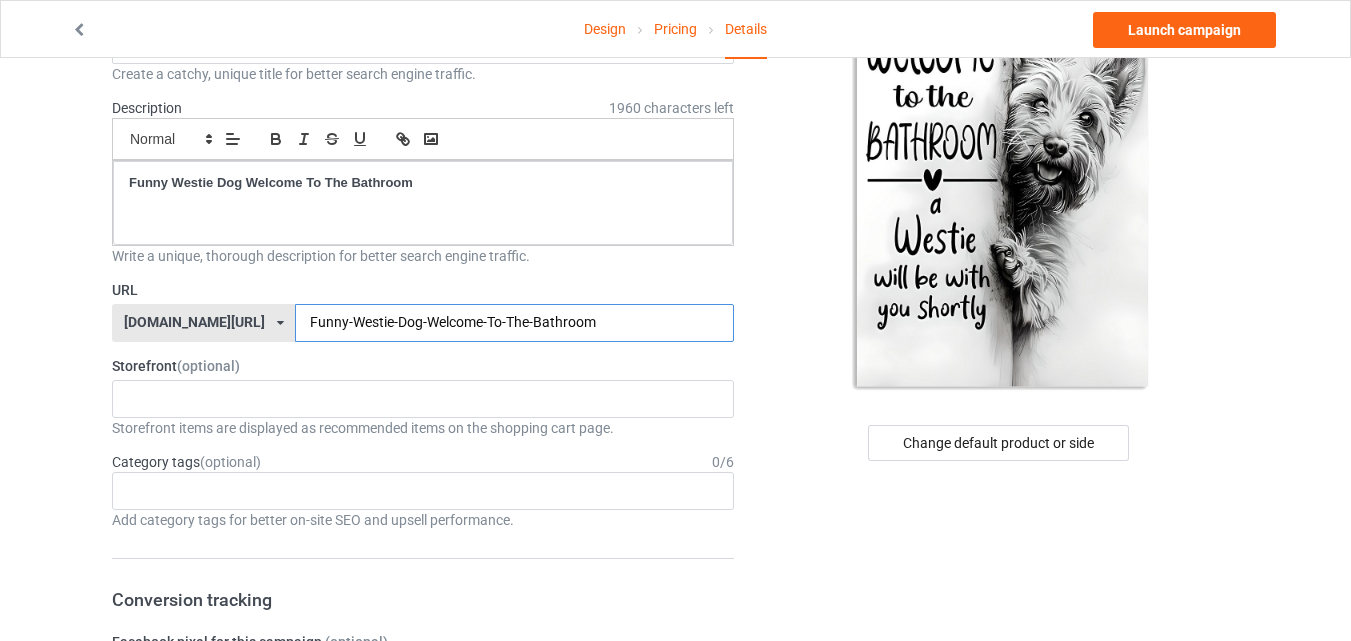scroll, scrollTop: 190, scrollLeft: 0, axis: vertical 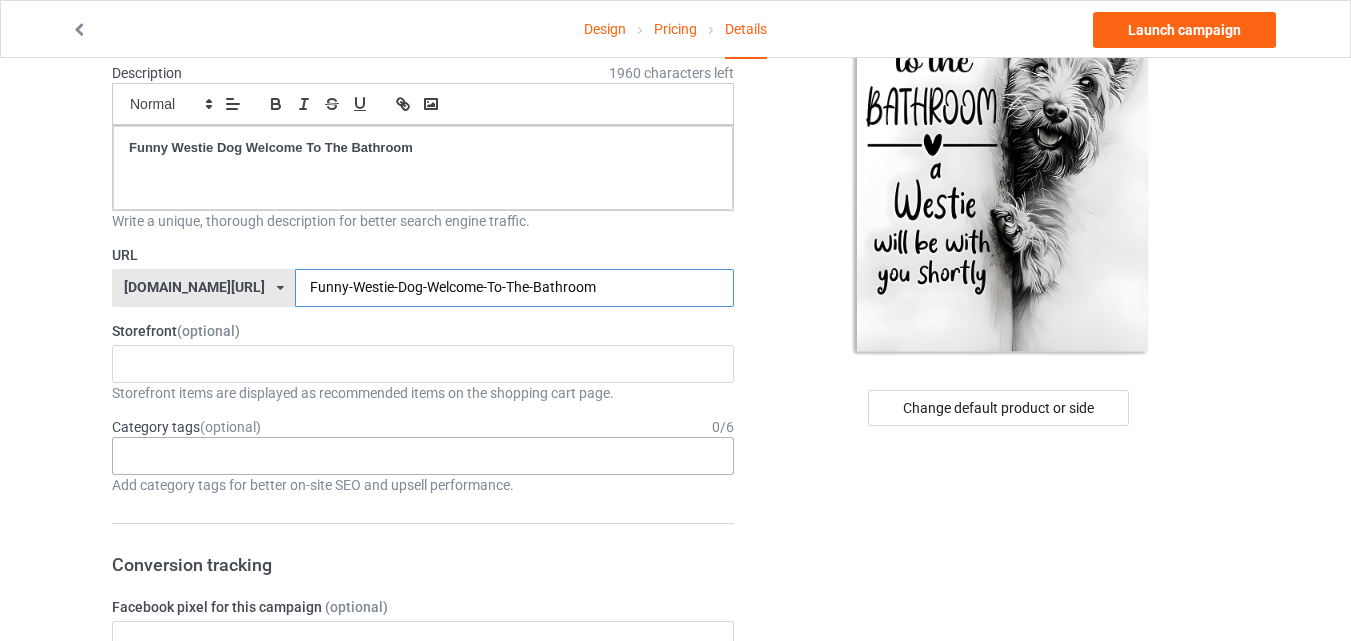 type on "Funny-Westie-Dog-Welcome-To-The-Bathroom" 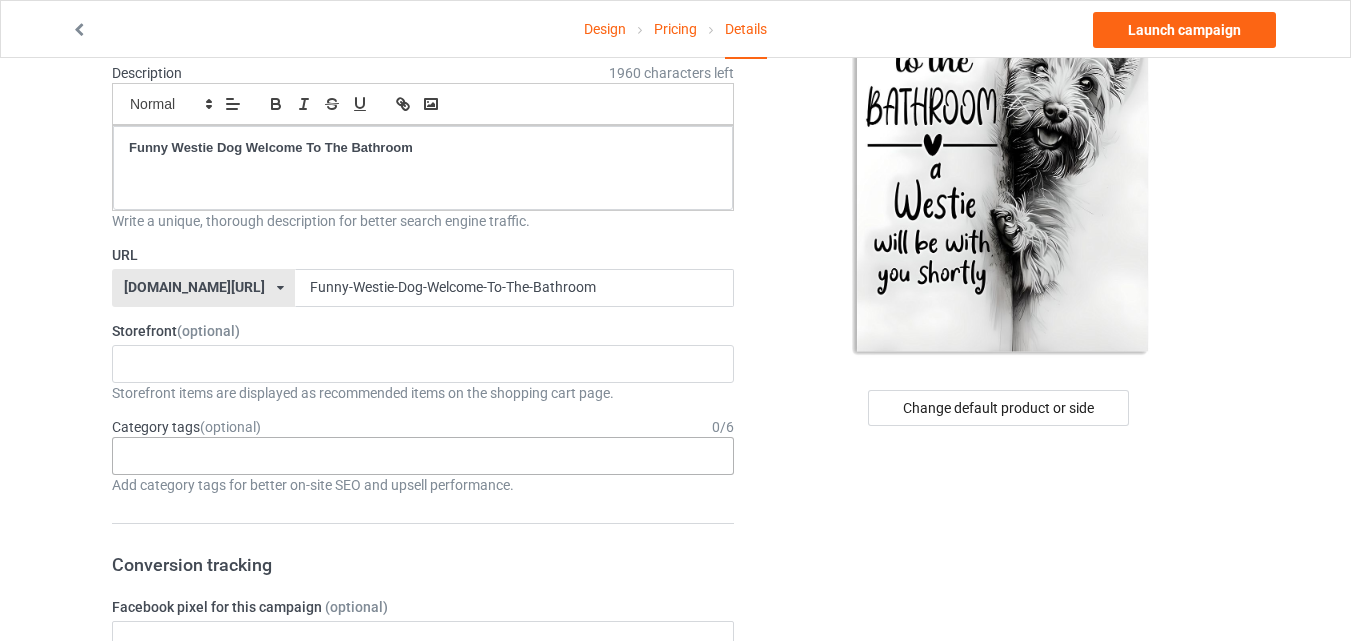 click on "Age > [DEMOGRAPHIC_DATA] > 1 Age > [DEMOGRAPHIC_DATA] Months > 1 Month Age > [DEMOGRAPHIC_DATA] Months Age > [DEMOGRAPHIC_DATA] Age > [DEMOGRAPHIC_DATA] > 10 Age > [DEMOGRAPHIC_DATA] Months > 10 Month Age > [DEMOGRAPHIC_DATA] > 100 Sports > Running > 10K Run Age > [DEMOGRAPHIC_DATA] > 11 Age > [DEMOGRAPHIC_DATA] Months > 11 Month Age > [DEMOGRAPHIC_DATA] > 12 Age > [DEMOGRAPHIC_DATA] Months > 12 Month Age > [DEMOGRAPHIC_DATA] > 13 Age > [DEMOGRAPHIC_DATA] > 14 Age > [DEMOGRAPHIC_DATA] > 15 Sports > Running > 15K Run Age > [DEMOGRAPHIC_DATA] > 16 Age > [DEMOGRAPHIC_DATA] > 17 Age > [DEMOGRAPHIC_DATA] > 18 Age > [DEMOGRAPHIC_DATA] > 19 Age > Decades > 1920s Age > Decades > 1930s Age > Decades > 1940s Age > Decades > 1950s Age > Decades > 1960s Age > Decades > 1970s Age > Decades > 1980s Age > Decades > 1990s Age > [DEMOGRAPHIC_DATA] > 2 Age > [DEMOGRAPHIC_DATA] Months > 2 Month Age > [DEMOGRAPHIC_DATA] > 20 Age > [DEMOGRAPHIC_DATA] Age > Decades > 2000s Age > Decades > 2010s Age > [DEMOGRAPHIC_DATA] > 21 Age > [DEMOGRAPHIC_DATA] > 22 Age > [DEMOGRAPHIC_DATA] > 23 Age > [DEMOGRAPHIC_DATA] > 24 Age > [DEMOGRAPHIC_DATA] > 25 Age > [DEMOGRAPHIC_DATA] > 26 Age > [DEMOGRAPHIC_DATA] > 27 Age > [DEMOGRAPHIC_DATA] > 28 Age > [DEMOGRAPHIC_DATA] > 29 Age > [DEMOGRAPHIC_DATA] > 3 Age > [DEMOGRAPHIC_DATA] Months > 3 Month Sports > Basketball > 3-Pointer Age > [DEMOGRAPHIC_DATA] > 30 Age > [DEMOGRAPHIC_DATA] > 31 Age > [DEMOGRAPHIC_DATA] > 32 Age > [DEMOGRAPHIC_DATA] > 33 Age > [DEMOGRAPHIC_DATA] > 34 Age > [DEMOGRAPHIC_DATA] > 35 Age Jobs 1" at bounding box center [423, 456] 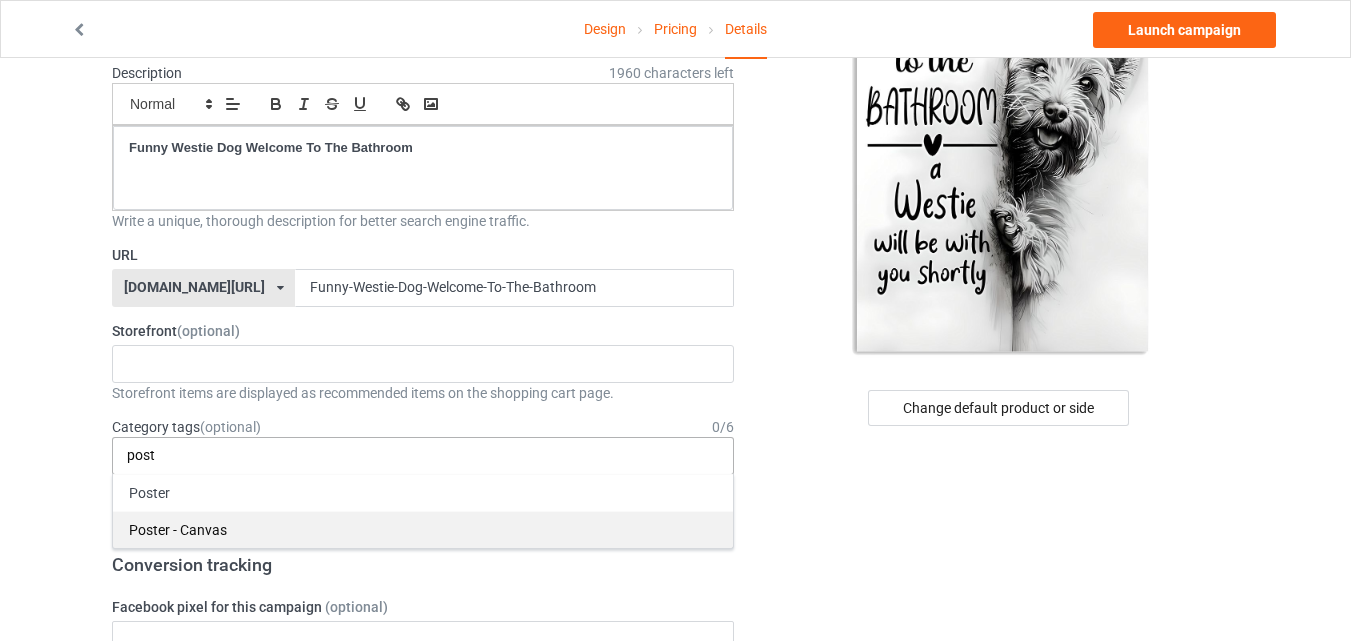 type on "post" 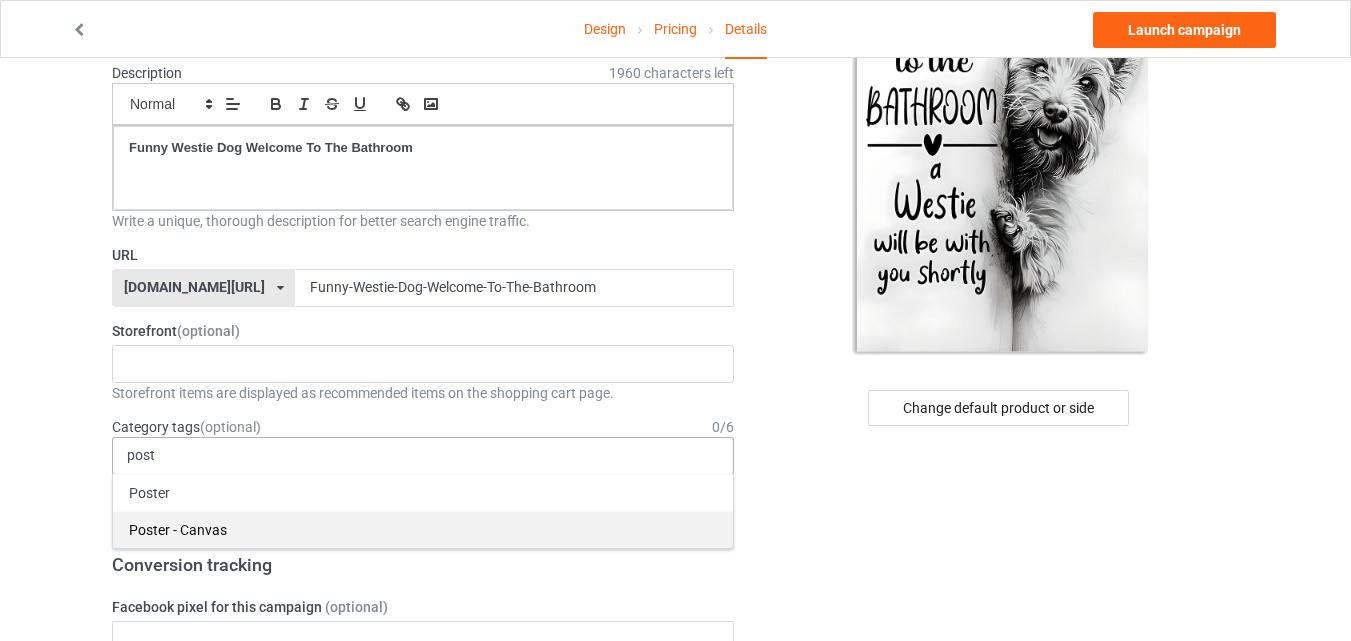 click on "Poster - Canvas" at bounding box center [423, 529] 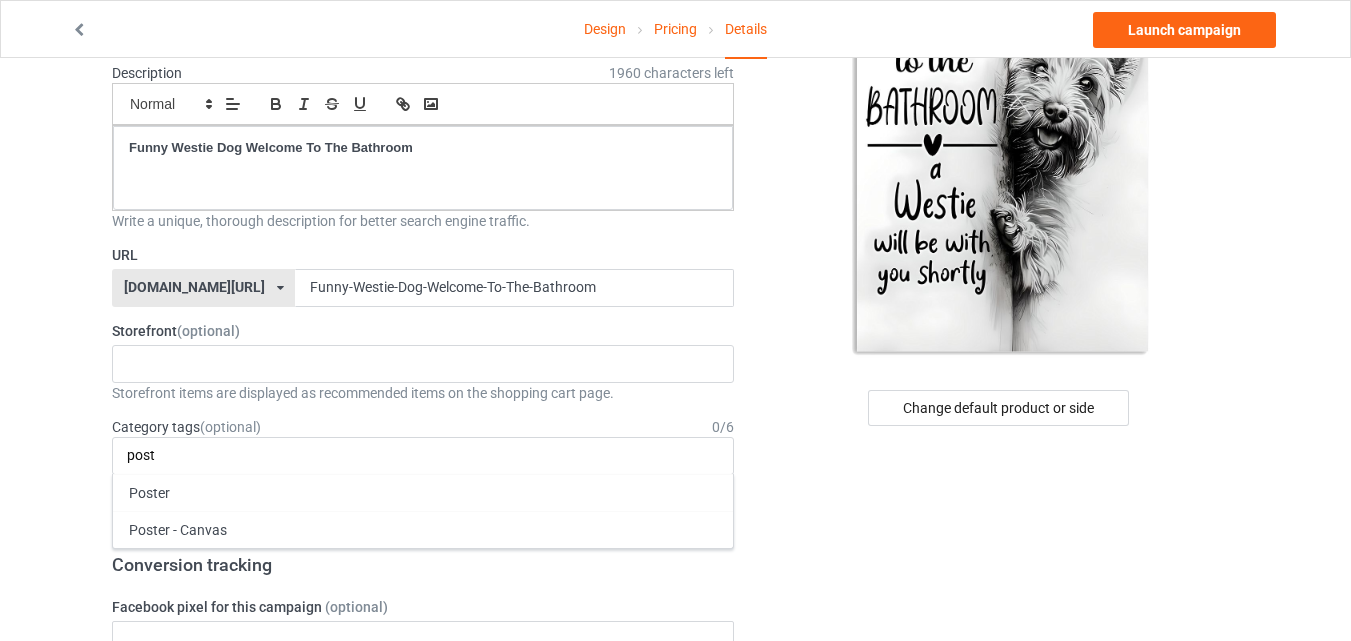 type 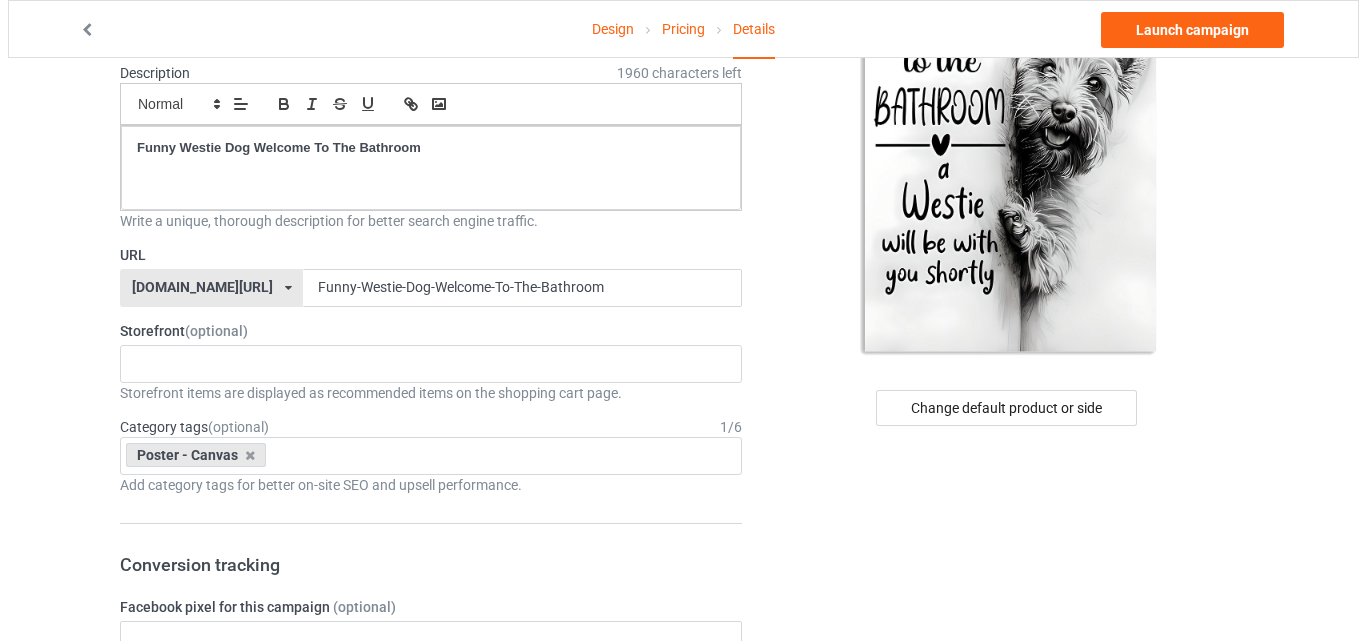 scroll, scrollTop: 0, scrollLeft: 0, axis: both 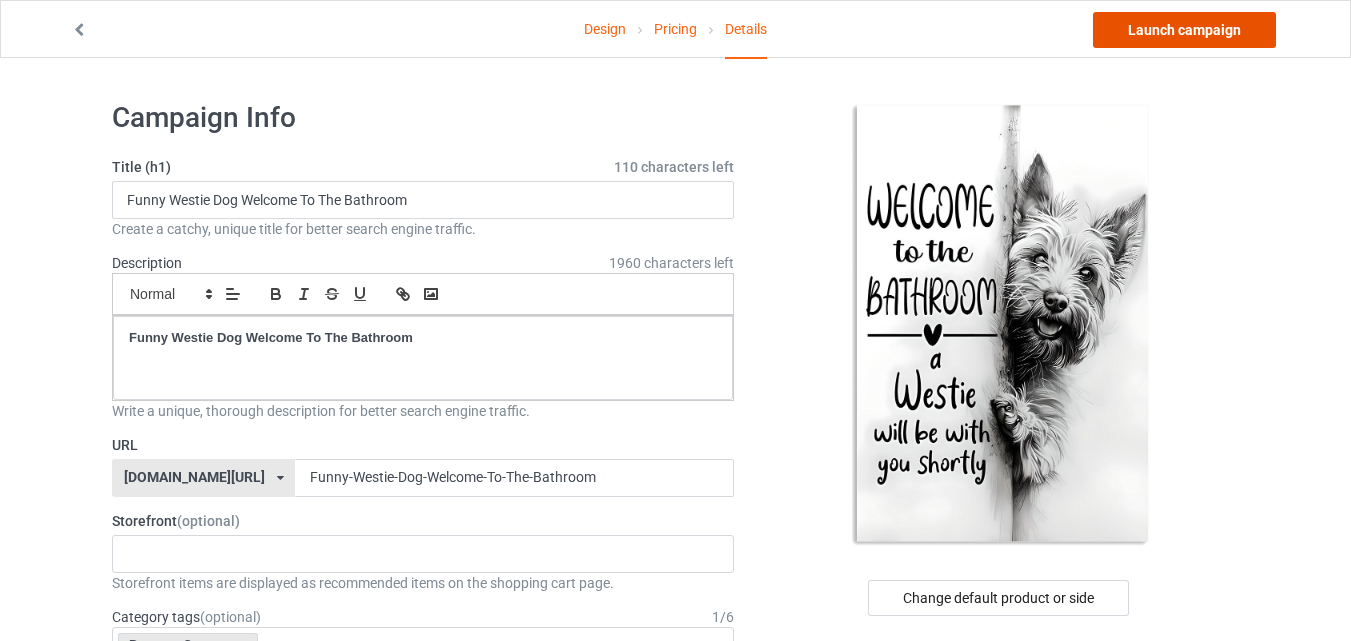 click on "Launch campaign" at bounding box center [1184, 30] 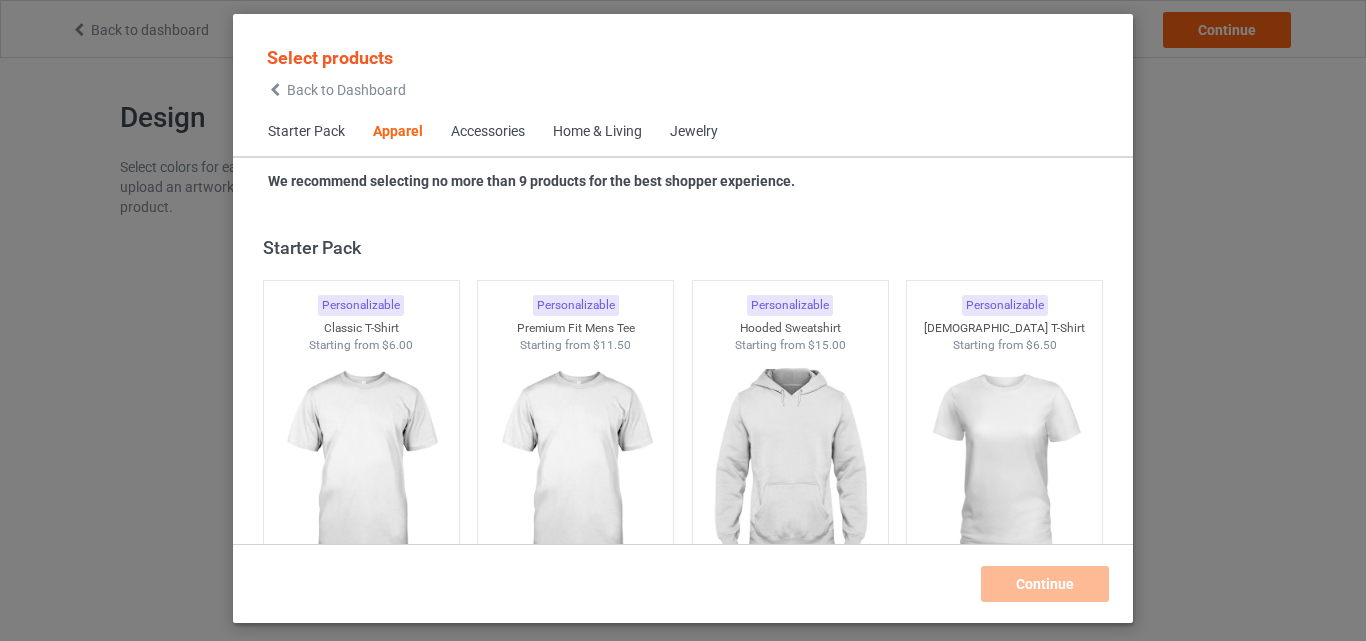 scroll, scrollTop: 0, scrollLeft: 0, axis: both 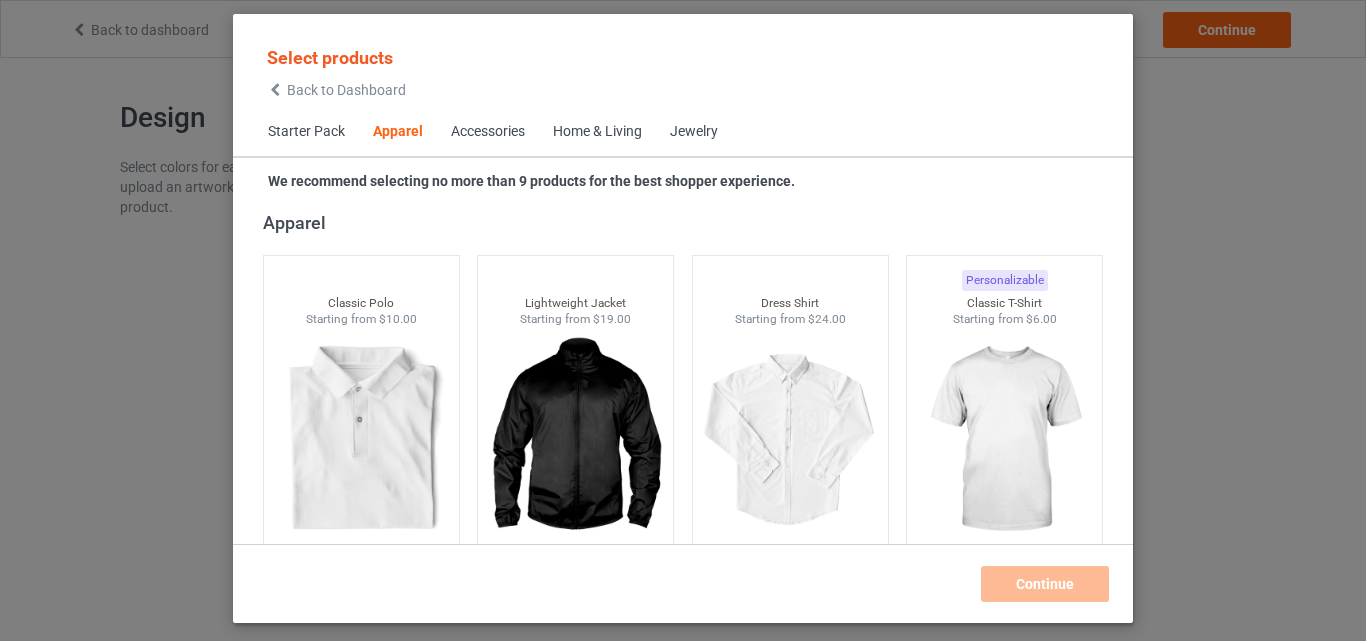 click on "Home & Living" at bounding box center [597, 132] 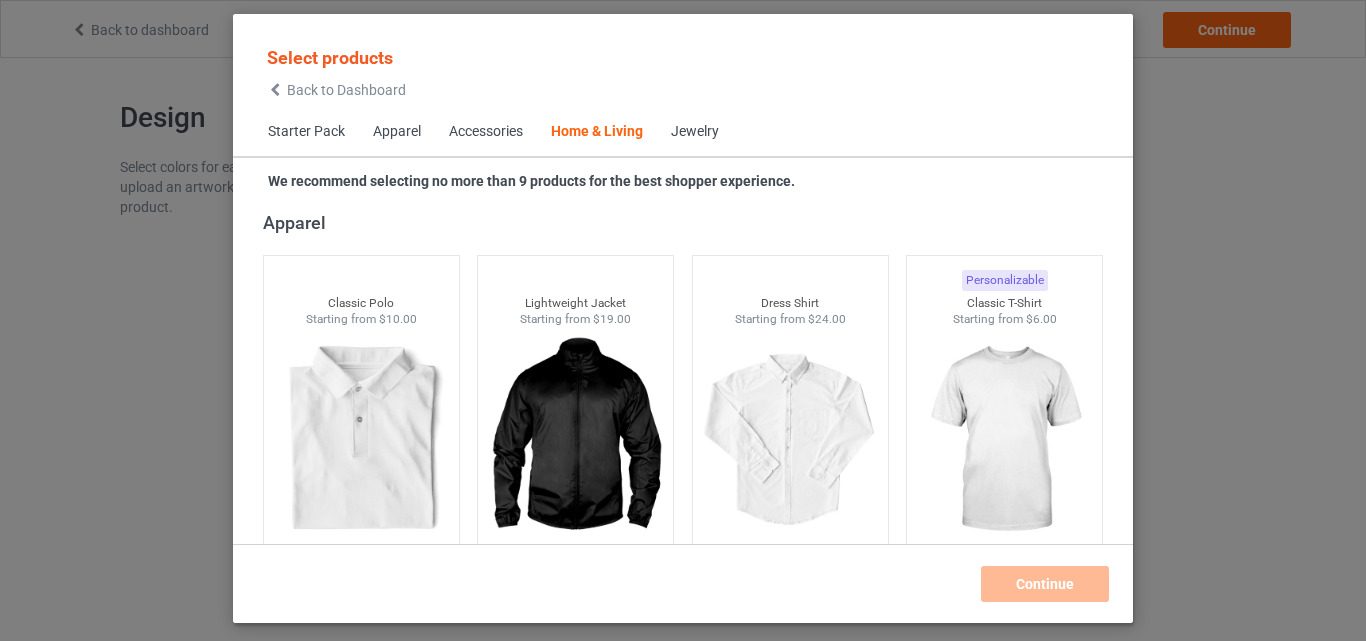 scroll, scrollTop: 9019, scrollLeft: 0, axis: vertical 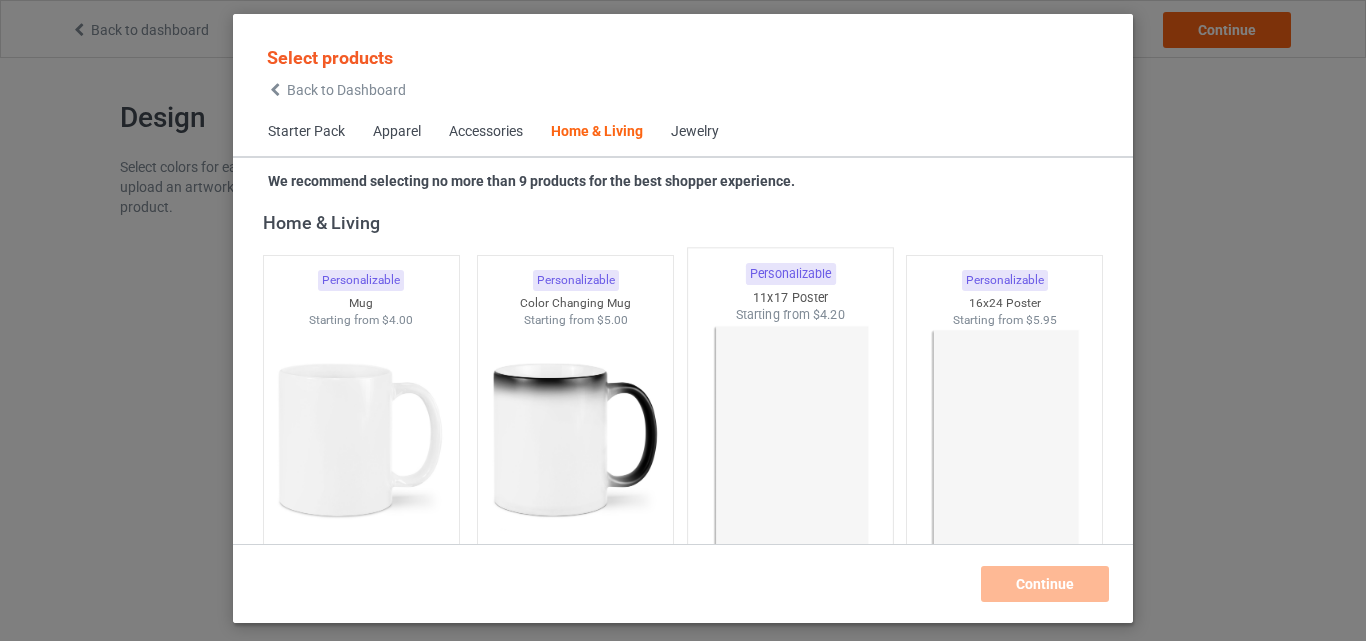 click at bounding box center [790, 441] 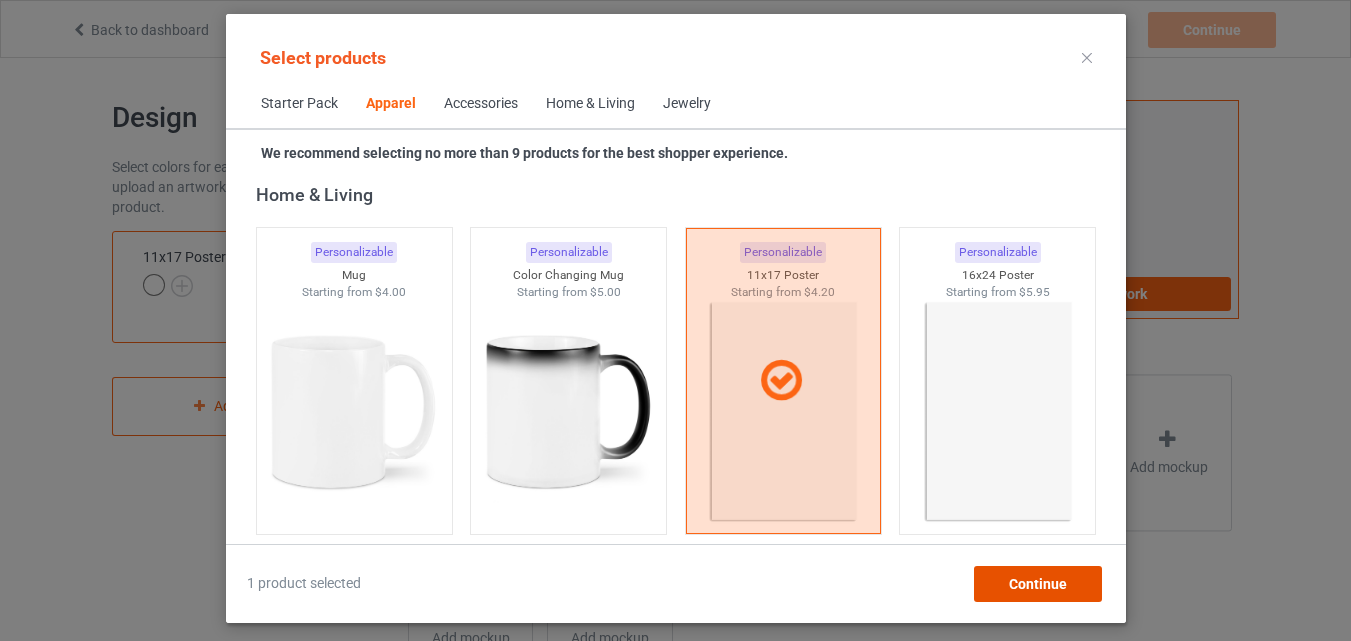 click on "Continue" at bounding box center [1037, 584] 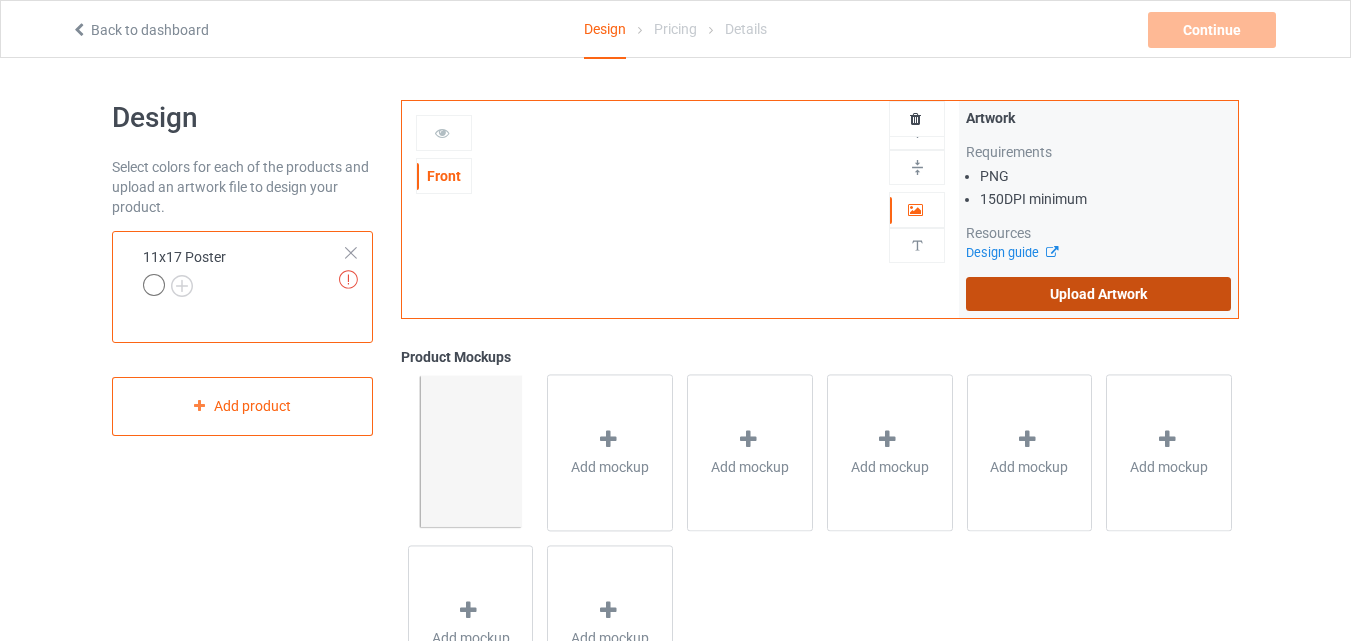 click on "Upload Artwork" at bounding box center [1098, 294] 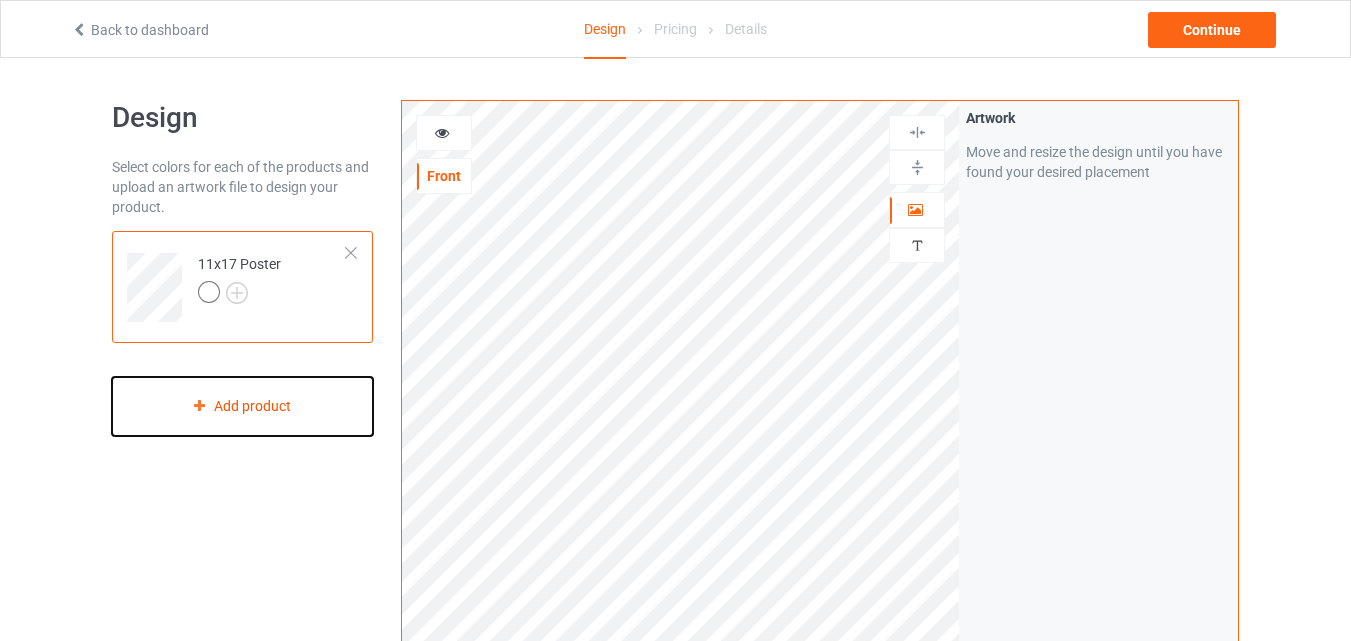 click on "Add product" at bounding box center (242, 406) 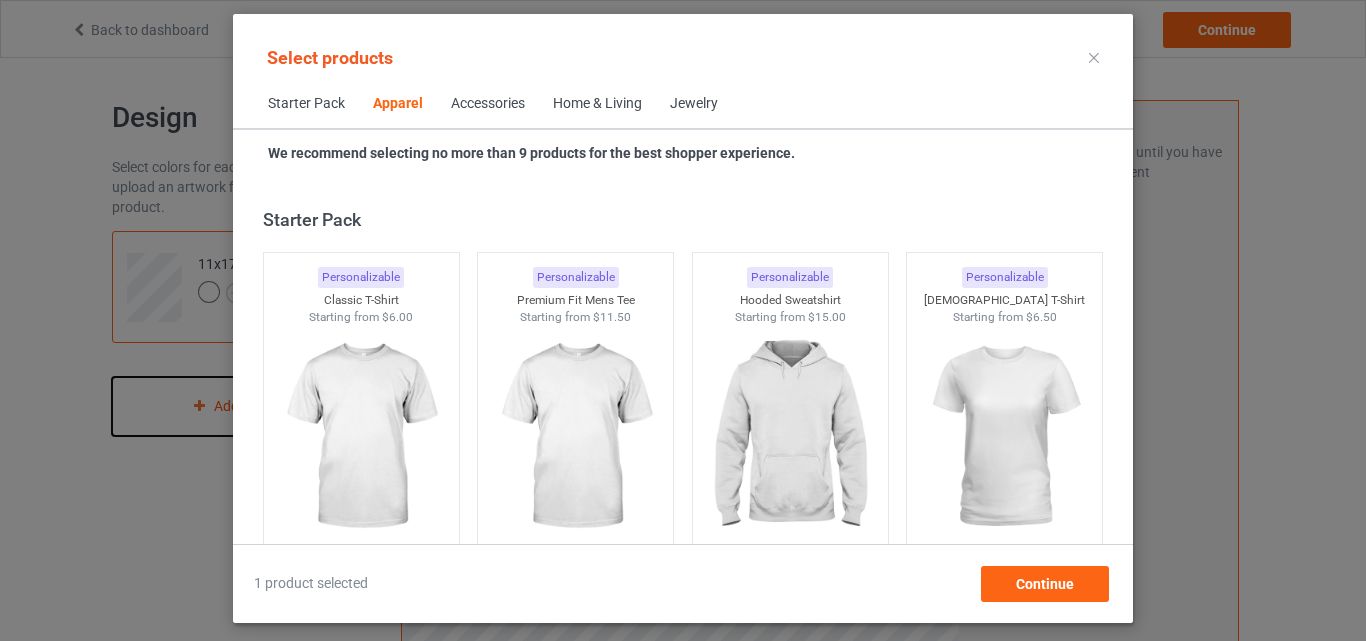 scroll, scrollTop: 745, scrollLeft: 0, axis: vertical 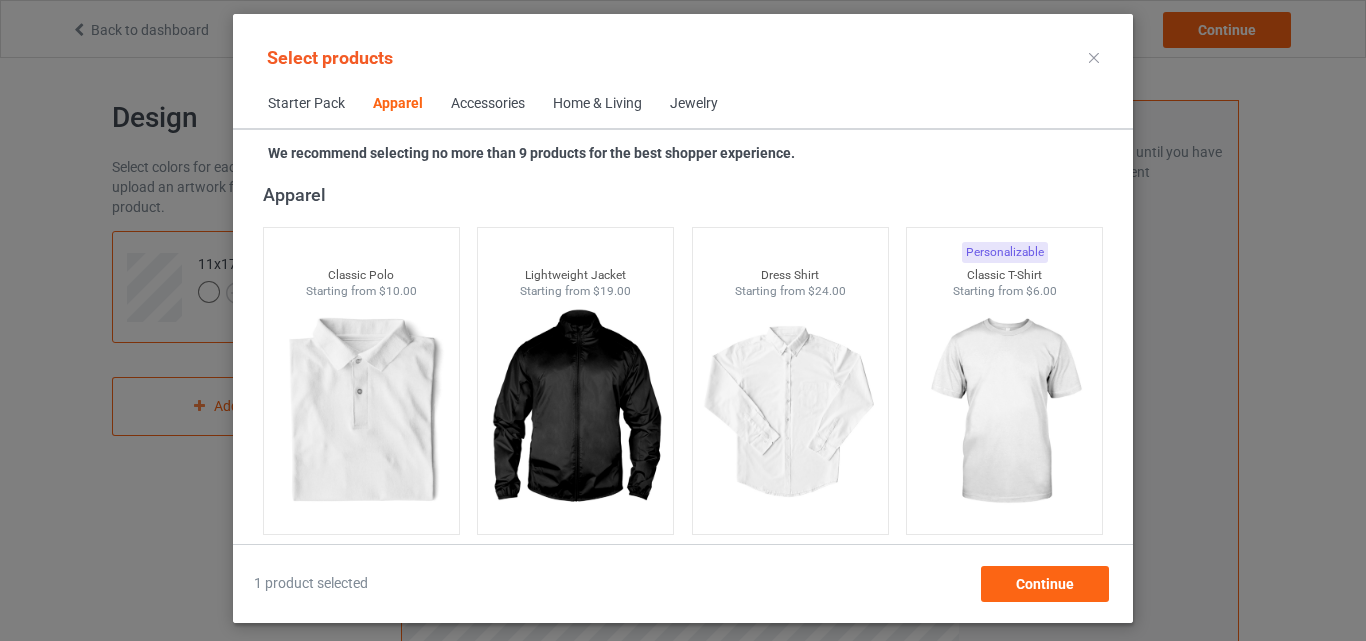 click on "Home & Living" at bounding box center [597, 104] 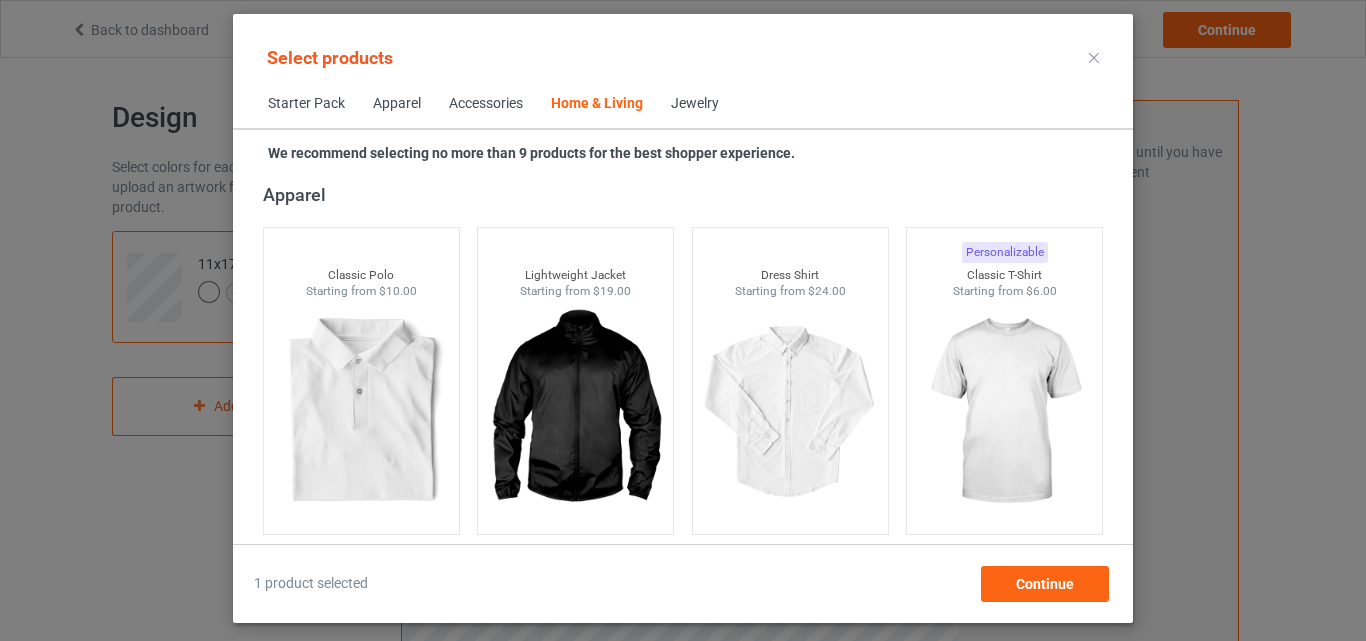 scroll, scrollTop: 9019, scrollLeft: 0, axis: vertical 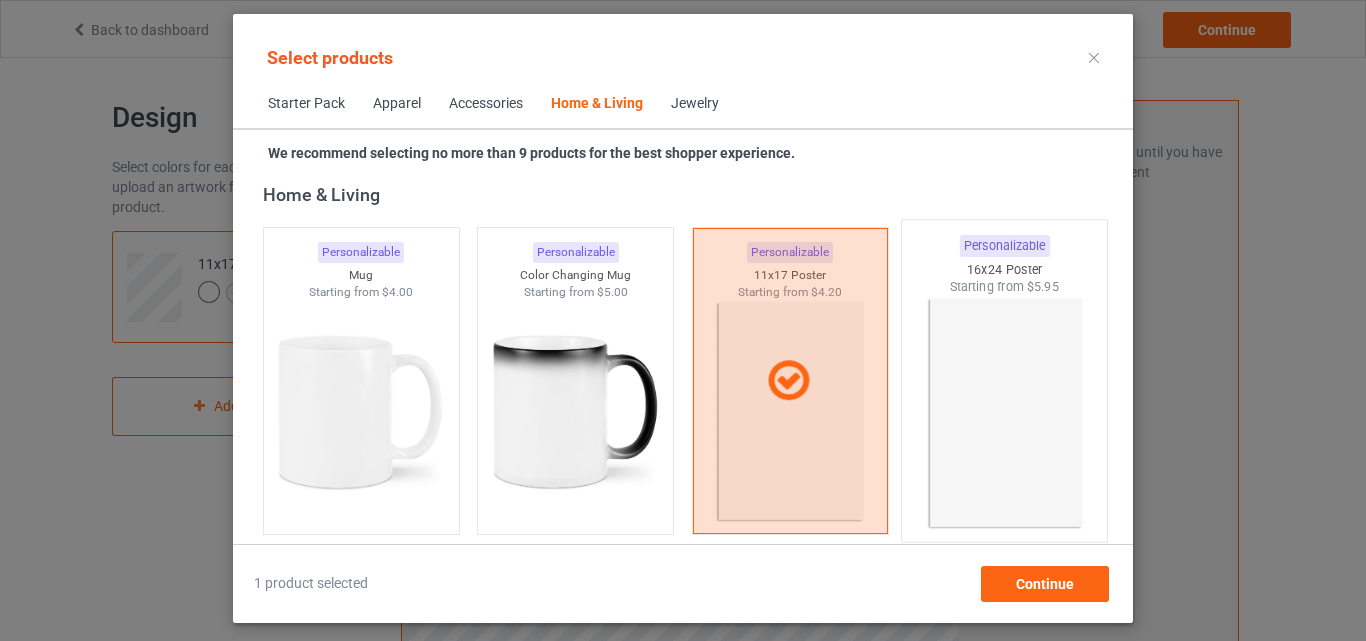 click at bounding box center [1005, 413] 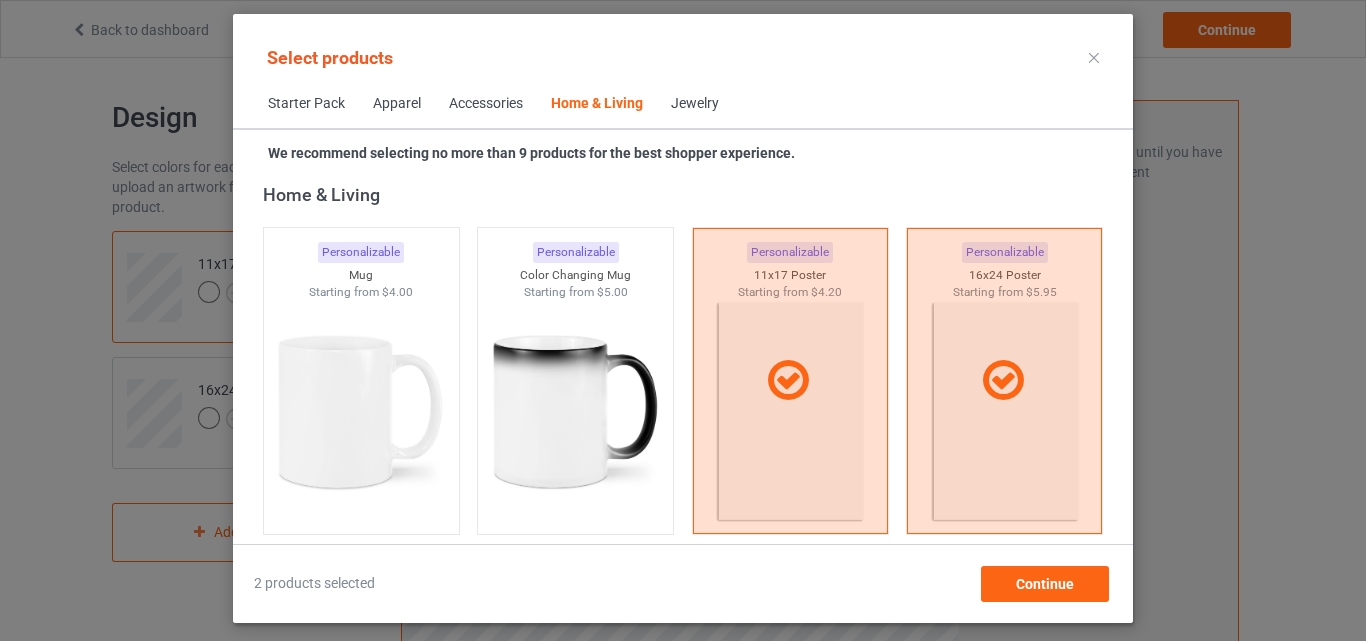 click on "Home & Living Personalizable Mug Starting from   $4.00 Personalizable Color Changing Mug Starting from   $5.00 Personalizable 11x17 Poster Starting from   $4.20 Personalizable 16x24 Poster Starting from   $5.95 Personalizable 24x36 Poster Starting from   $9.20 Personalizable 17x11 Poster Starting from   $4.20 Personalizable 24x16 Poster Starting from   $5.95 Personalizable 36x24 Poster Starting from   $9.20 Personalizable Large Fleece Blanket - 60" x 80" Starting from   $28.00 Personalizable Fleece Blanket - 50" x 60" Starting from   $18.00 Personalizable Small Fleece Blanket - 30" x 40" Starting from   $11.00 Personalizable Sherpa Fleece Blanket - 50" x 60" Starting from   $23.00 Personalizable Large Sherpa Fleece Blanket - 60" x 80" Starting from   $33.00 Personalizable 50x60 - Woven Blanket Starting from   $33.00 Personalizable 60x80 - Woven Blanket Starting from   $43.00 Personalizable Indoor Pillow - 16” x 16” Starting from   $10.00 Personalizable Indoor Pillow - 18” x 18” Starting from   $12.00" at bounding box center (683, 6710) 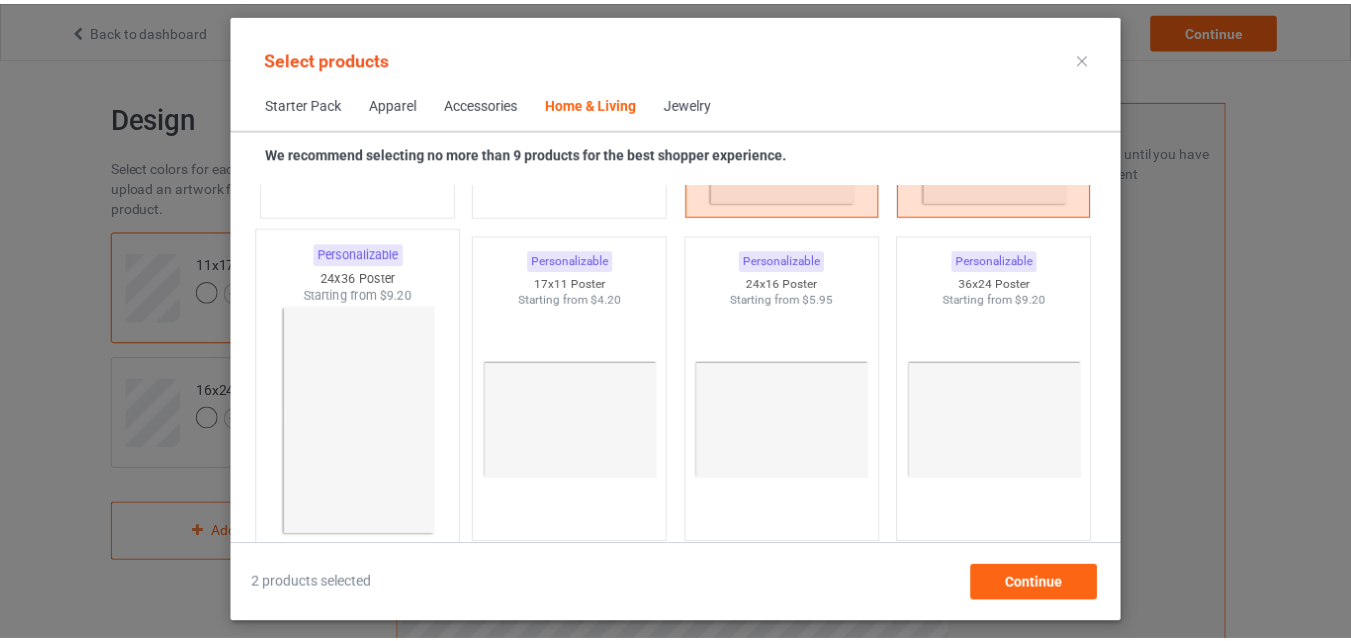 scroll, scrollTop: 9339, scrollLeft: 0, axis: vertical 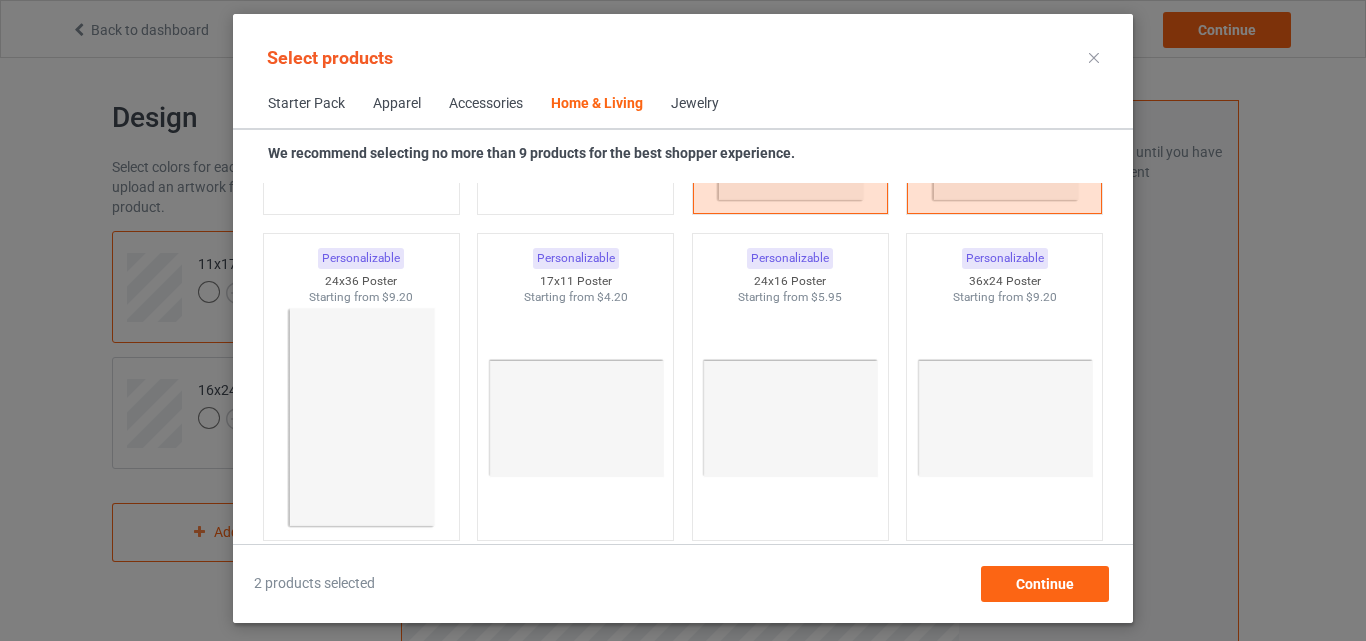 click at bounding box center (361, 418) 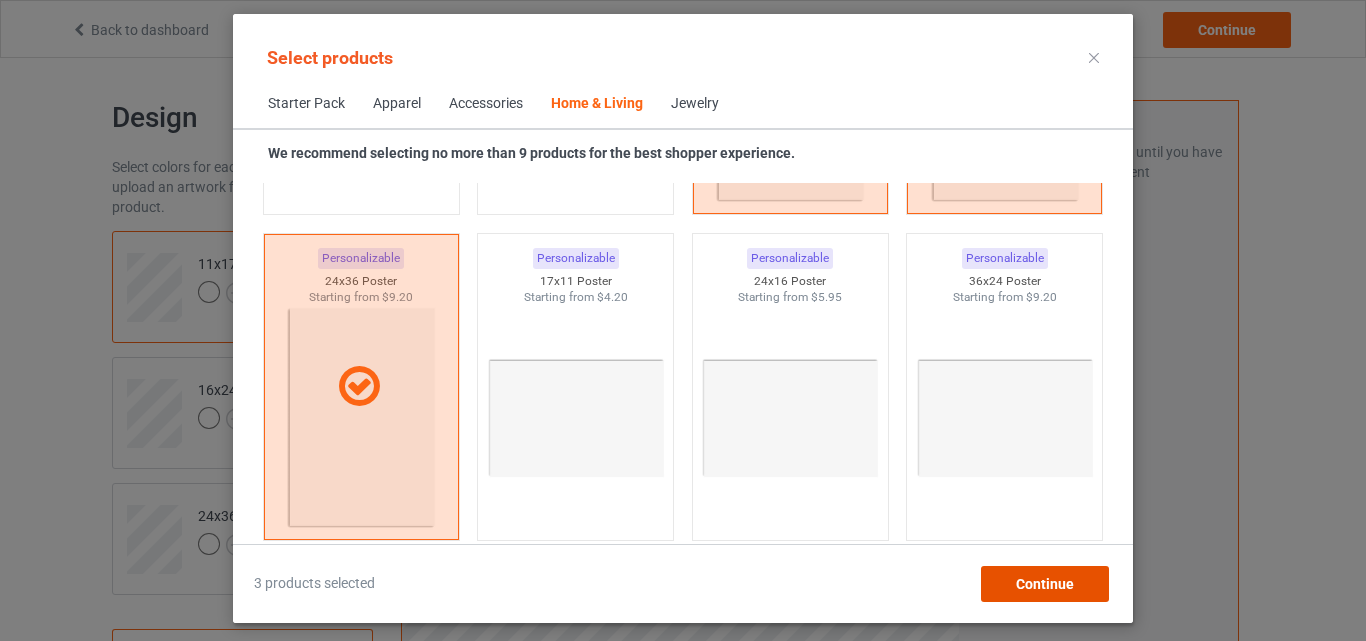 click on "Continue" at bounding box center [1045, 584] 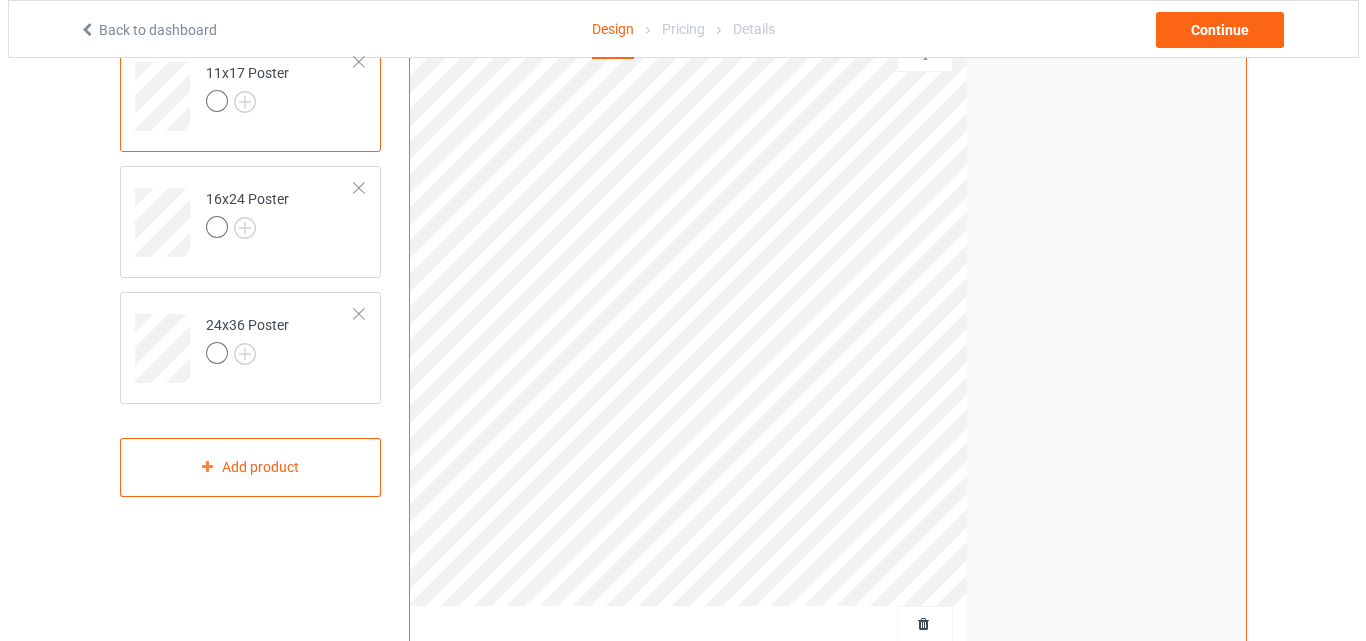 scroll, scrollTop: 357, scrollLeft: 0, axis: vertical 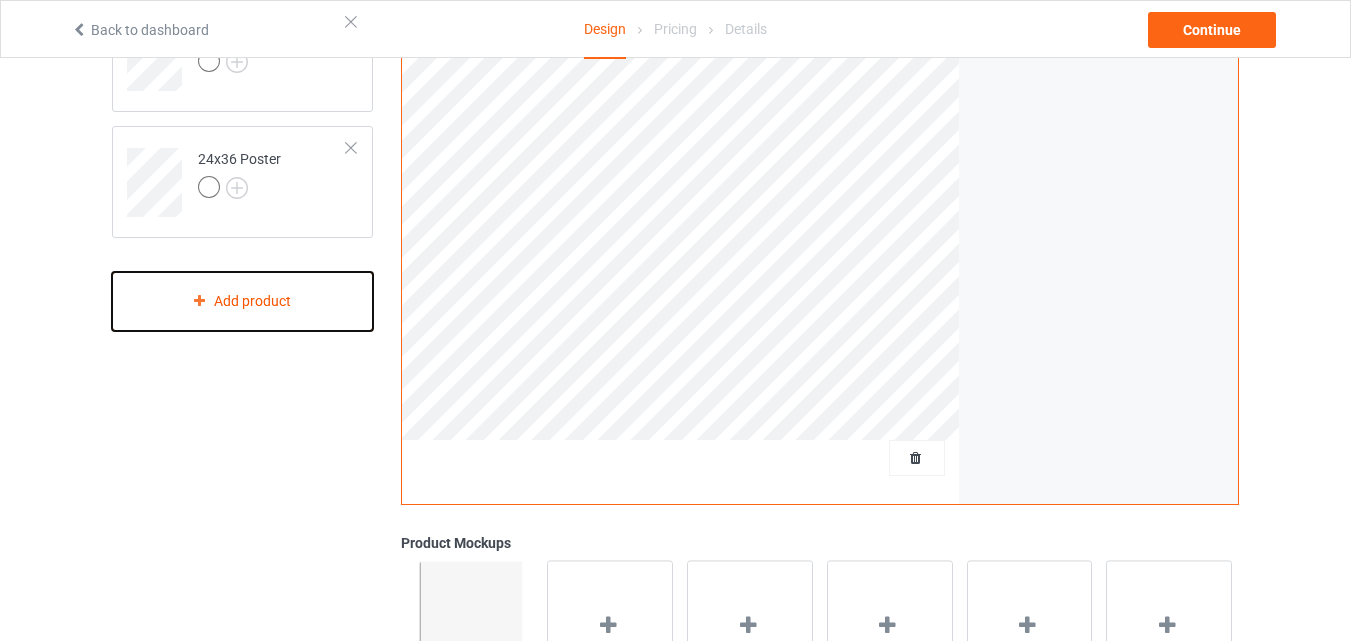 click on "Add product" at bounding box center [242, 301] 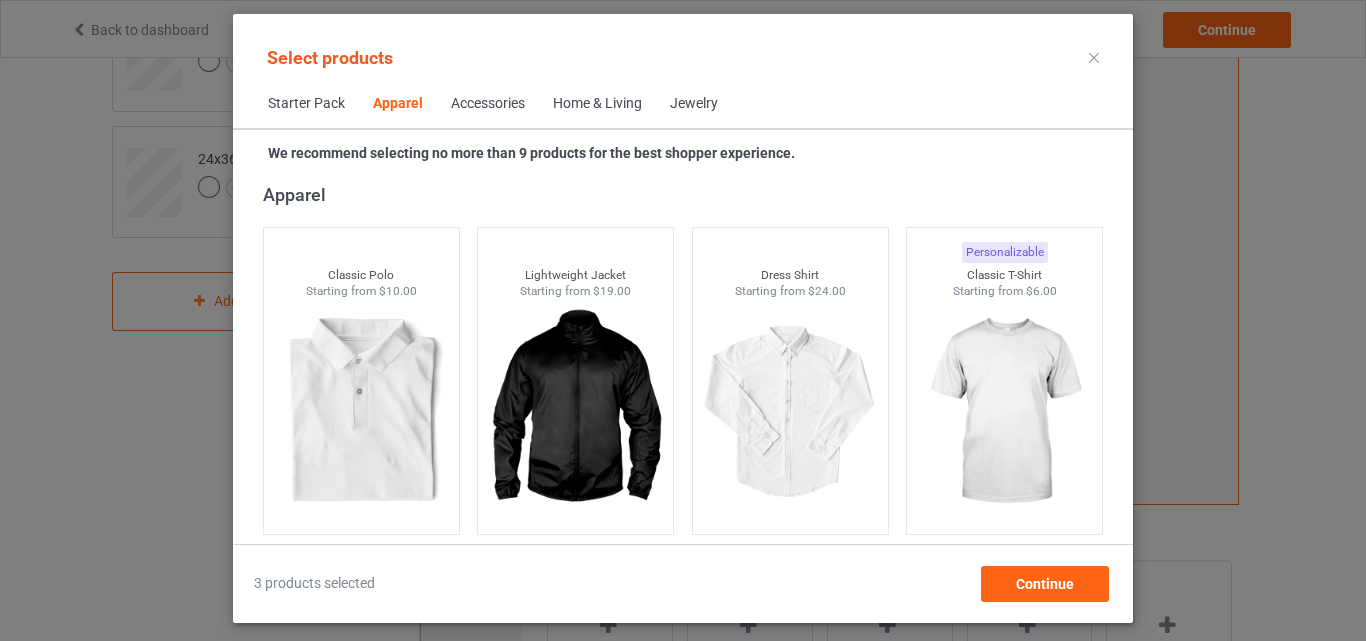 click on "Home & Living" at bounding box center (597, 104) 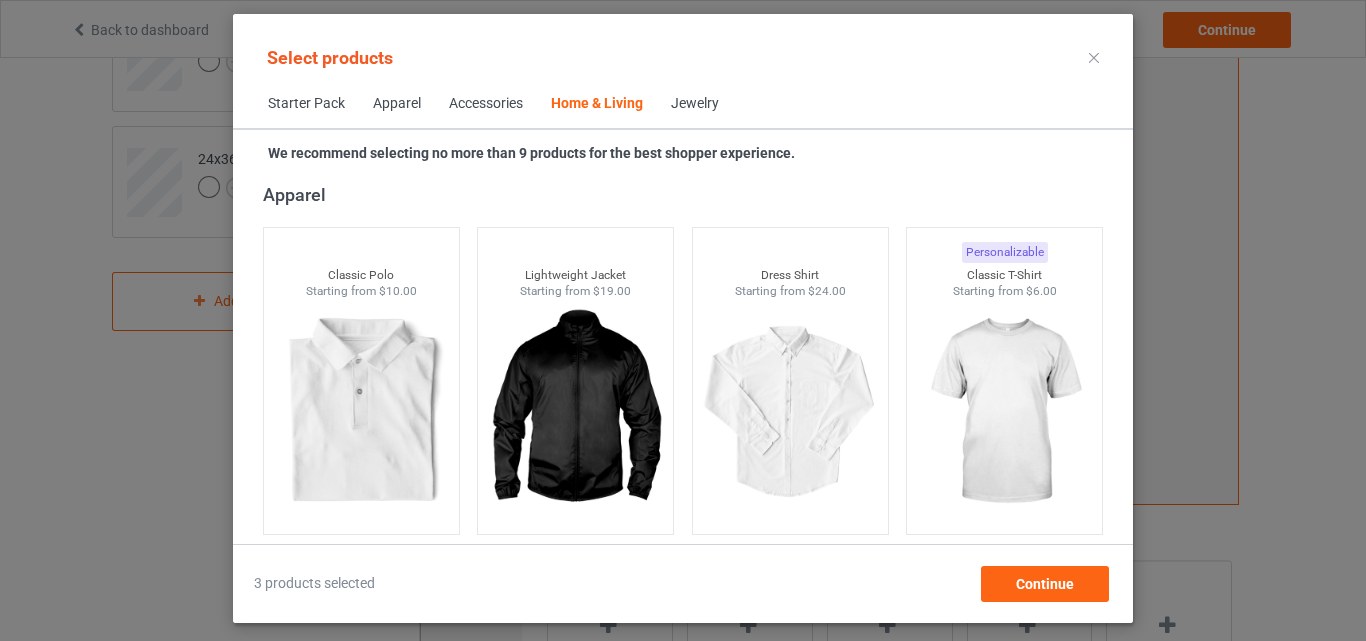 scroll, scrollTop: 9019, scrollLeft: 0, axis: vertical 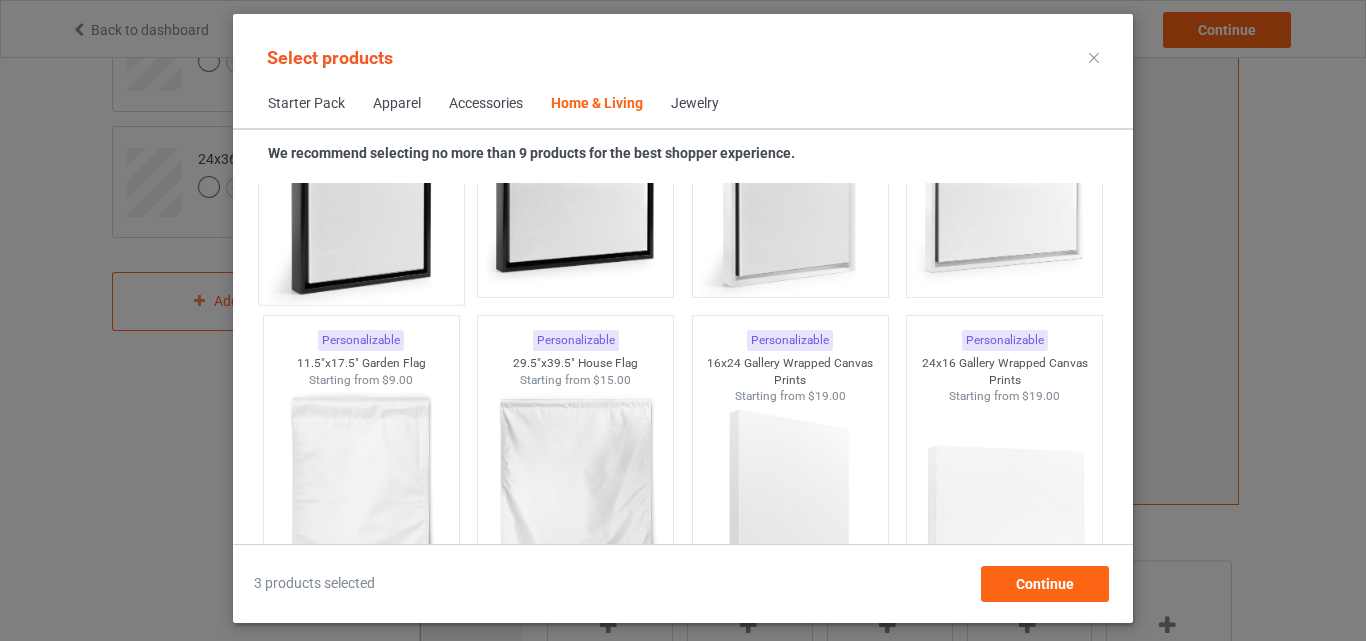 click at bounding box center (361, 193) 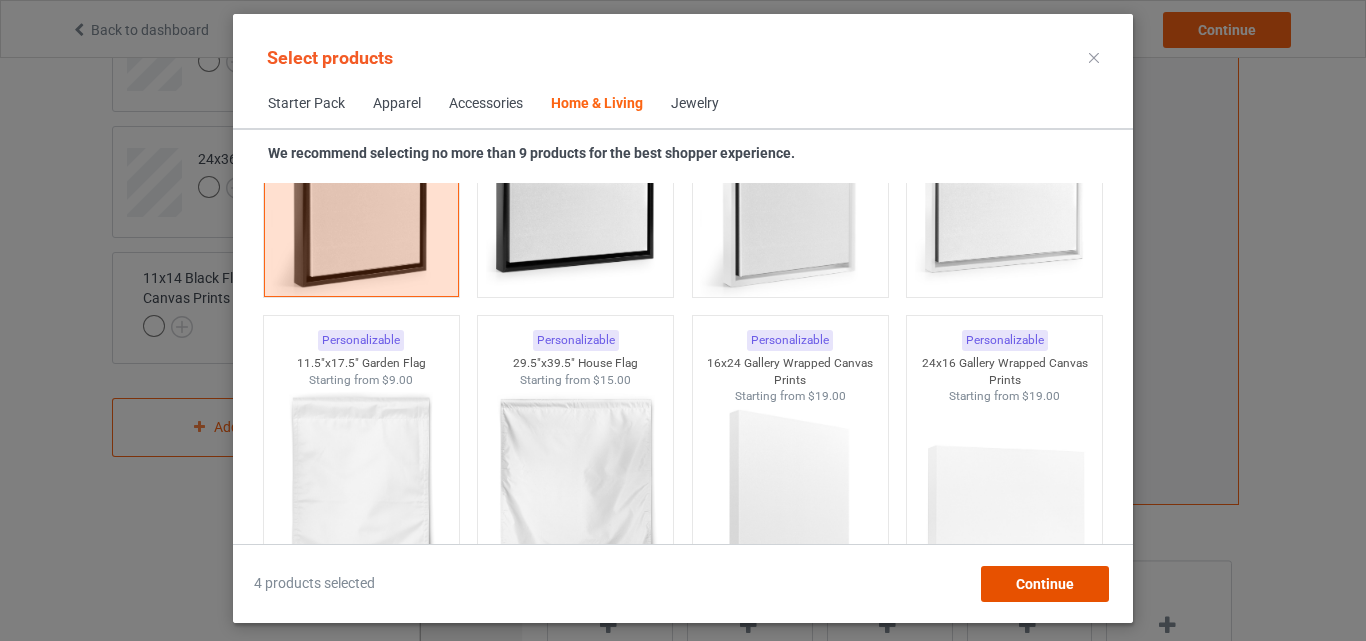 click on "Continue" at bounding box center [1045, 584] 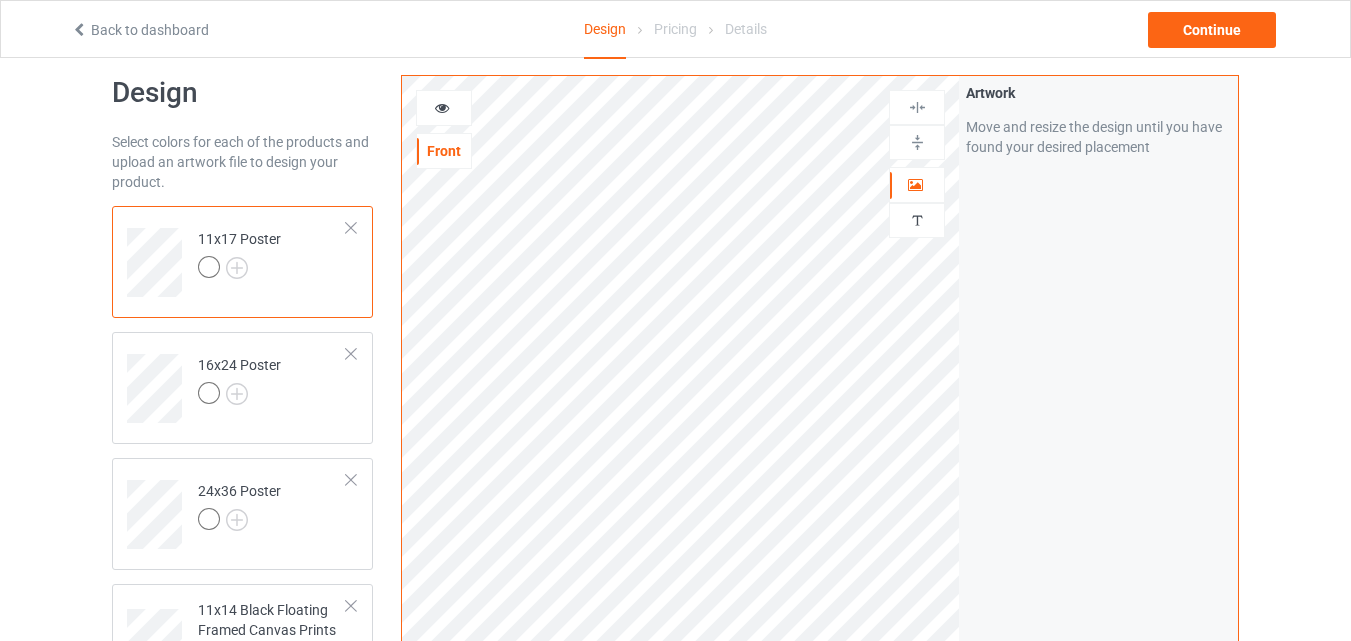scroll, scrollTop: 0, scrollLeft: 0, axis: both 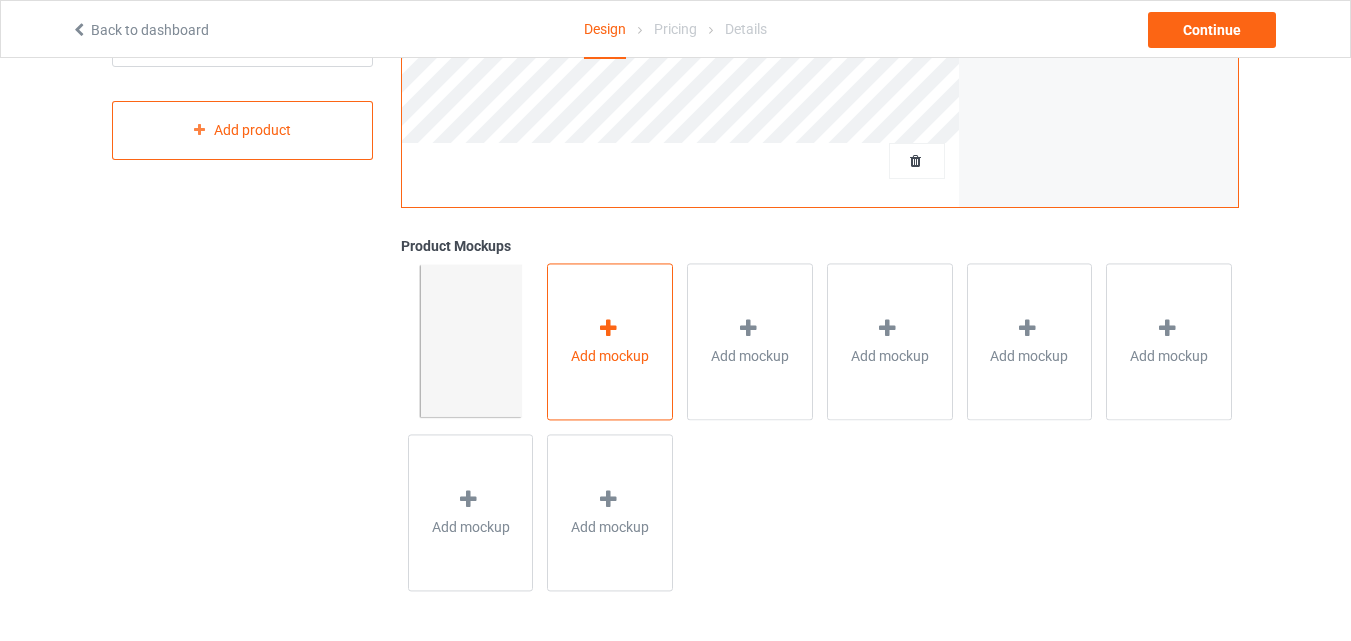 click on "Add mockup" at bounding box center (610, 356) 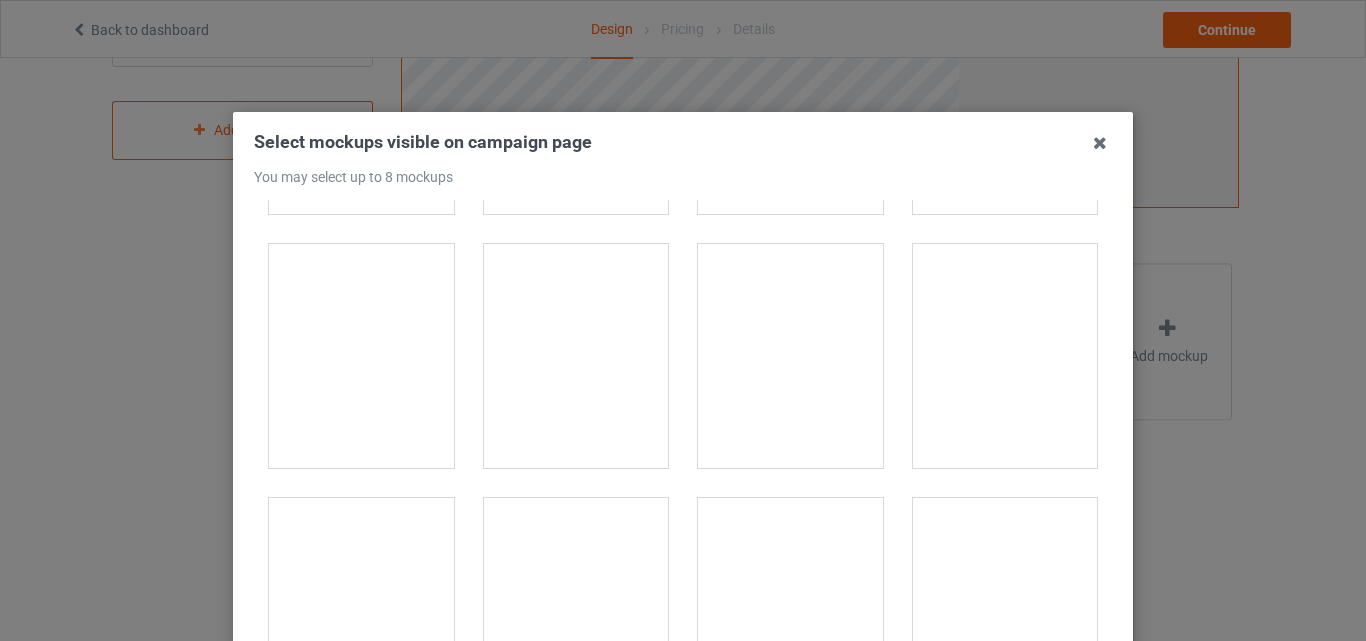 scroll, scrollTop: 1477, scrollLeft: 0, axis: vertical 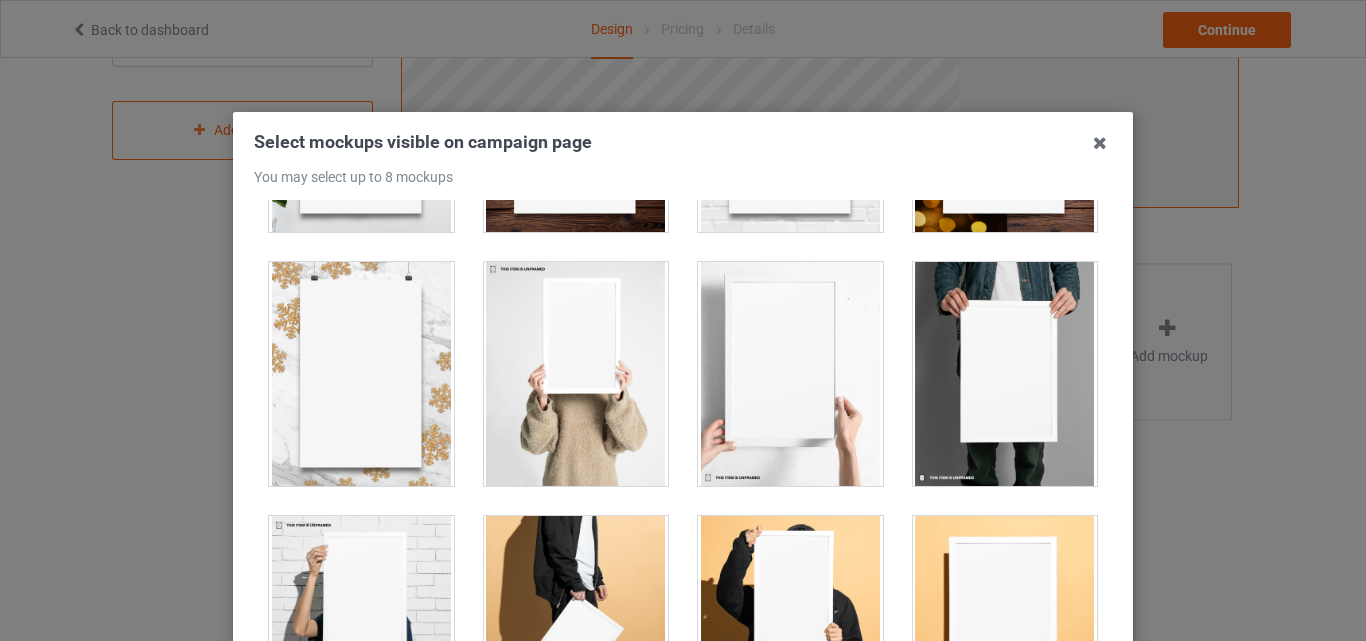 drag, startPoint x: 969, startPoint y: 426, endPoint x: 743, endPoint y: 397, distance: 227.85303 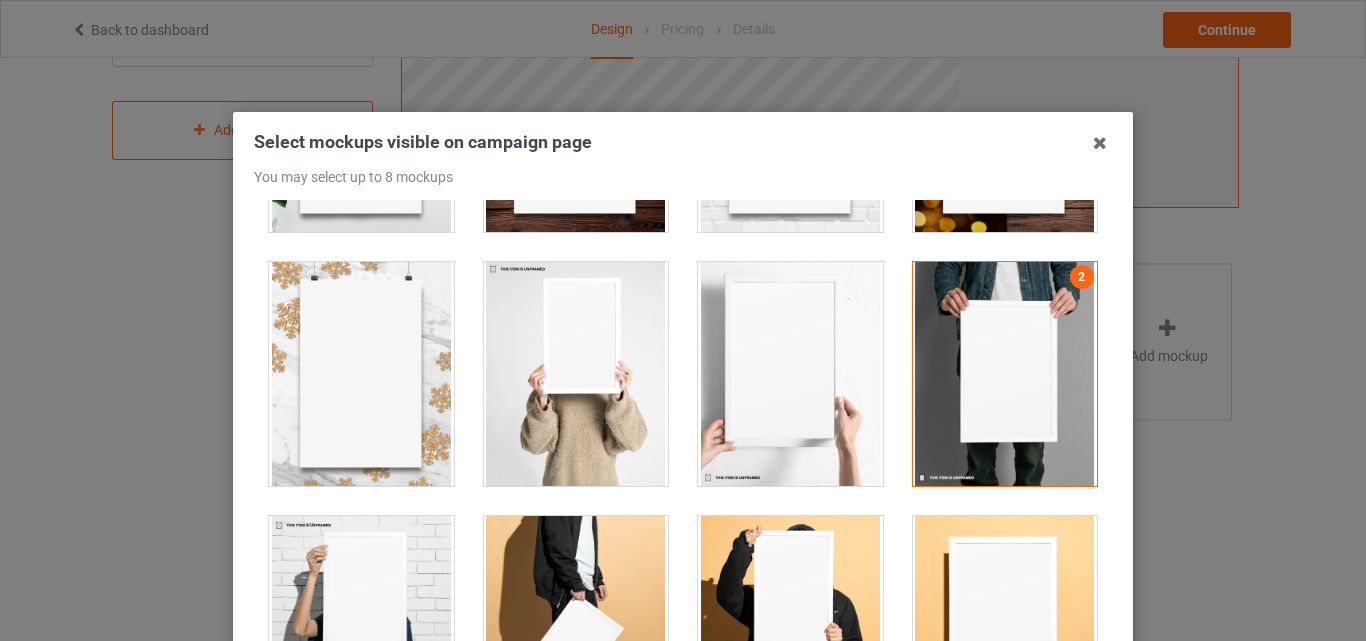 drag, startPoint x: 699, startPoint y: 389, endPoint x: 529, endPoint y: 385, distance: 170.04706 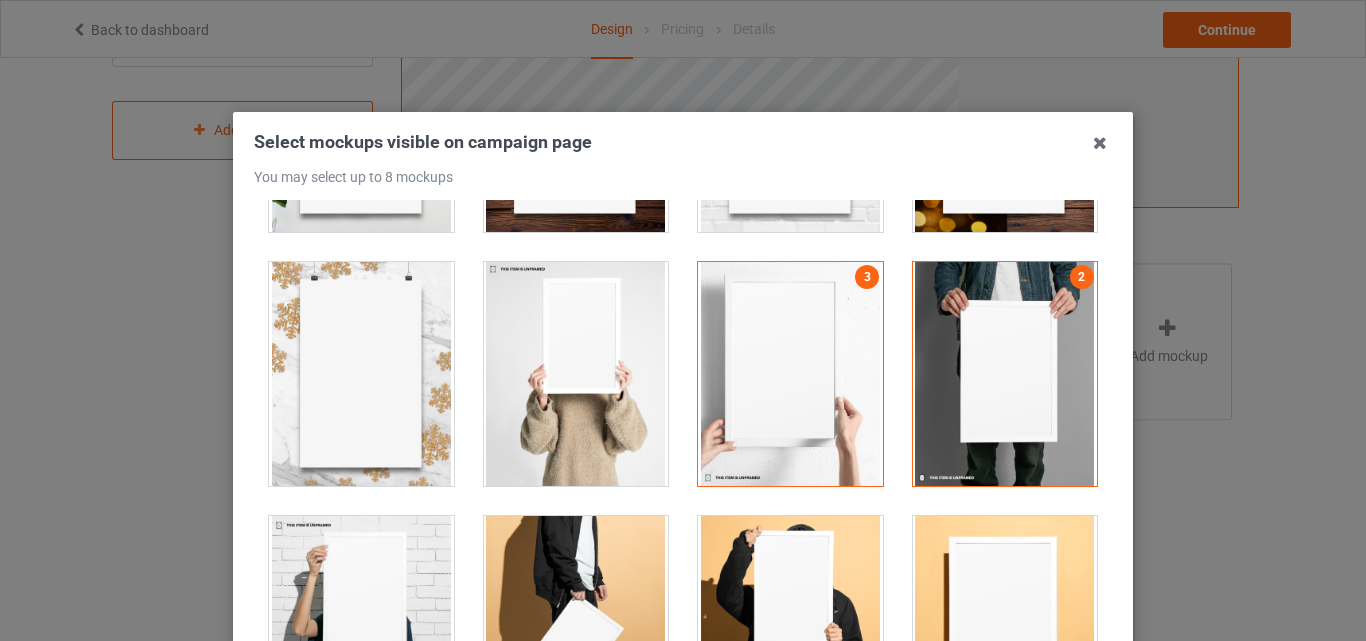 click at bounding box center (576, 374) 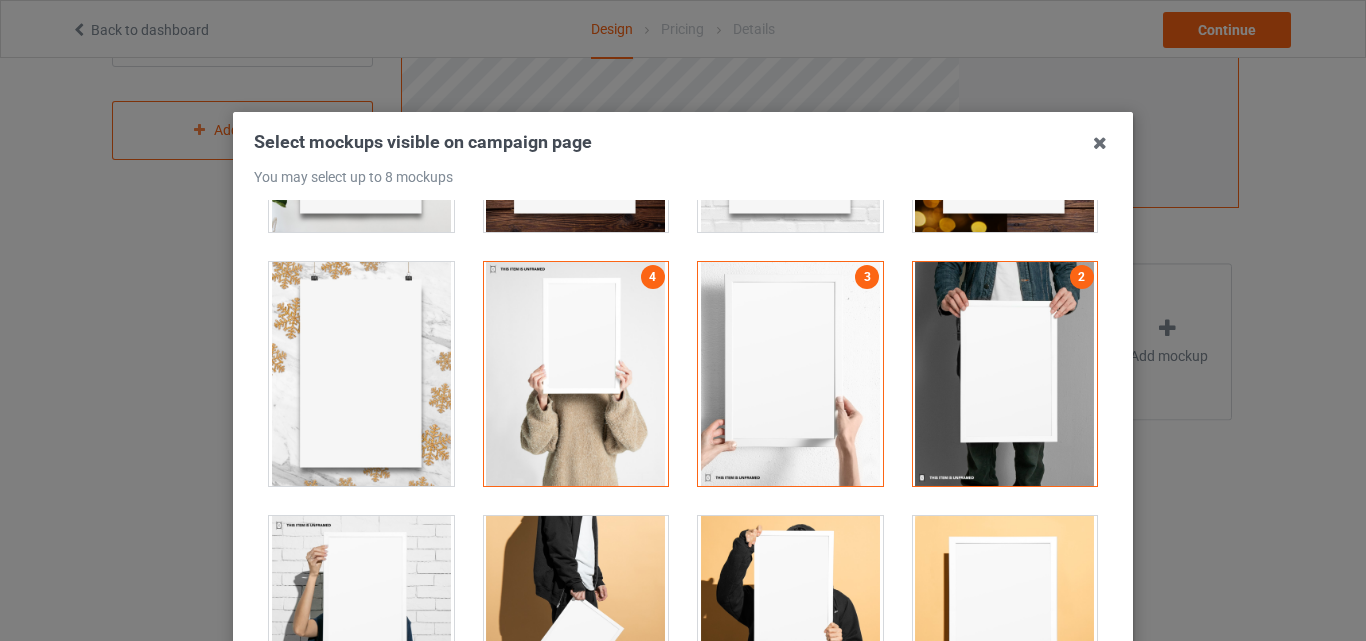 drag, startPoint x: 989, startPoint y: 588, endPoint x: 833, endPoint y: 590, distance: 156.01282 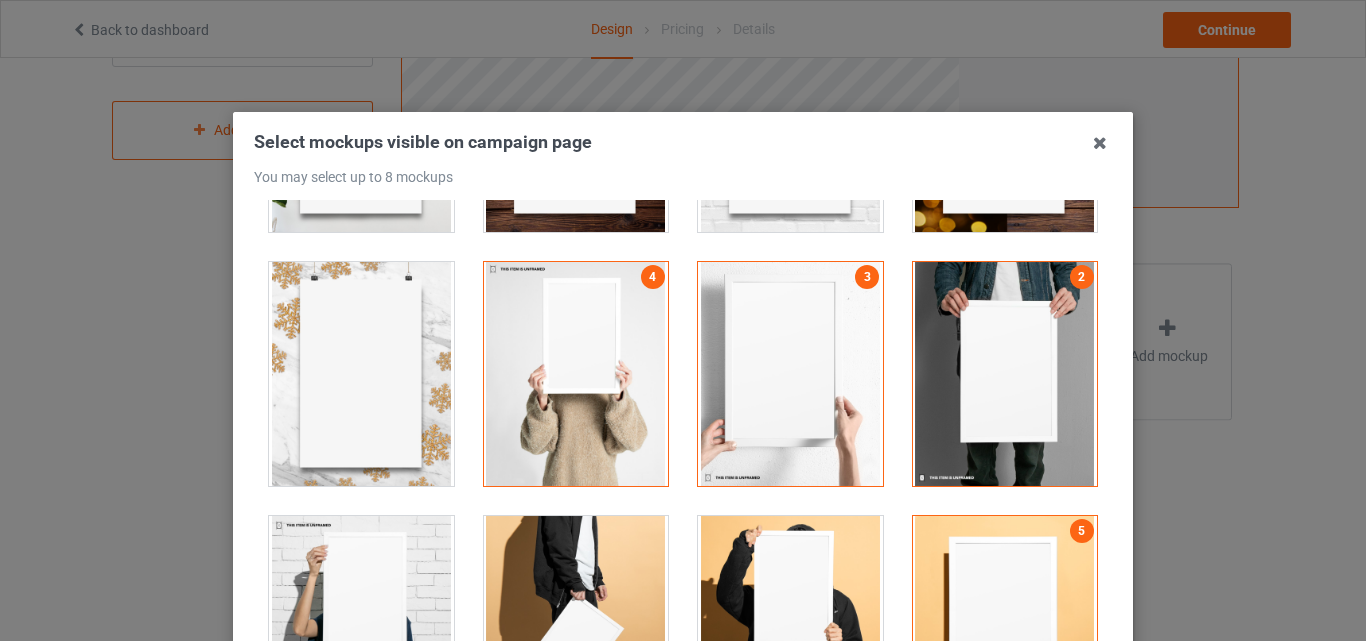 click at bounding box center (790, 628) 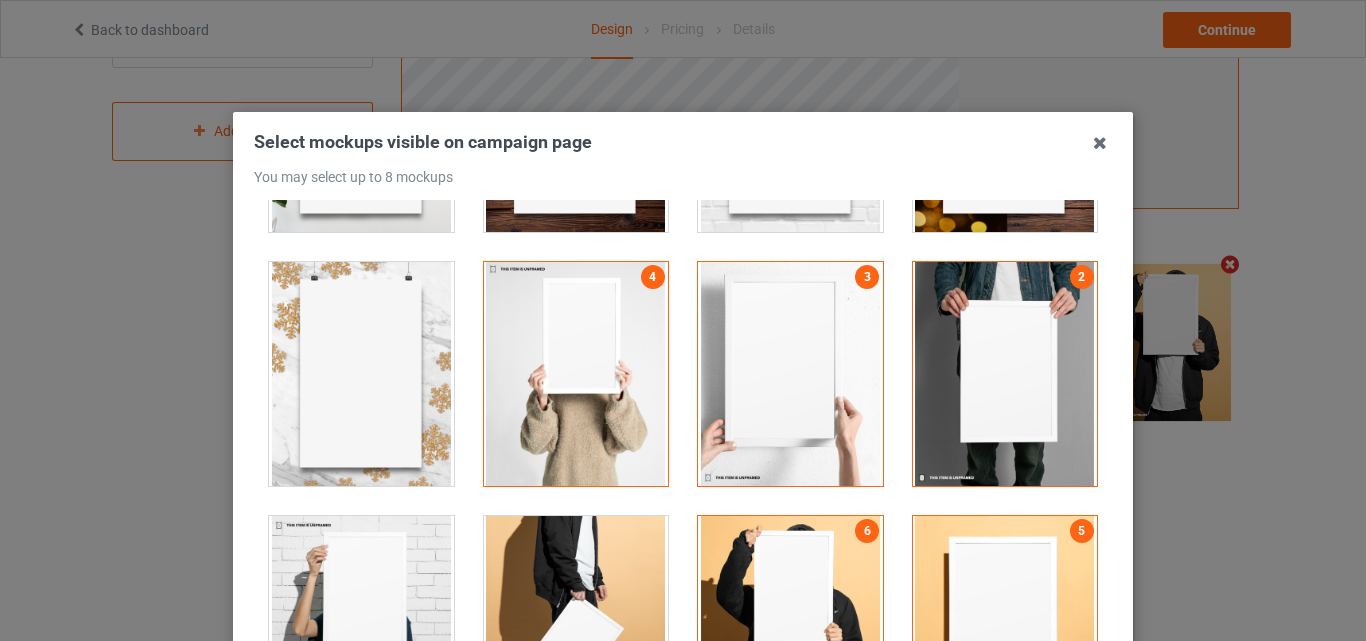 scroll, scrollTop: 654, scrollLeft: 0, axis: vertical 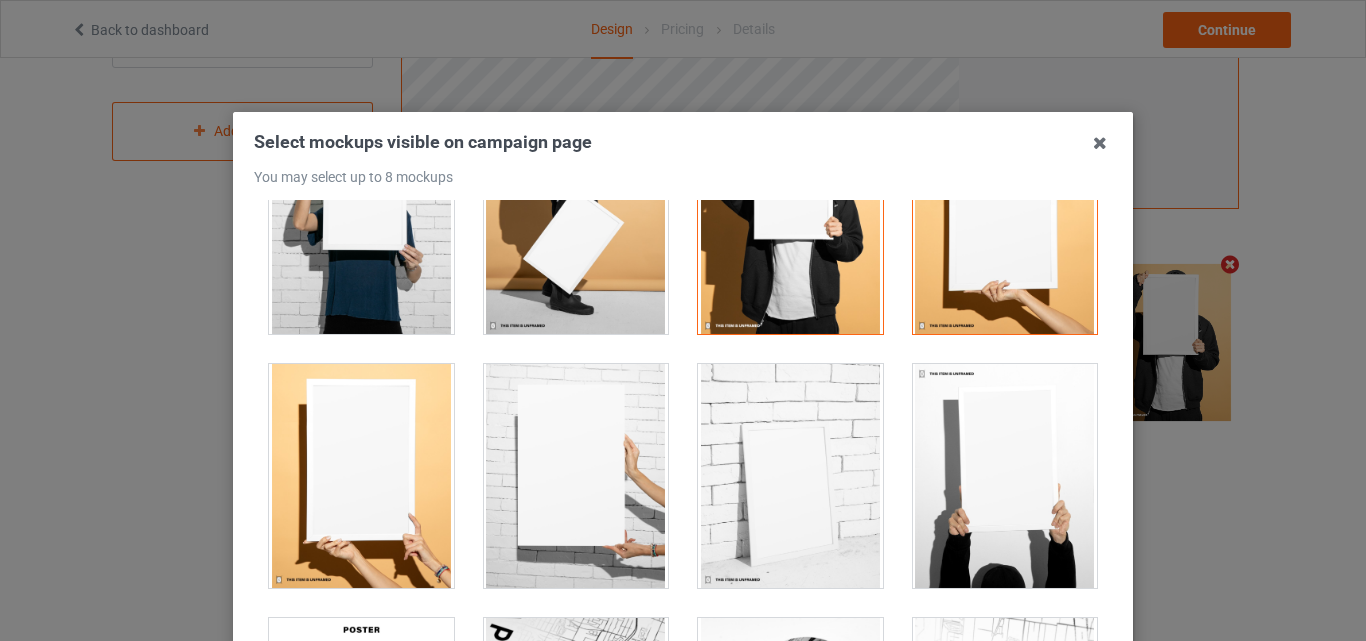 click at bounding box center (790, 476) 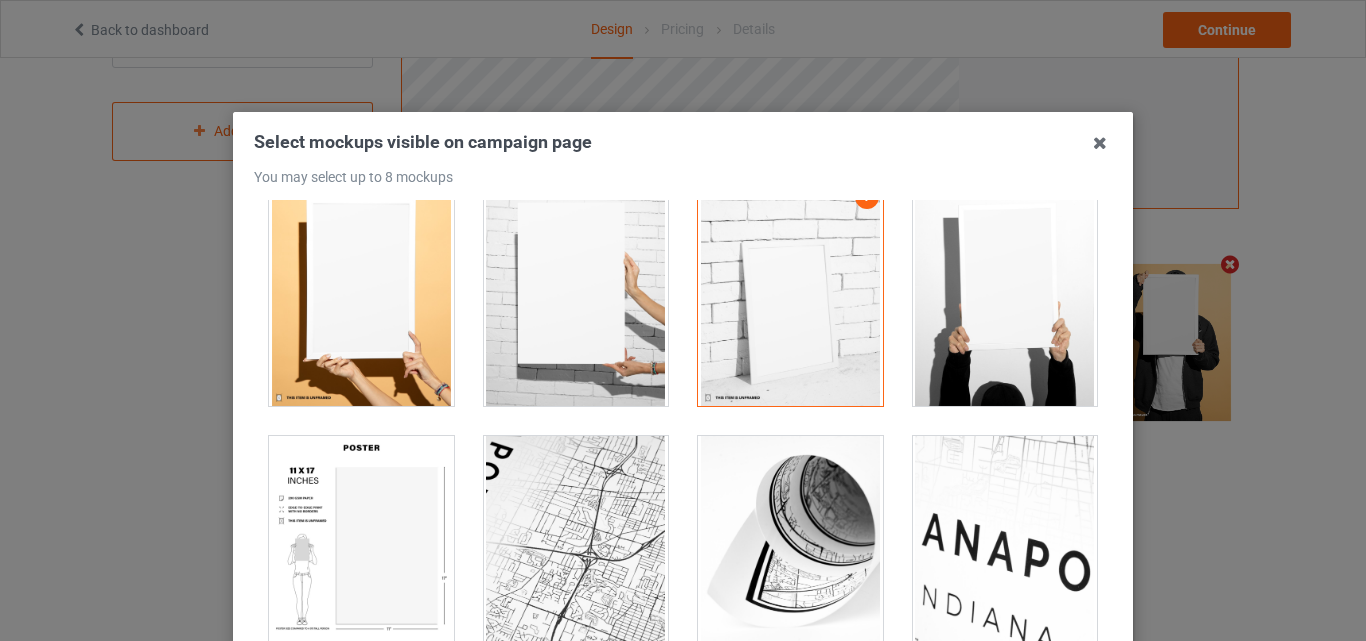 scroll, scrollTop: 2111, scrollLeft: 0, axis: vertical 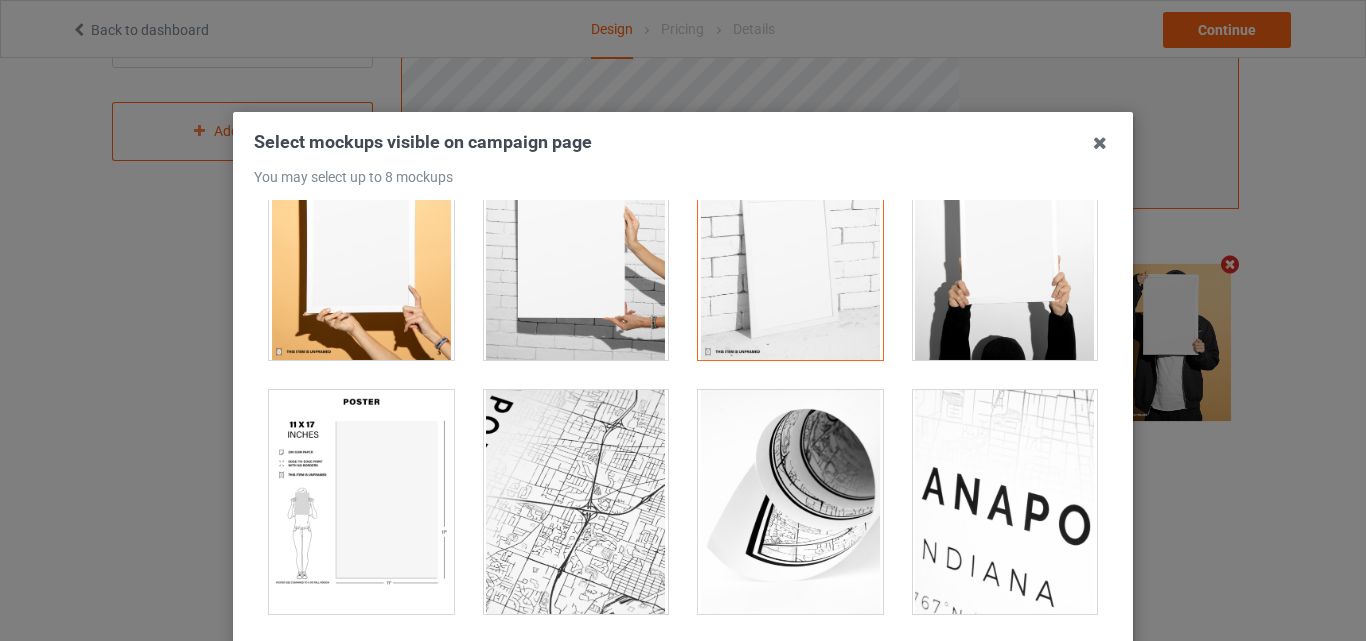 click at bounding box center (361, 502) 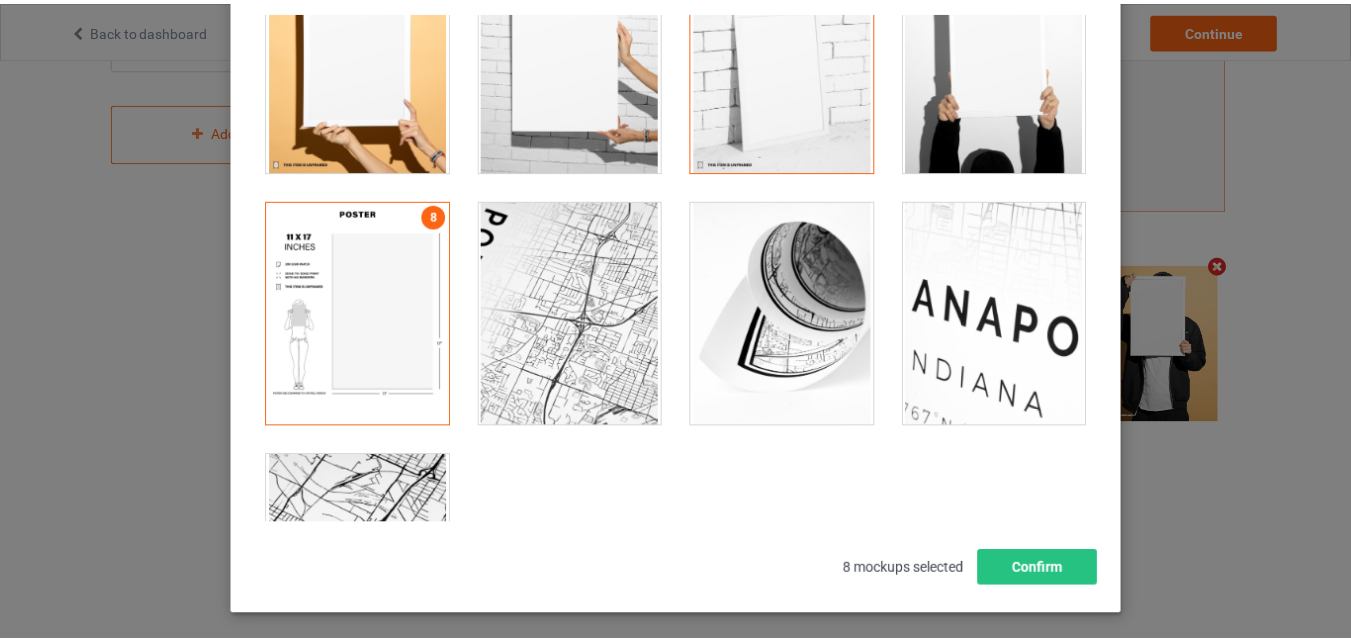scroll, scrollTop: 272, scrollLeft: 0, axis: vertical 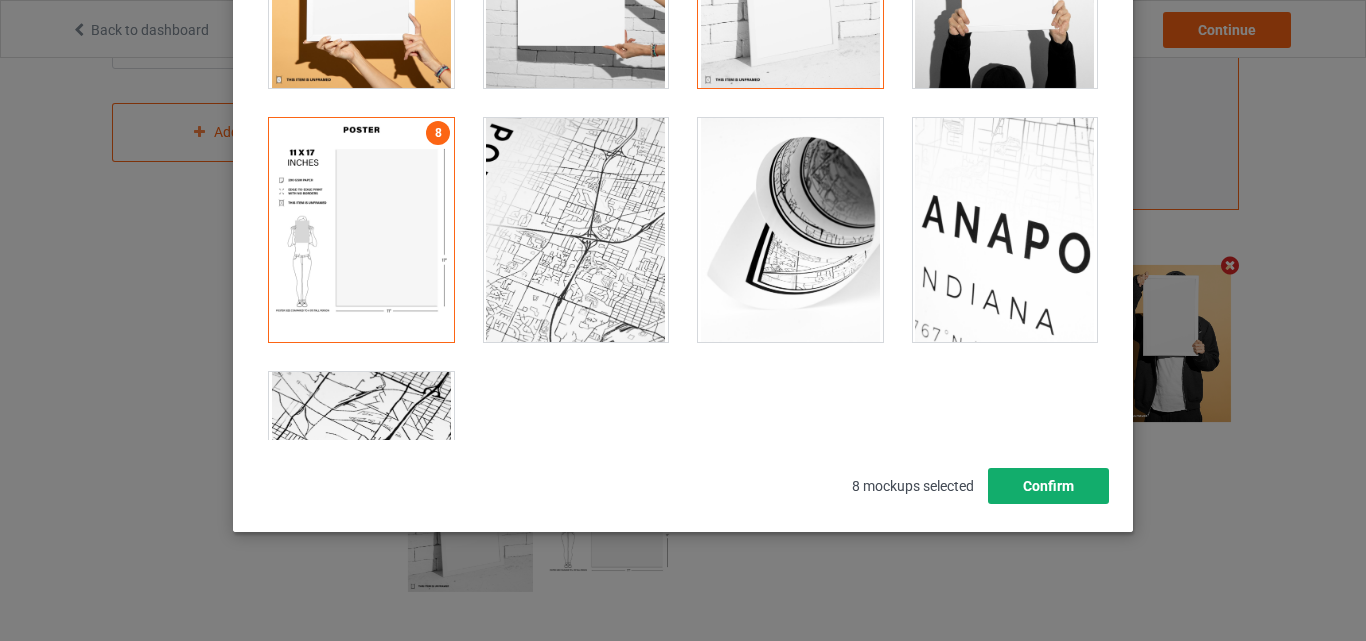 click on "Confirm" at bounding box center [1048, 486] 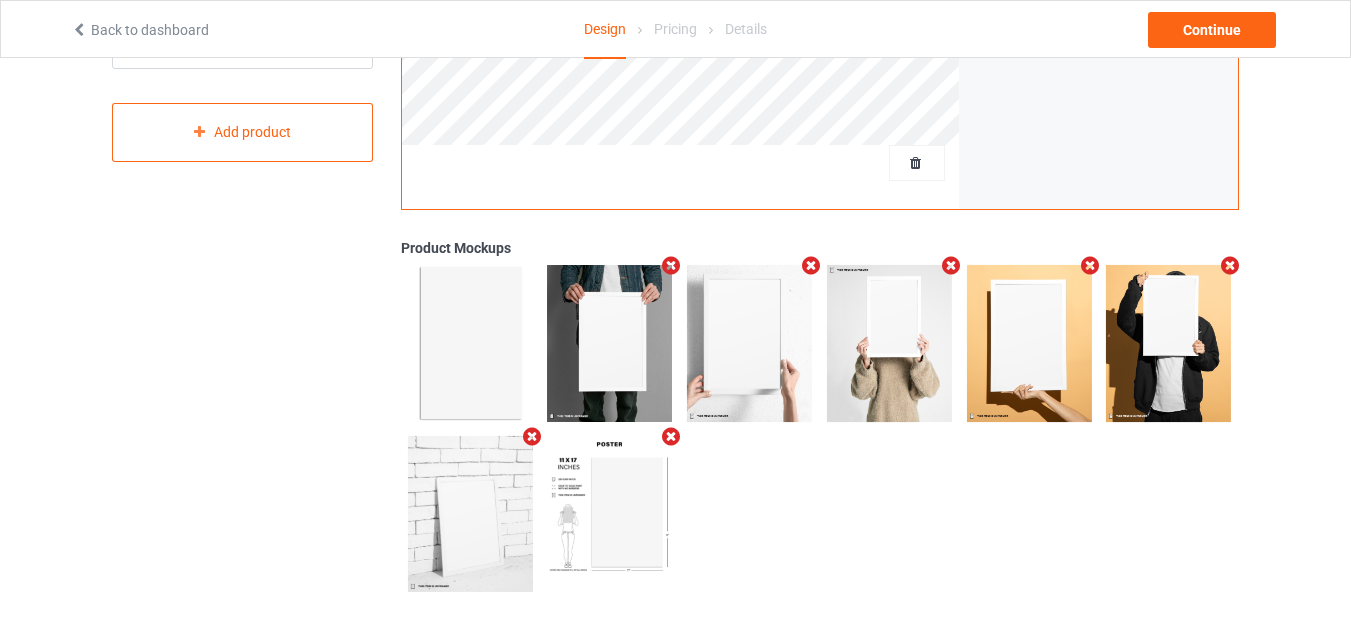 scroll, scrollTop: 0, scrollLeft: 0, axis: both 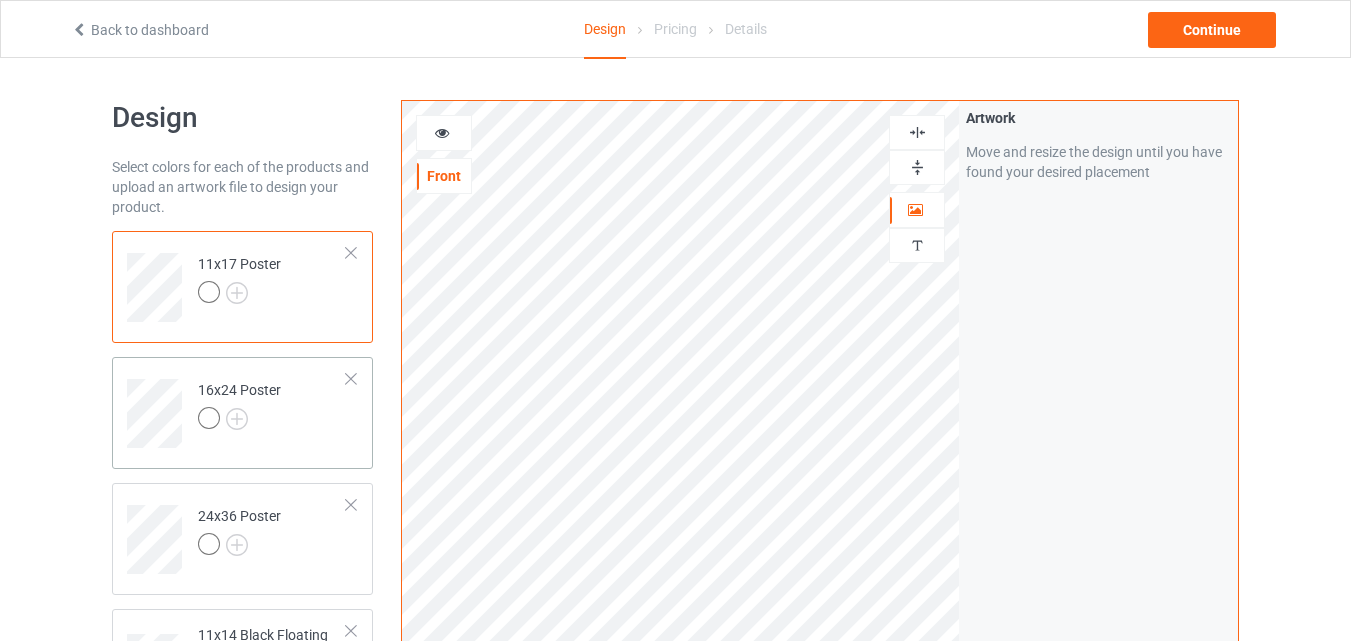 click on "16x24 Poster" at bounding box center [272, 406] 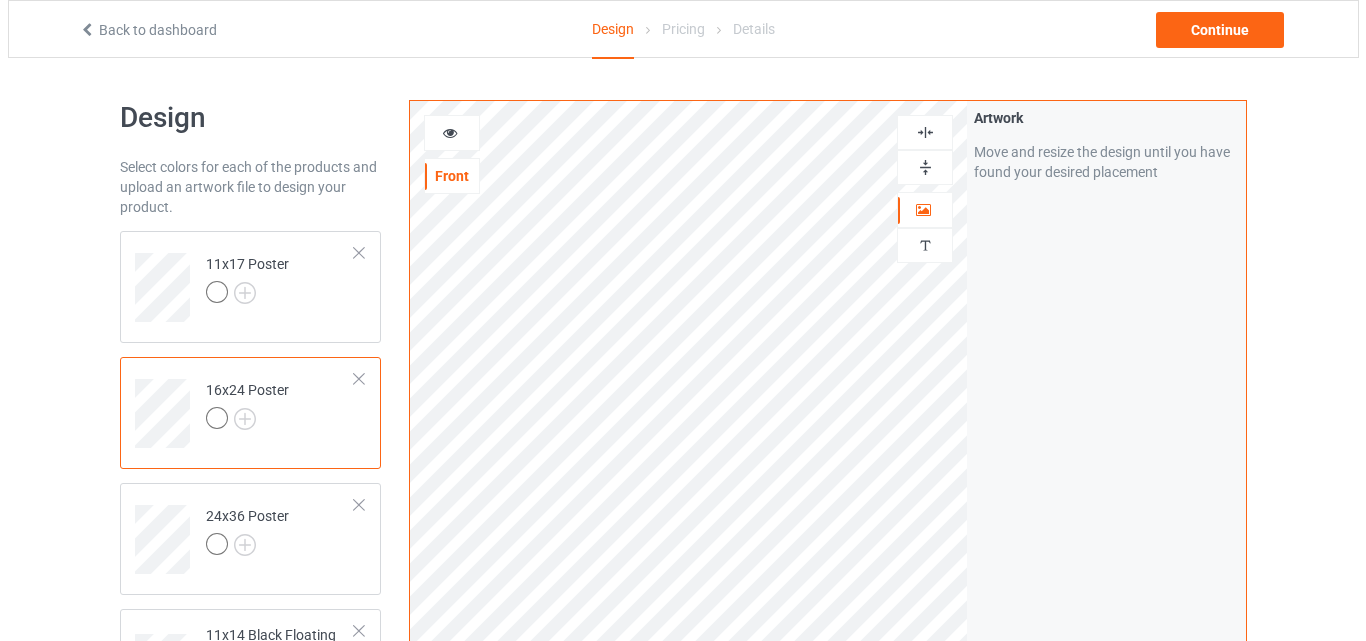 scroll, scrollTop: 655, scrollLeft: 0, axis: vertical 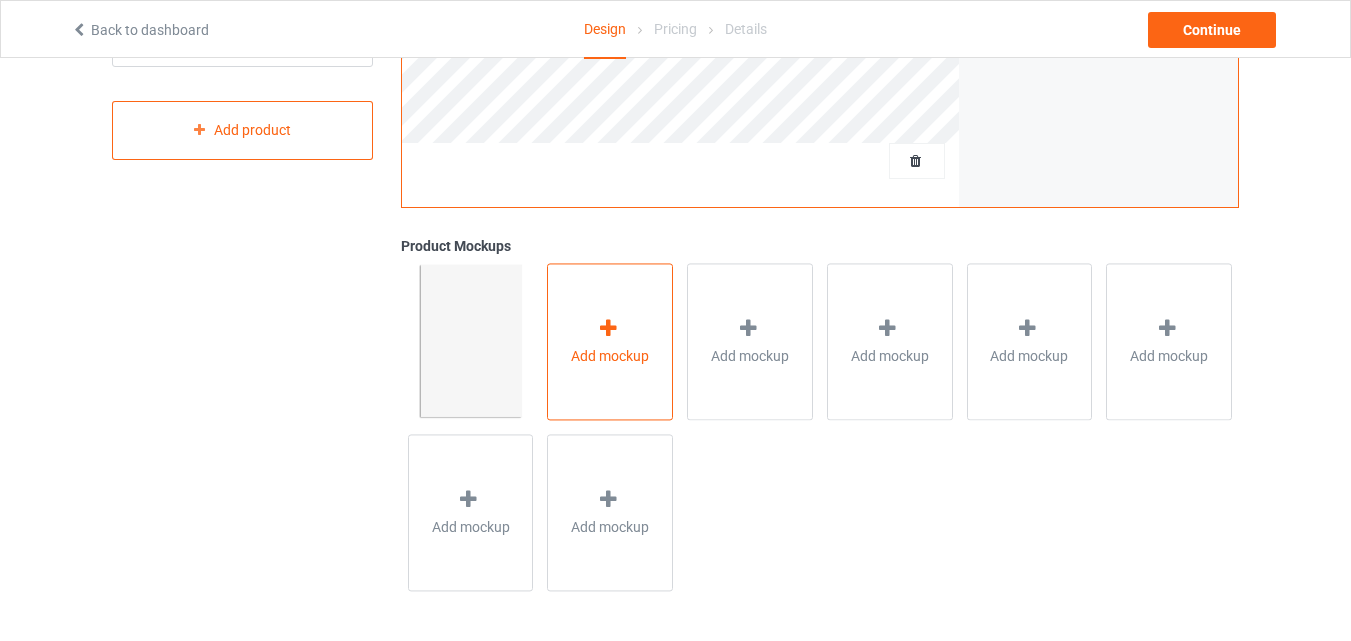 click on "Add mockup" at bounding box center (610, 356) 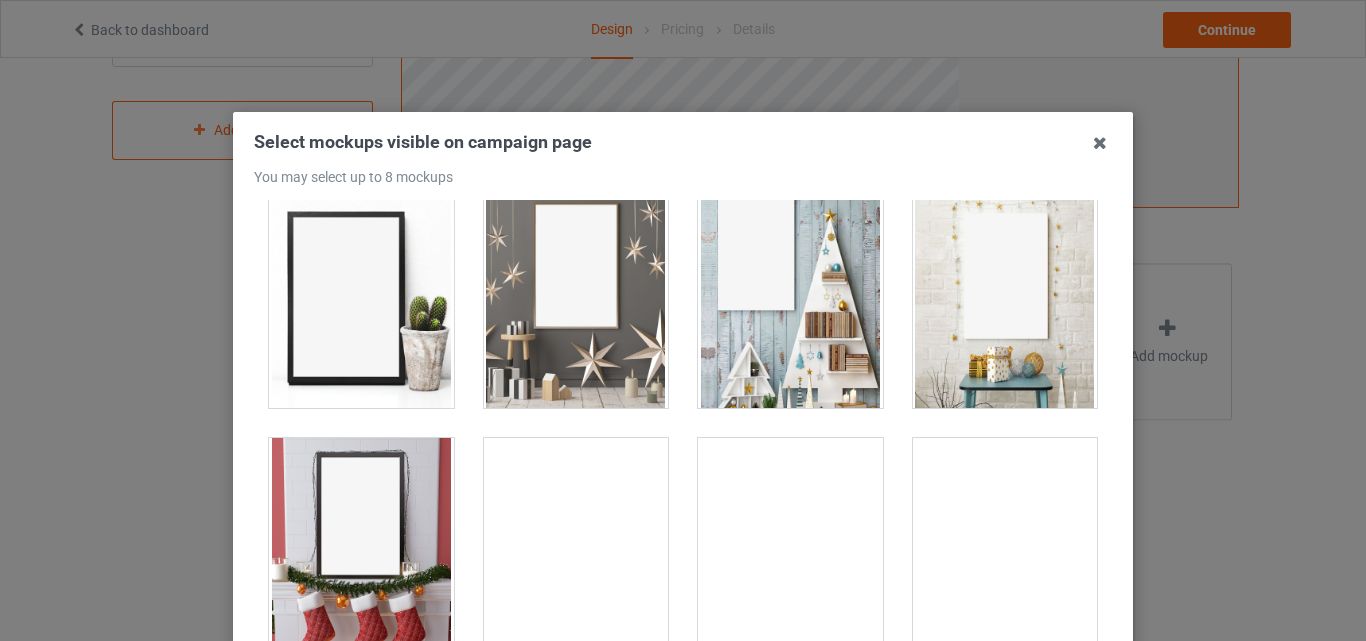 scroll, scrollTop: 563, scrollLeft: 0, axis: vertical 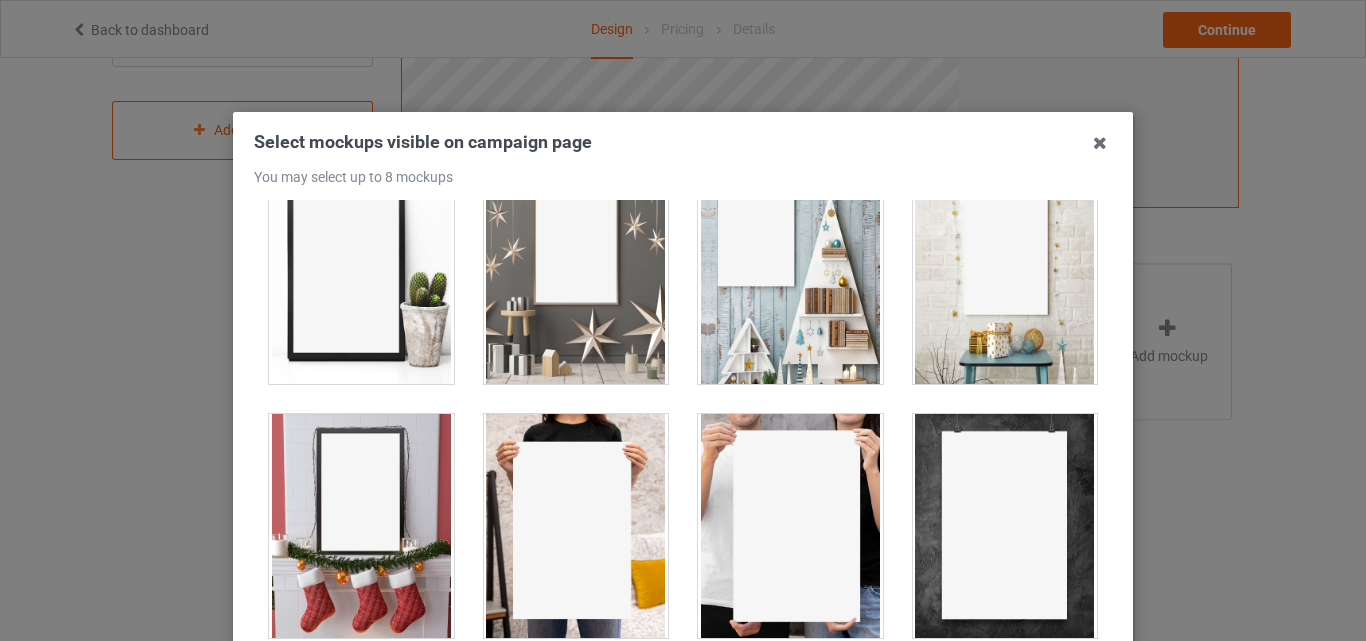 click at bounding box center (1005, 272) 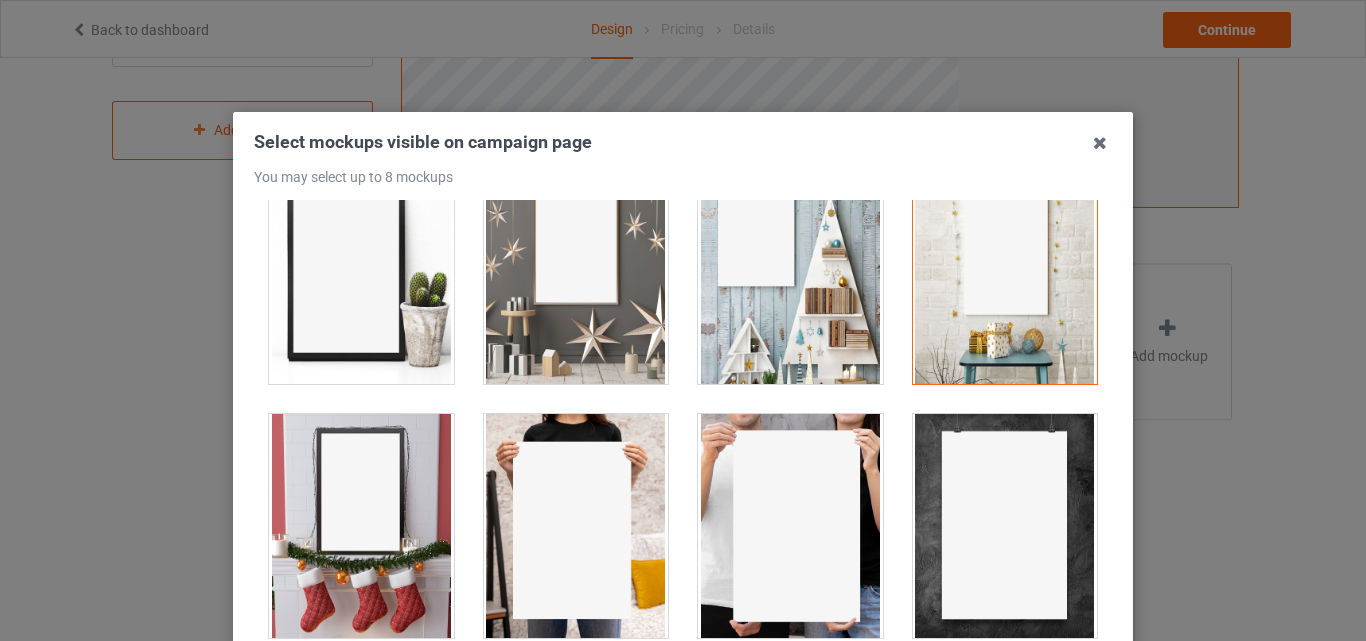 click at bounding box center [790, 272] 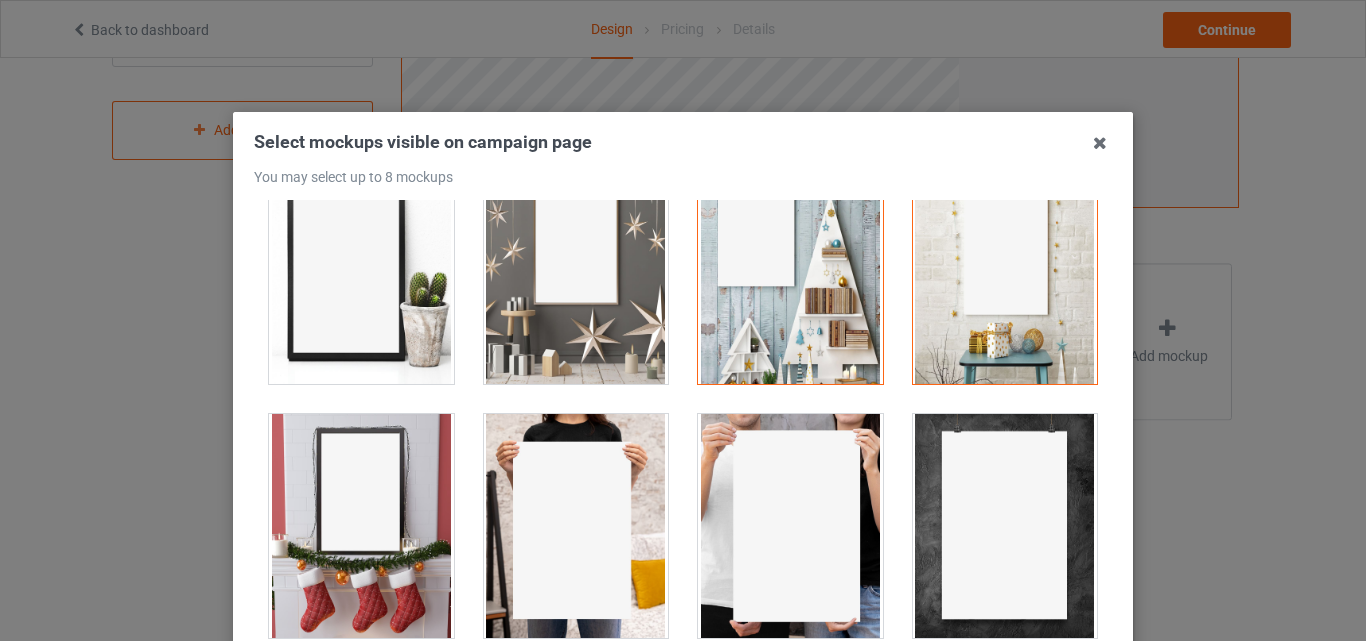 click at bounding box center [576, 272] 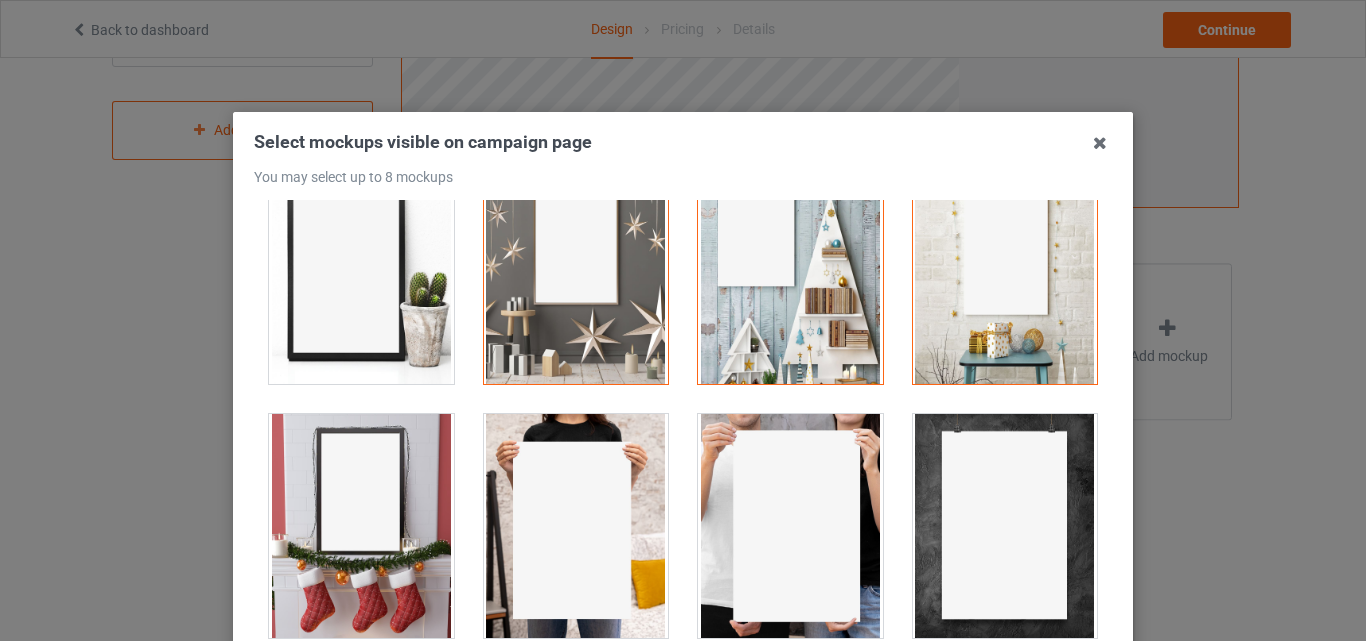 drag, startPoint x: 384, startPoint y: 286, endPoint x: 395, endPoint y: 461, distance: 175.34537 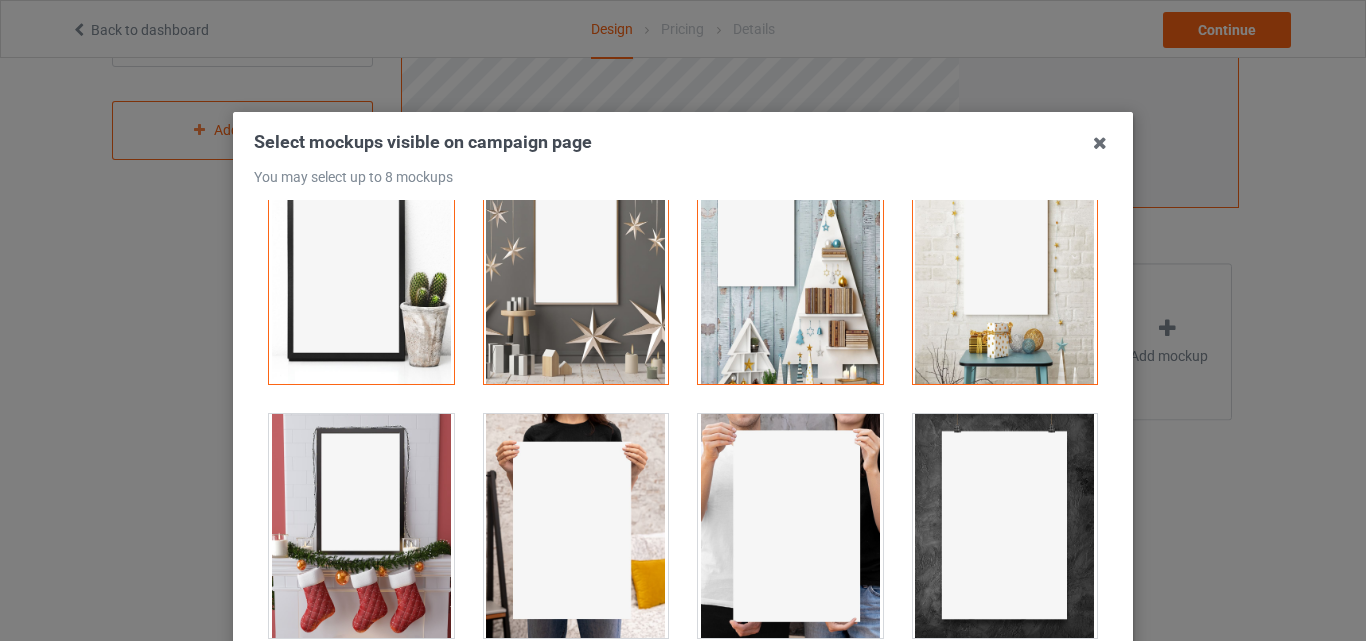 click at bounding box center [361, 526] 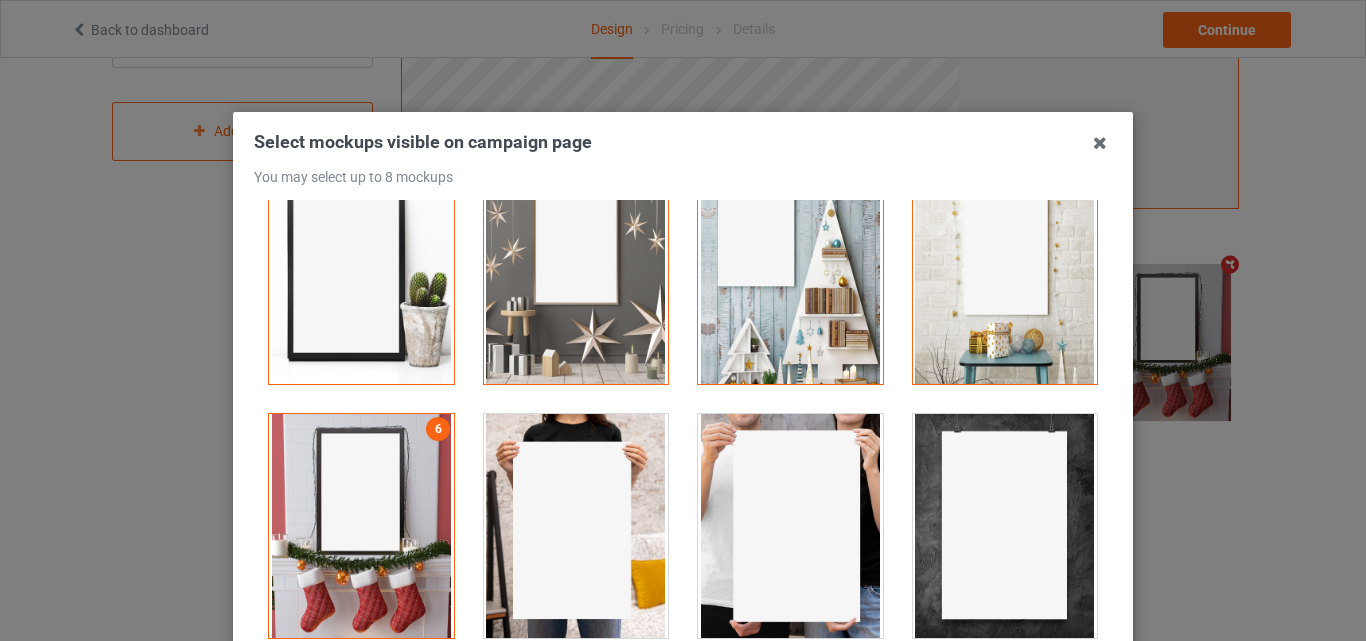 scroll, scrollTop: 654, scrollLeft: 0, axis: vertical 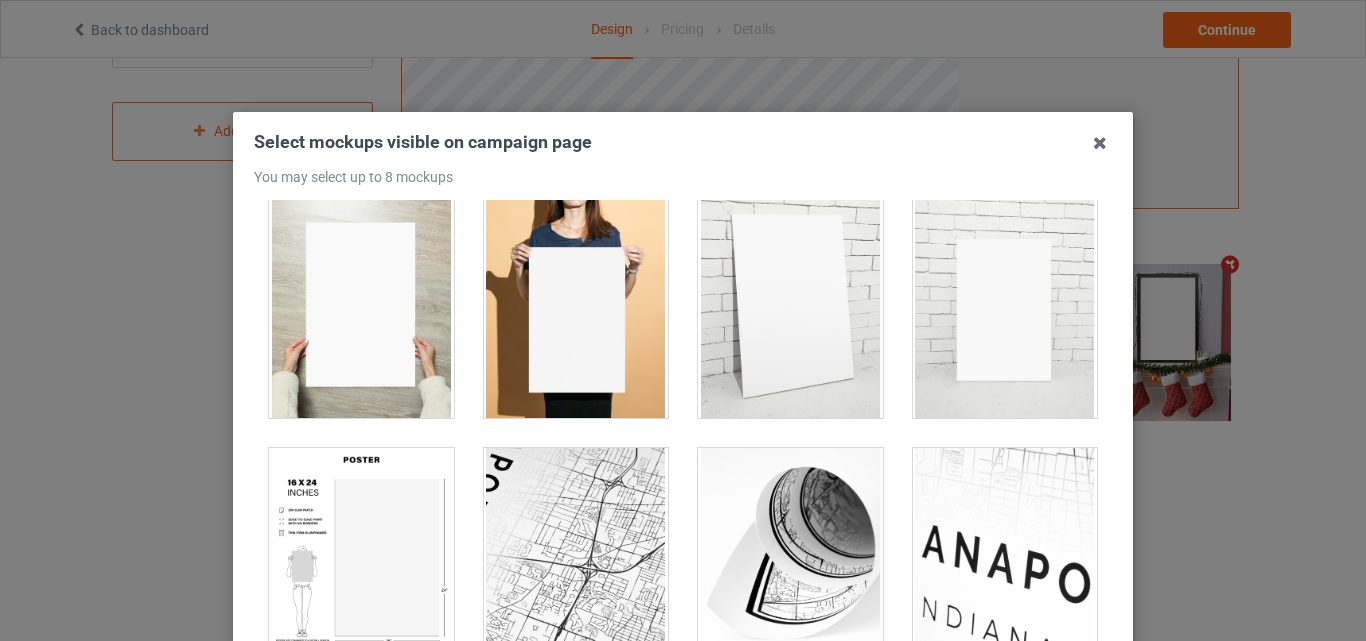 click at bounding box center (790, 306) 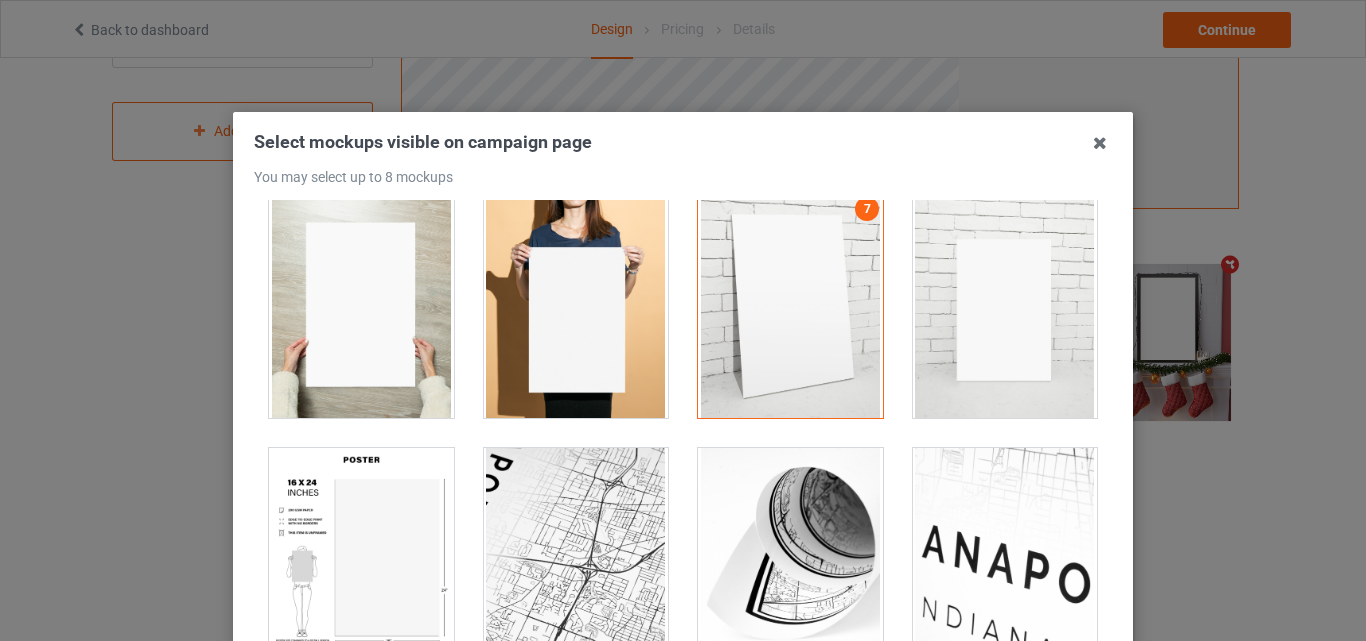 click at bounding box center [361, 560] 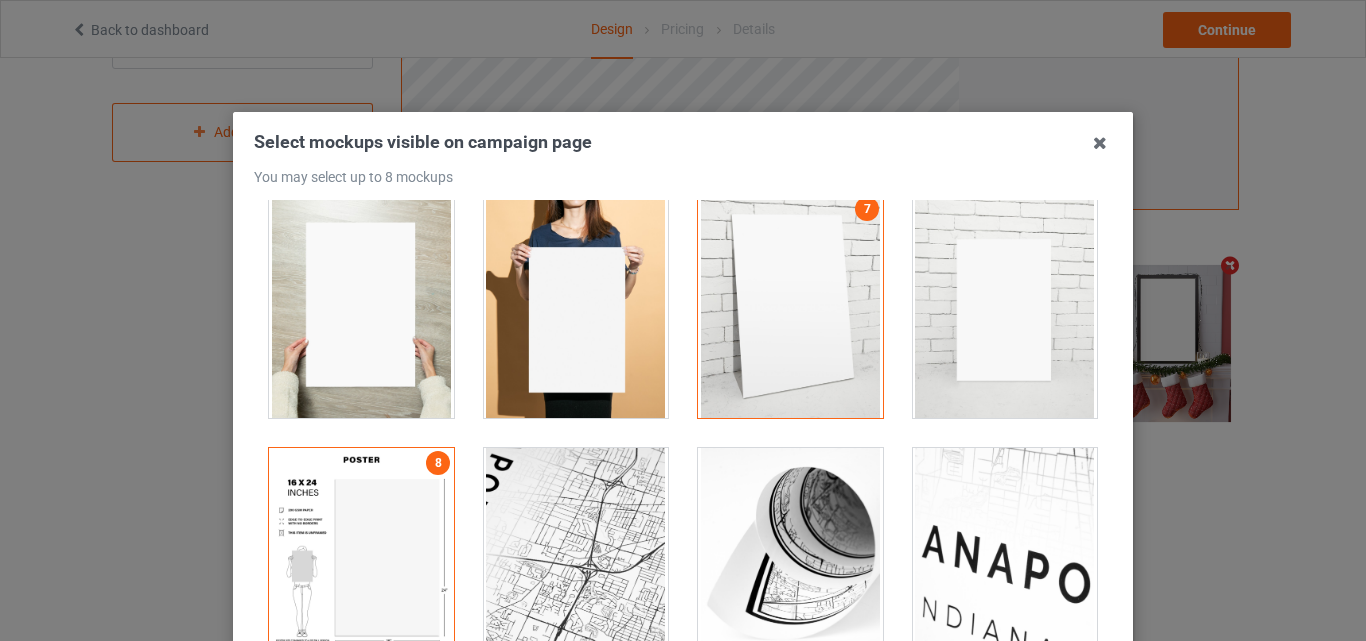 scroll, scrollTop: 653, scrollLeft: 0, axis: vertical 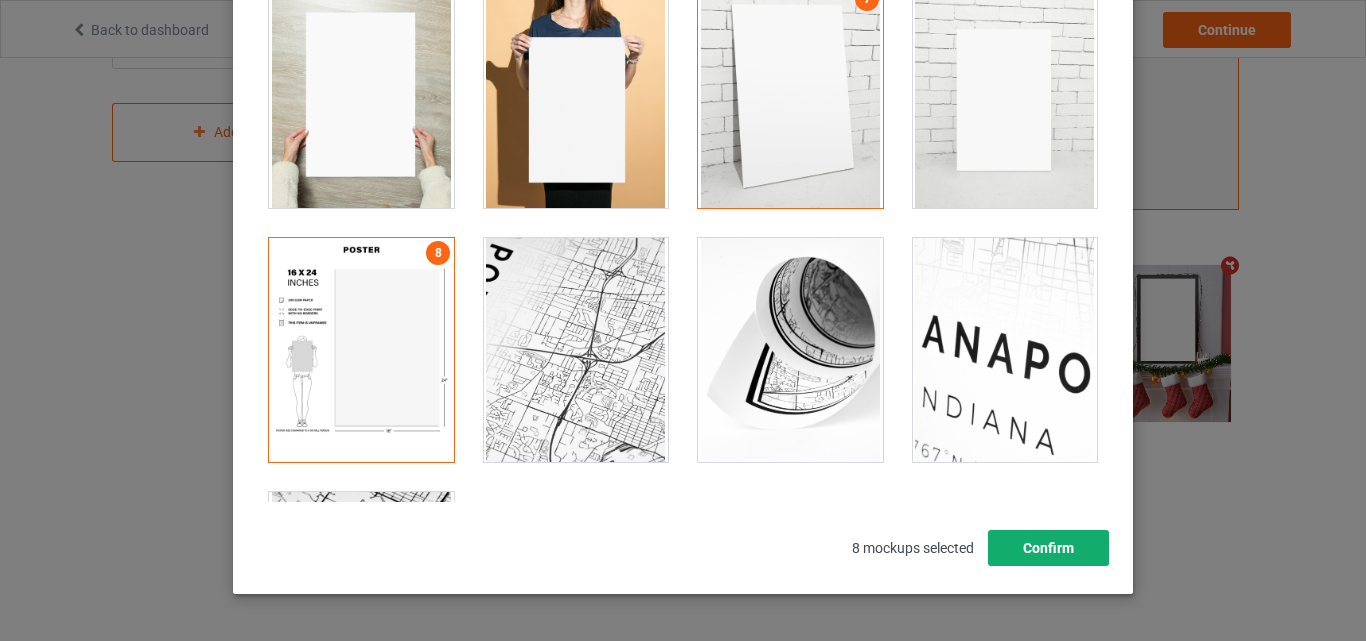click on "Confirm" at bounding box center [1048, 548] 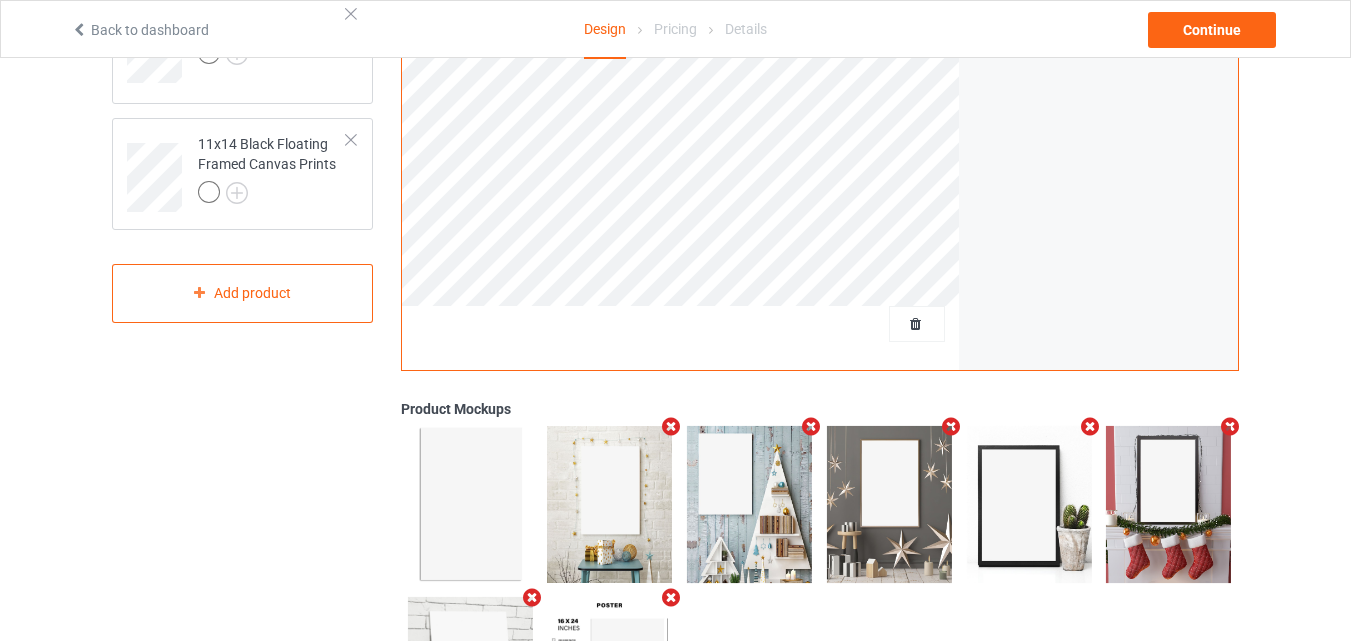 scroll, scrollTop: 0, scrollLeft: 0, axis: both 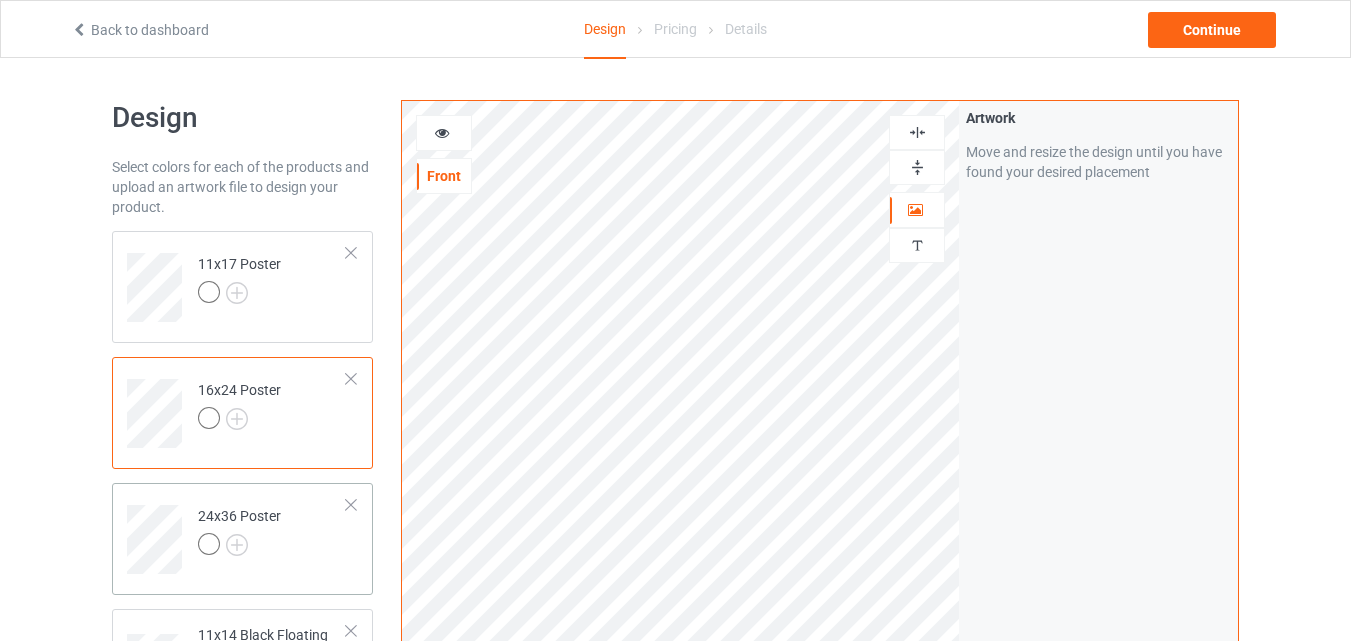 click on "24x36 Poster" at bounding box center [272, 532] 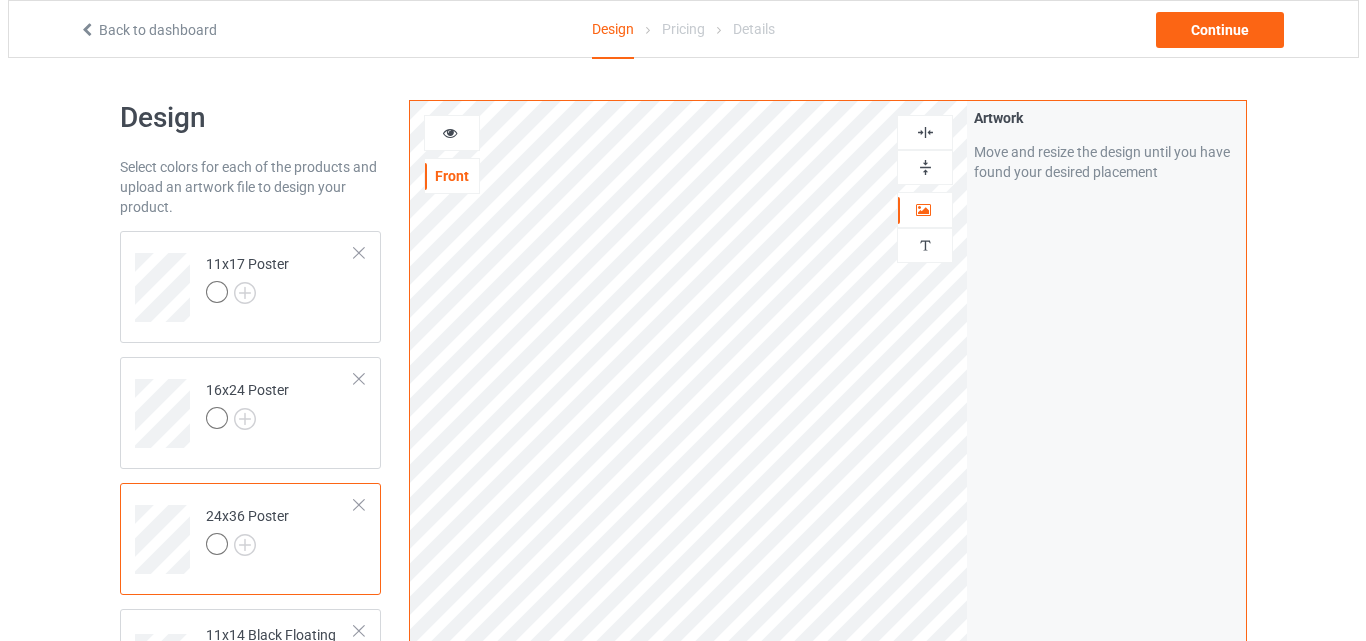 scroll, scrollTop: 655, scrollLeft: 0, axis: vertical 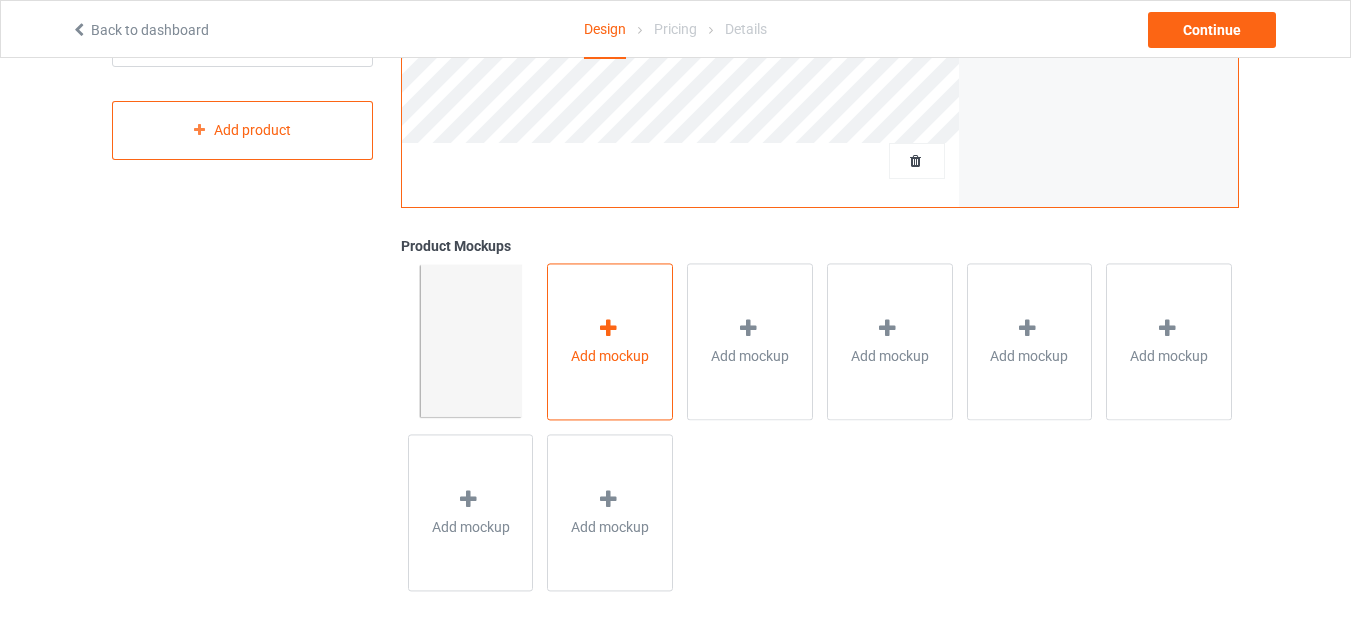 click at bounding box center [608, 328] 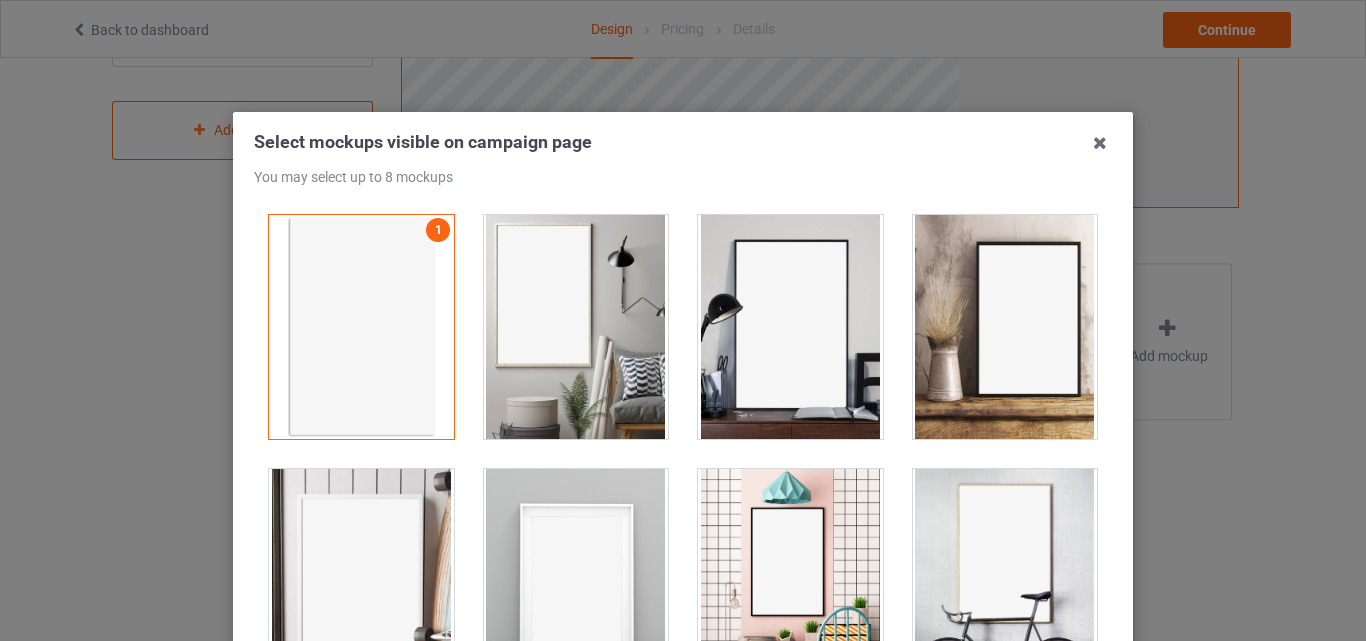 drag, startPoint x: 530, startPoint y: 302, endPoint x: 587, endPoint y: 290, distance: 58.249462 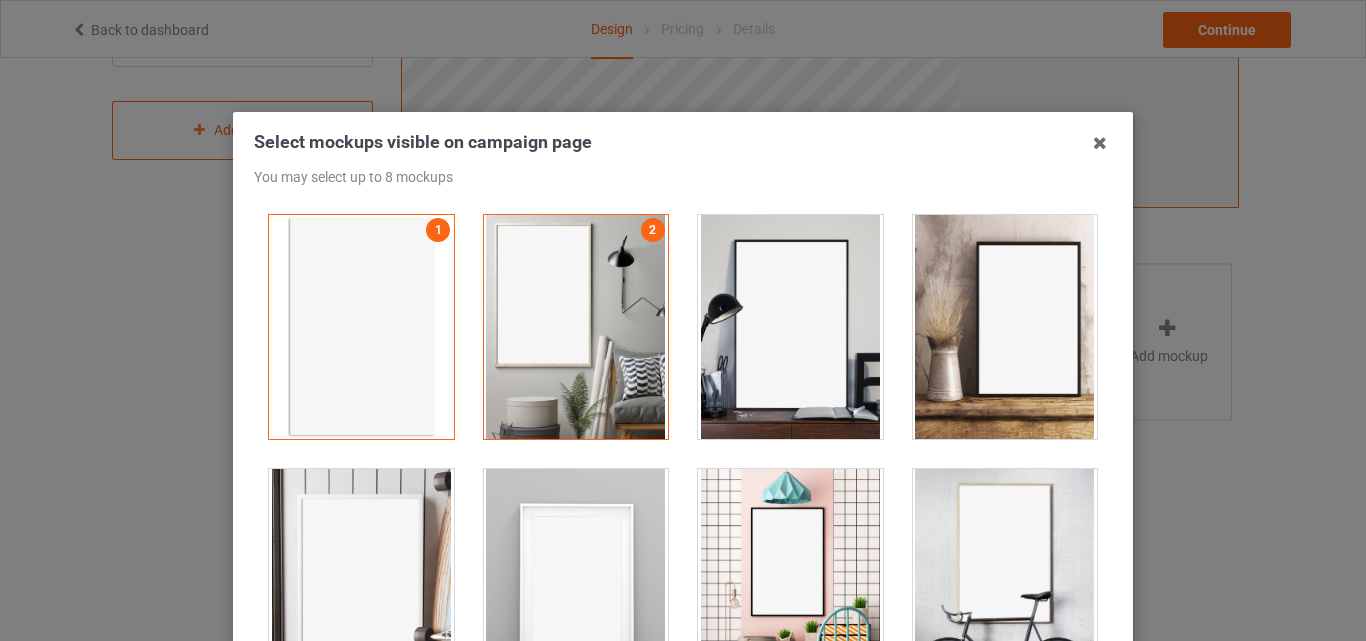 drag, startPoint x: 714, startPoint y: 264, endPoint x: 960, endPoint y: 283, distance: 246.73265 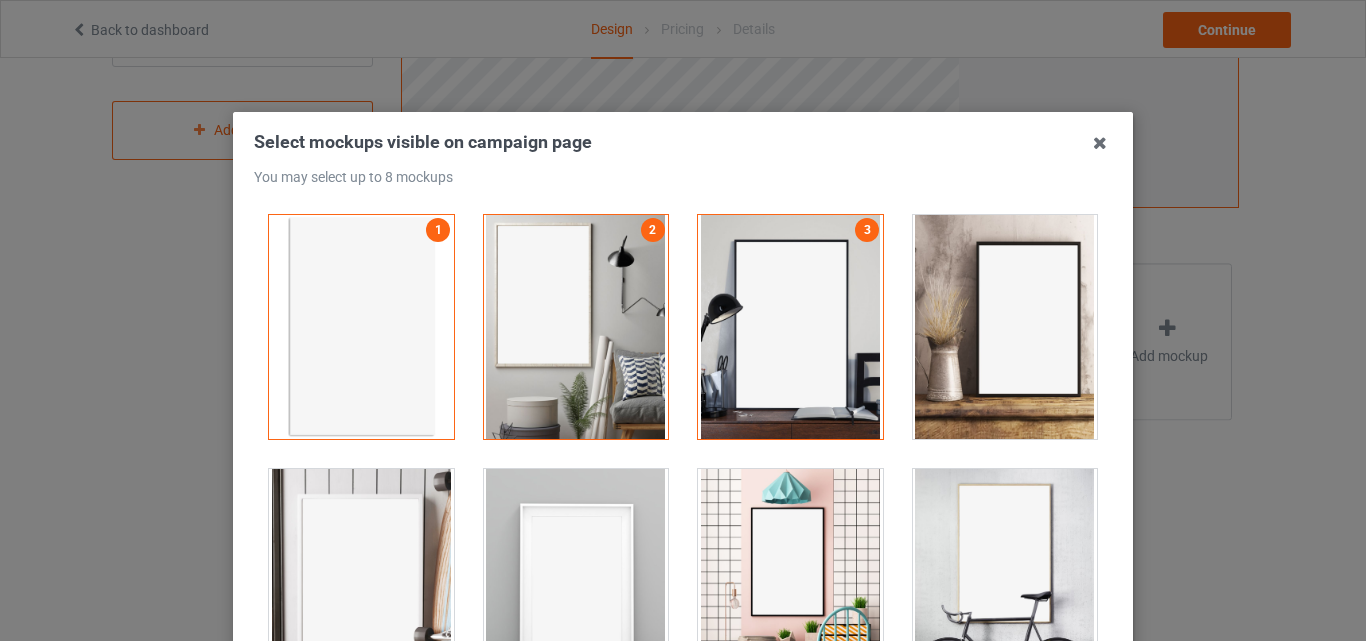 drag, startPoint x: 965, startPoint y: 285, endPoint x: 947, endPoint y: 480, distance: 195.82901 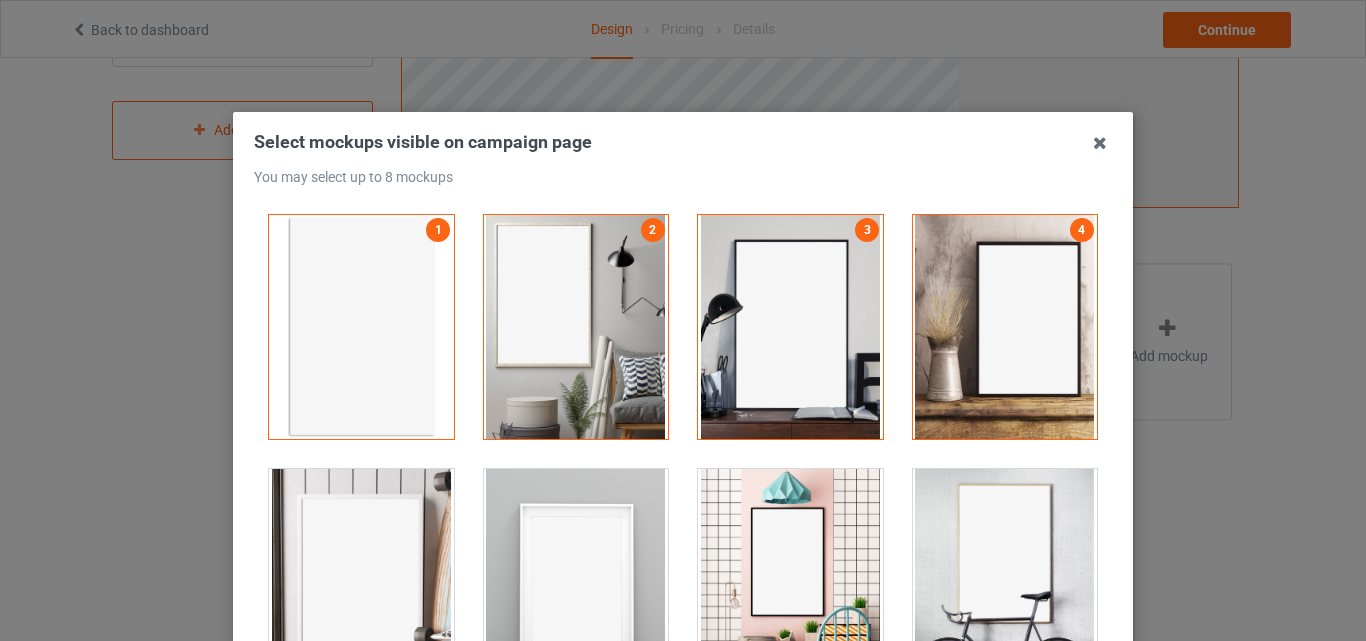 drag, startPoint x: 950, startPoint y: 523, endPoint x: 918, endPoint y: 531, distance: 32.984844 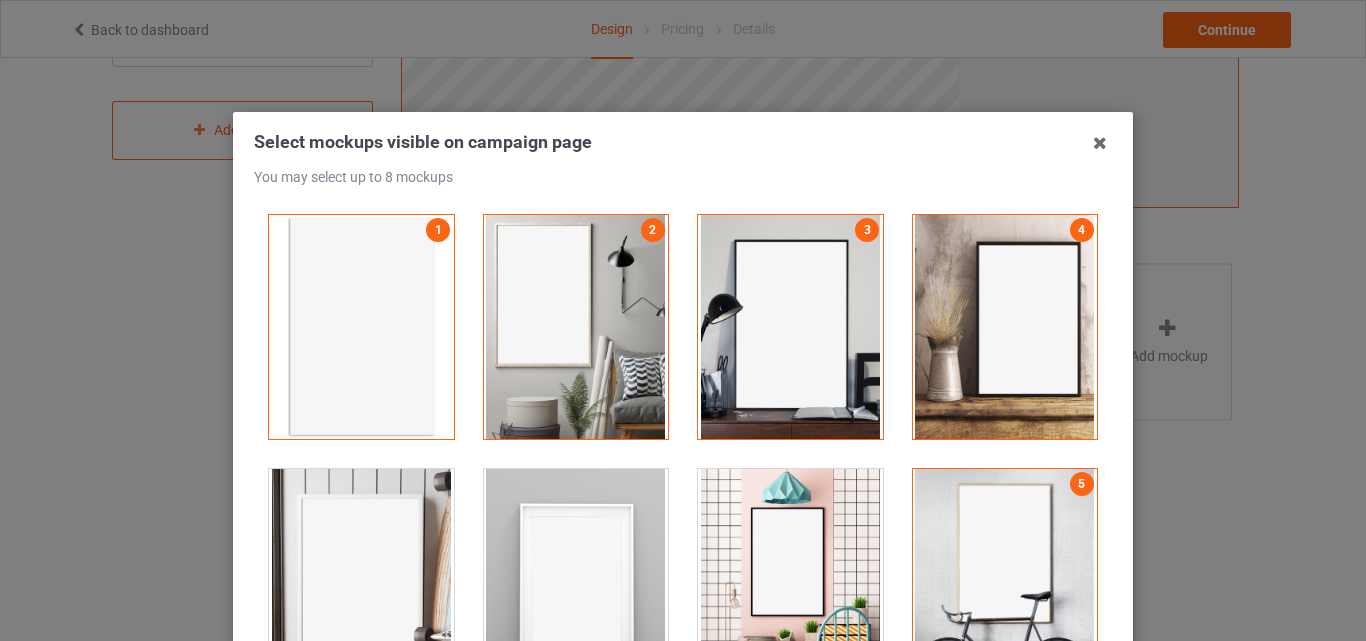 click at bounding box center (790, 581) 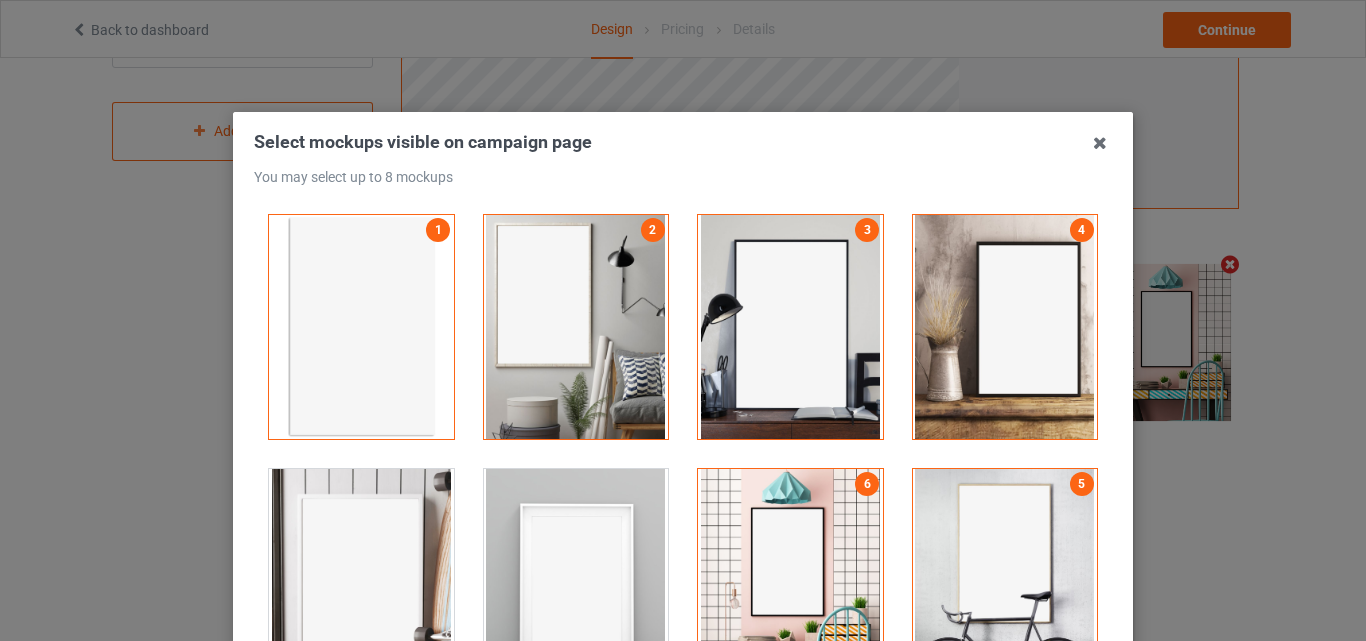 drag, startPoint x: 581, startPoint y: 522, endPoint x: 434, endPoint y: 536, distance: 147.66516 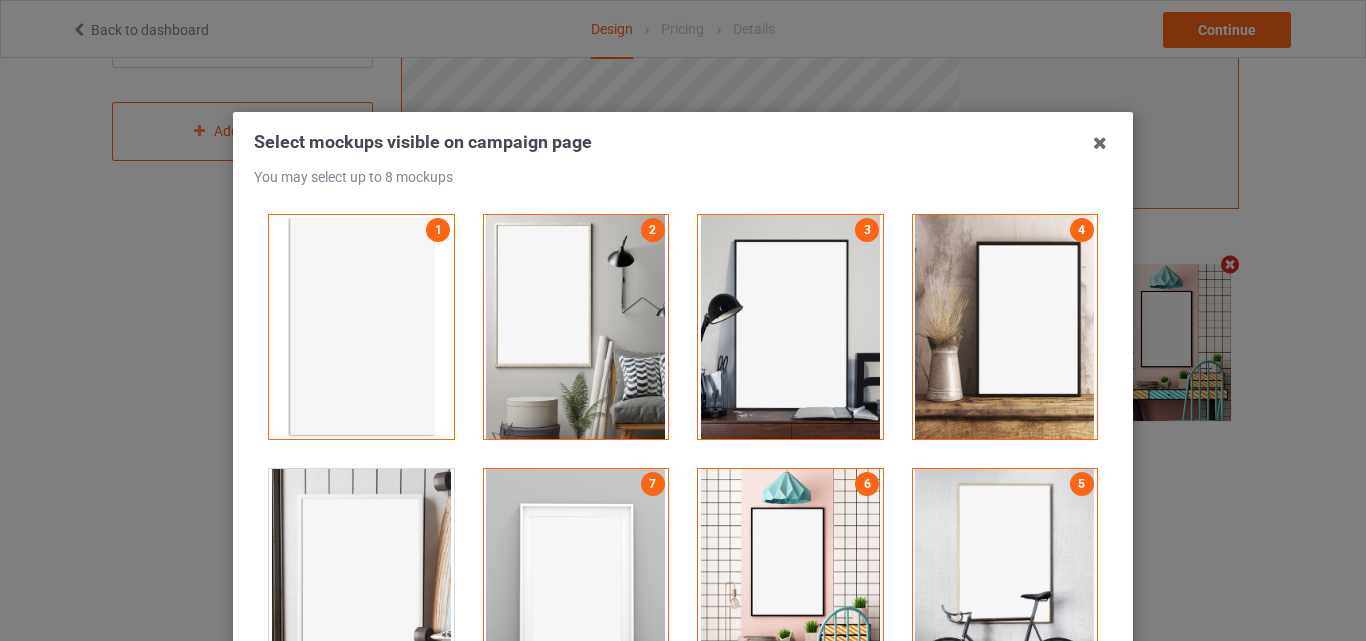 click at bounding box center [361, 581] 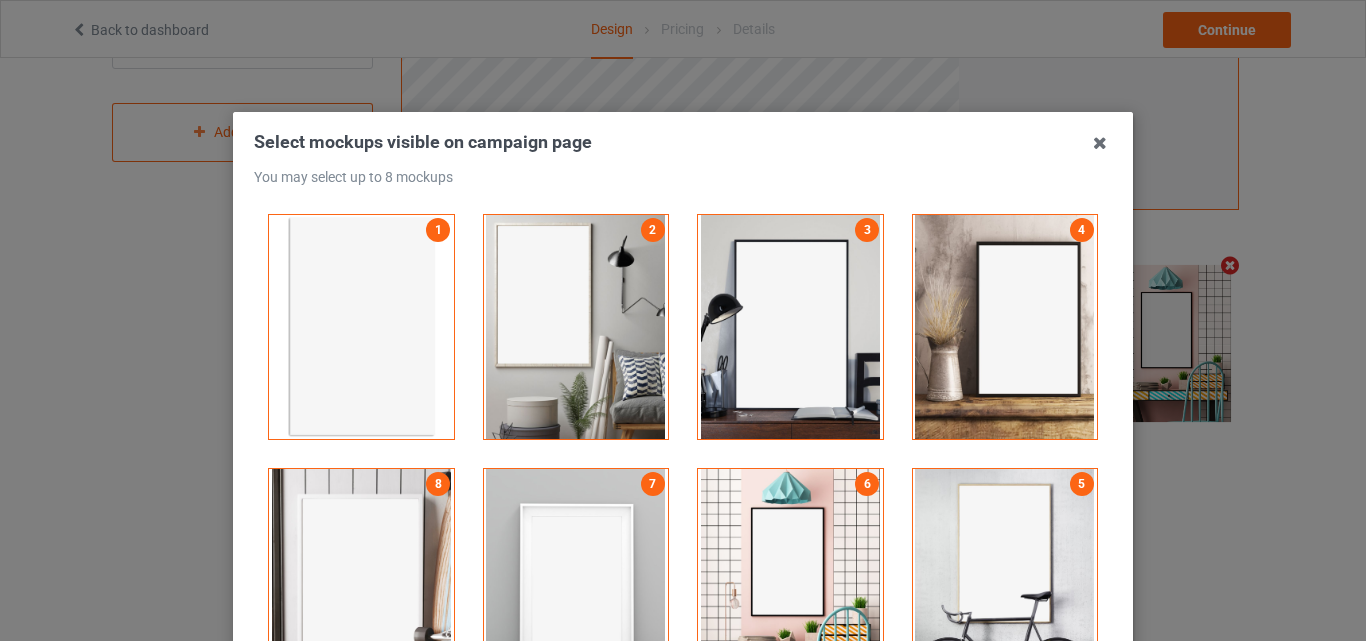 click at bounding box center (576, 581) 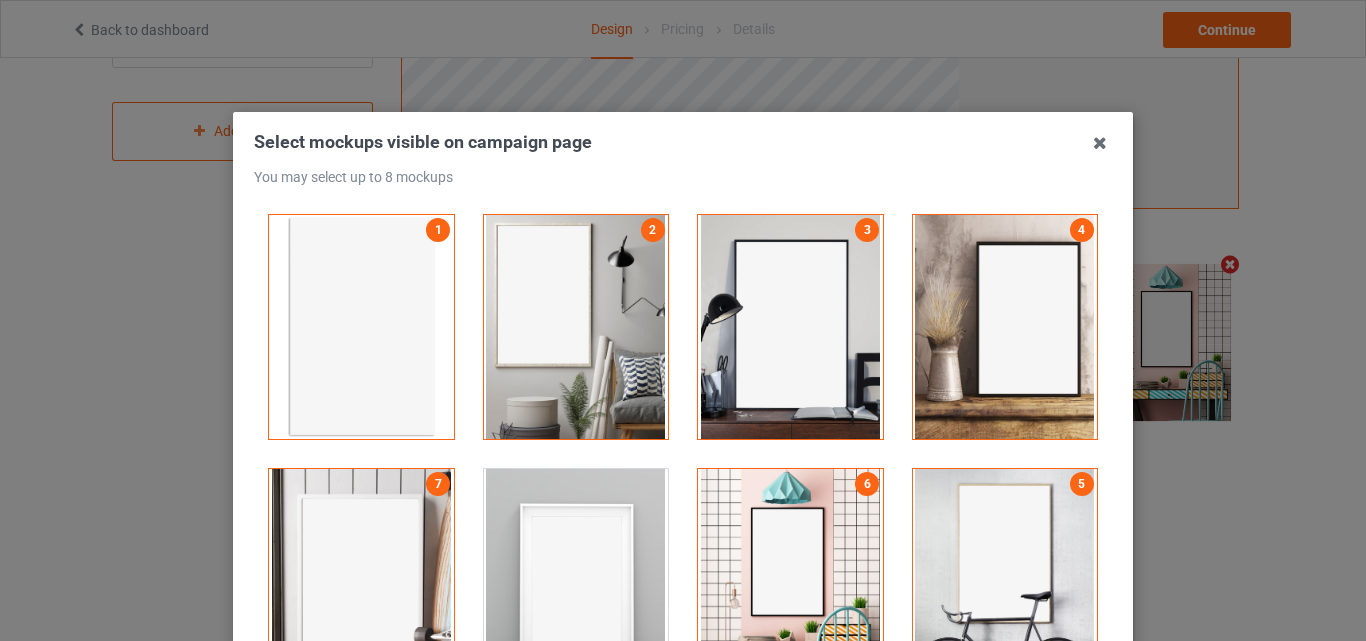 scroll, scrollTop: 1773, scrollLeft: 0, axis: vertical 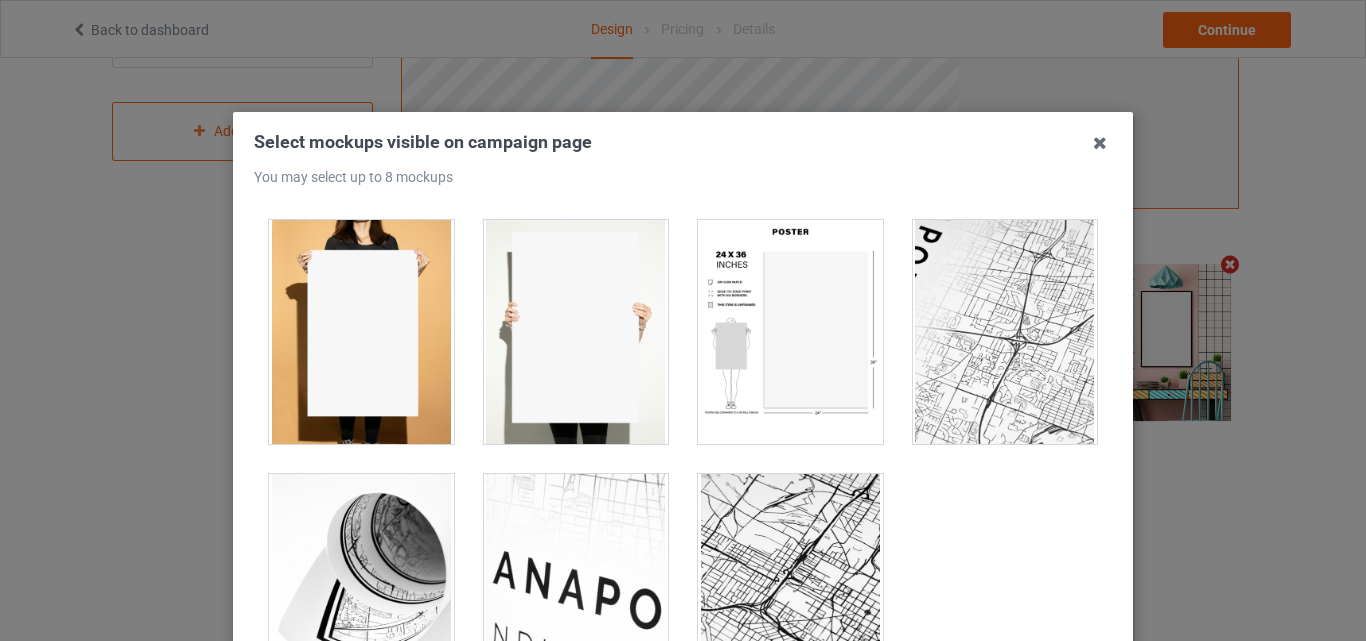 click at bounding box center [790, 332] 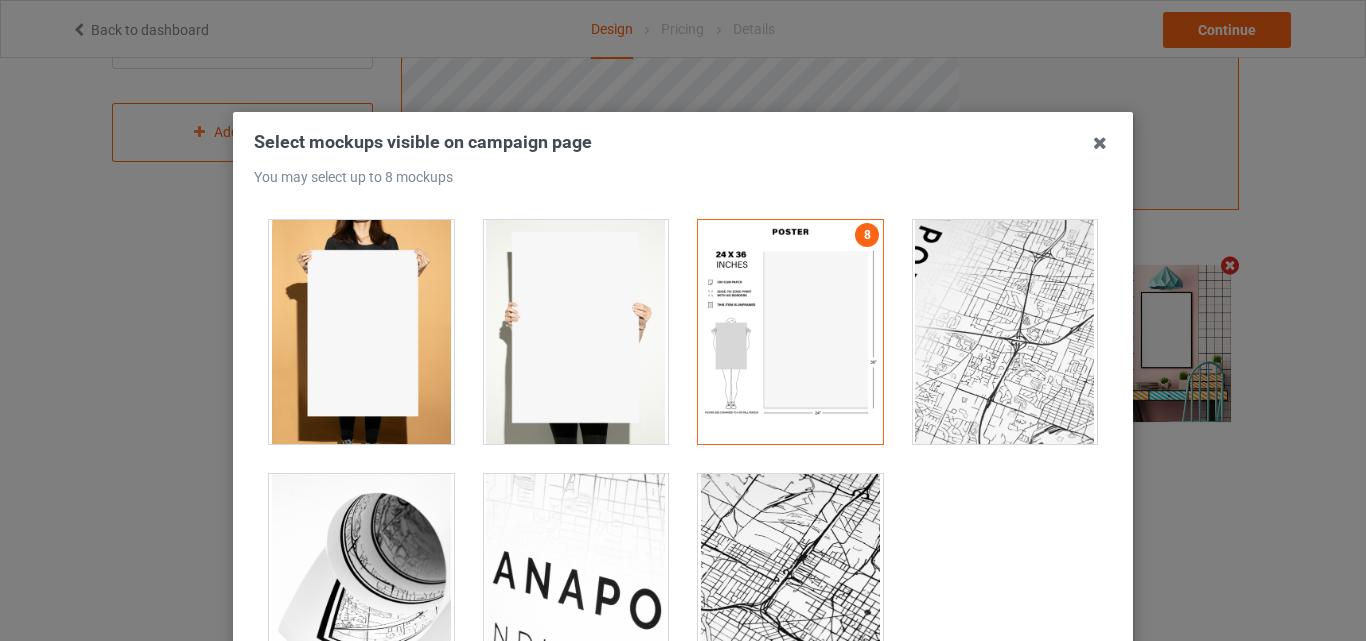 scroll, scrollTop: 653, scrollLeft: 0, axis: vertical 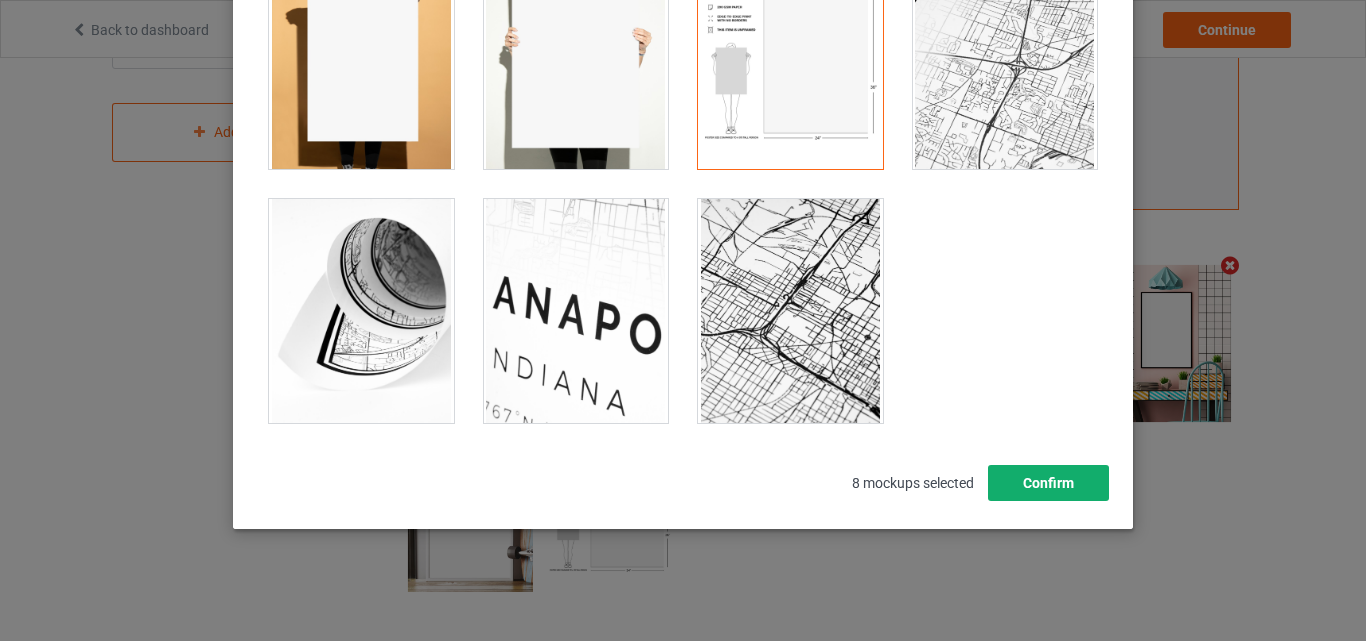 click on "Confirm" at bounding box center [1048, 483] 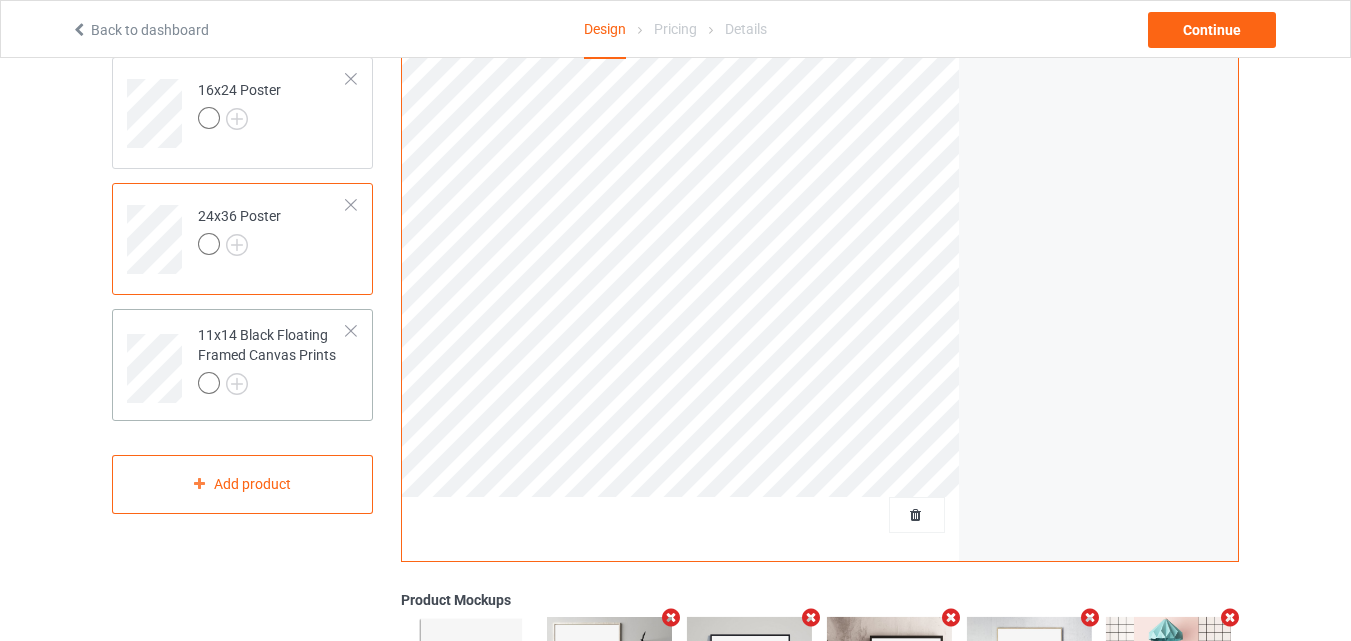 click at bounding box center [272, 386] 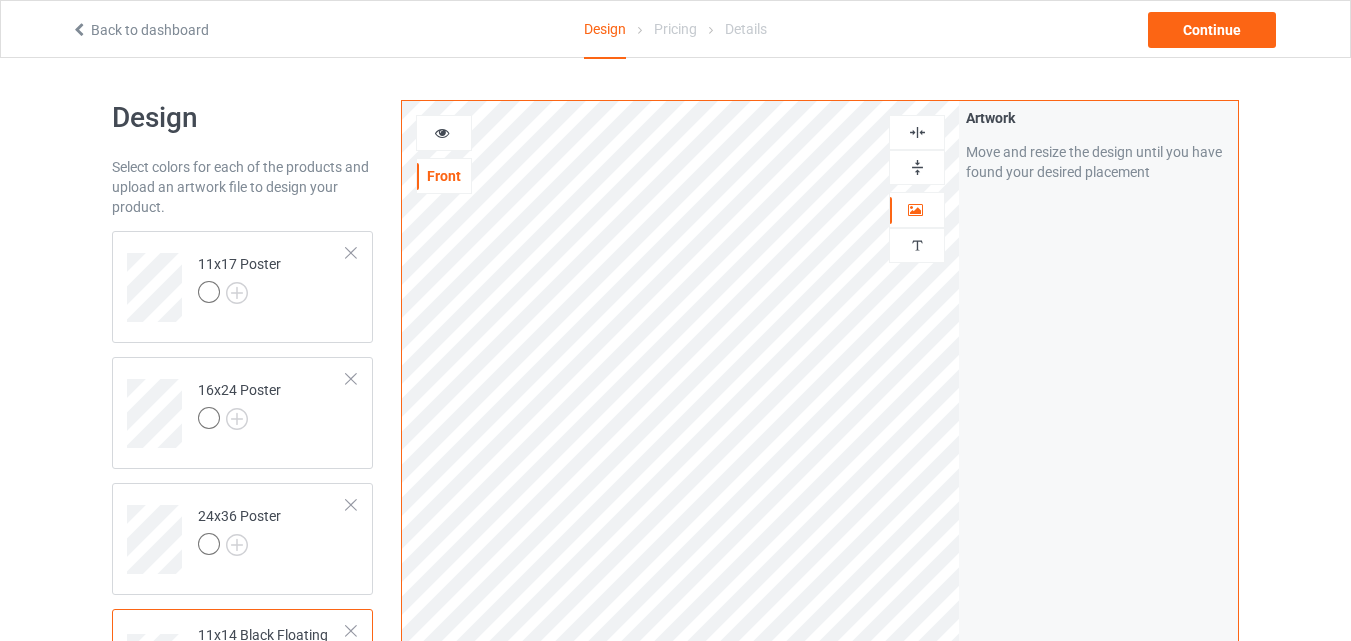 click at bounding box center [917, 167] 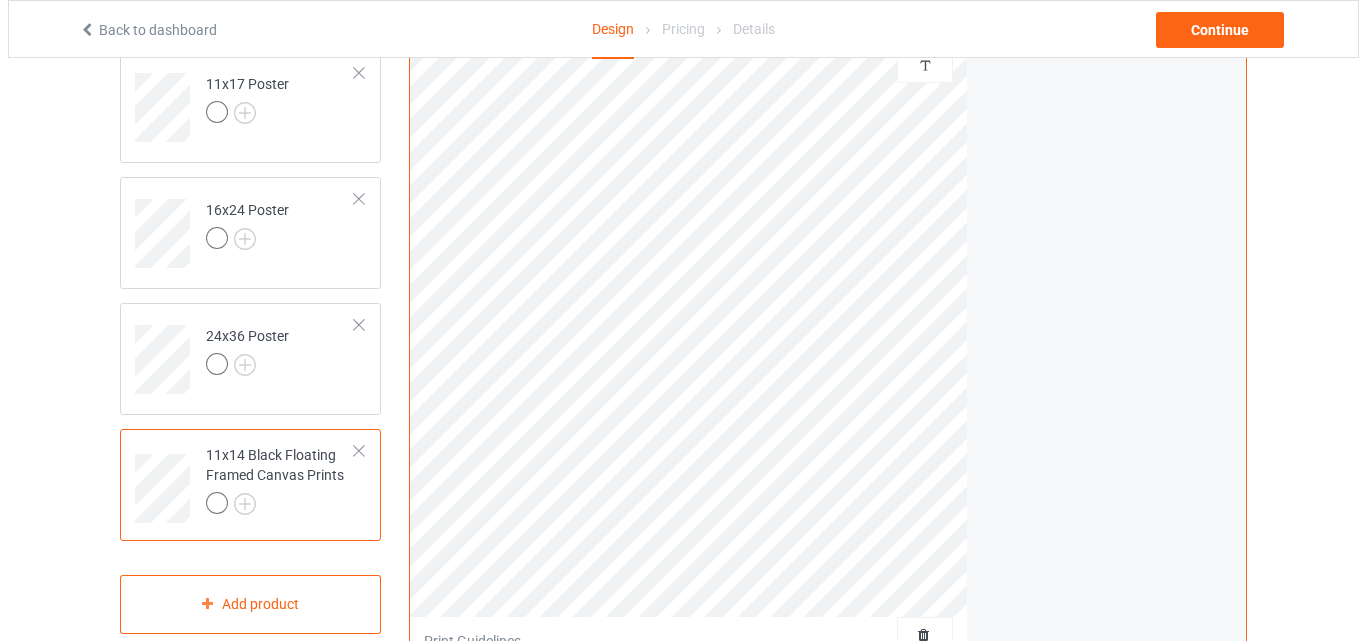 scroll, scrollTop: 655, scrollLeft: 0, axis: vertical 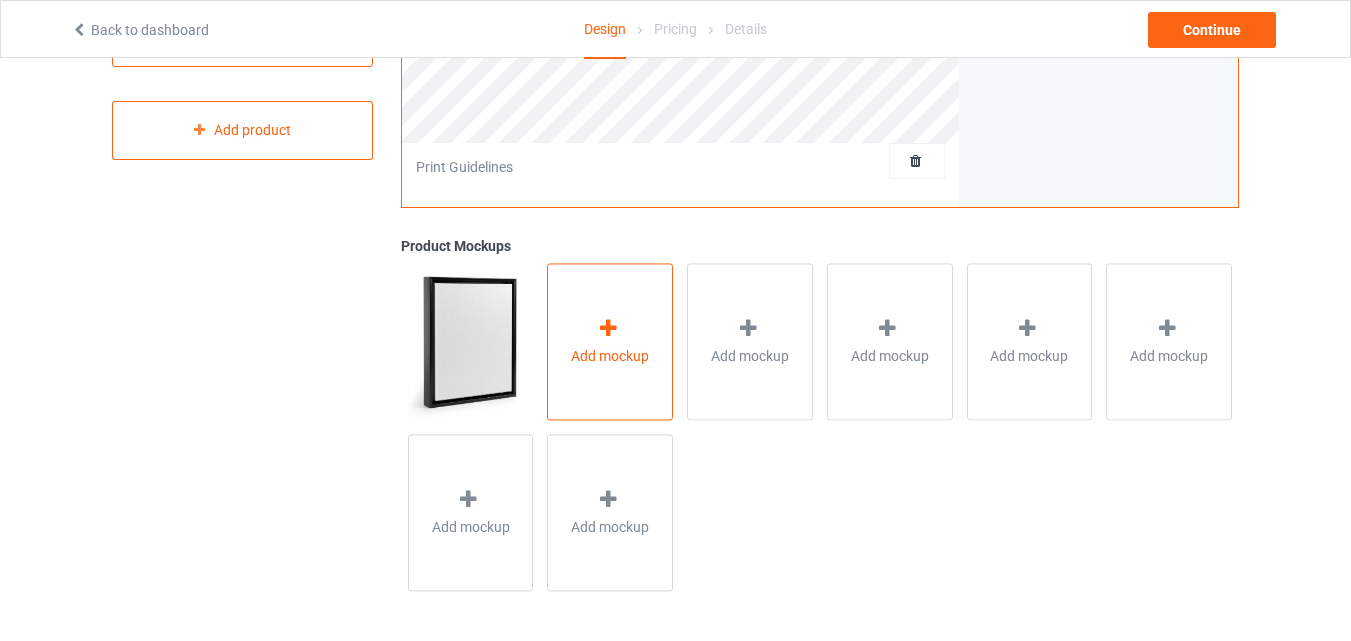 click on "Add mockup" at bounding box center (610, 341) 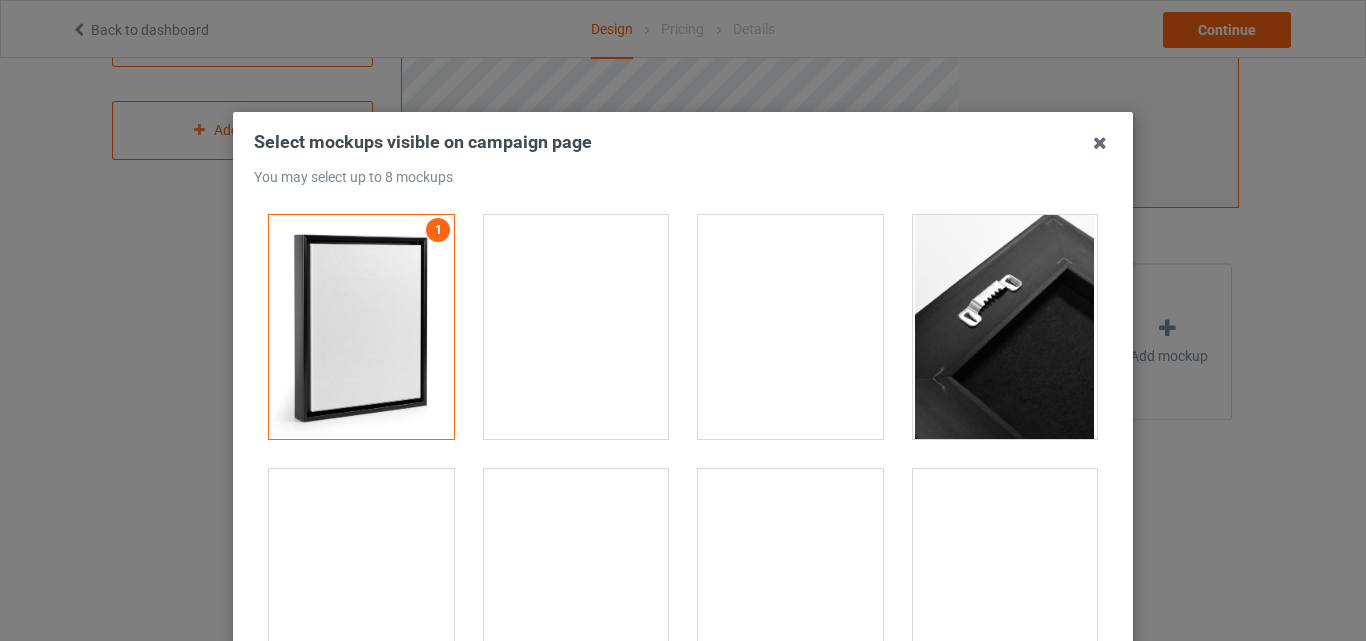 click at bounding box center (576, 327) 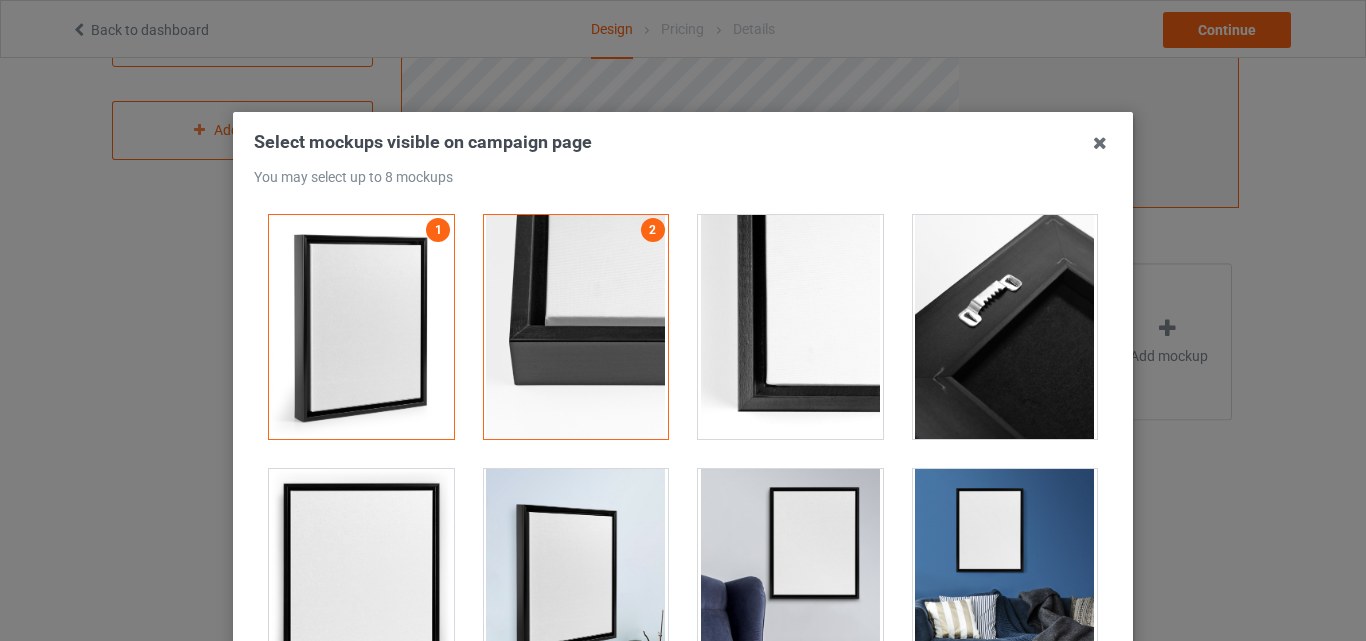 click at bounding box center (576, 327) 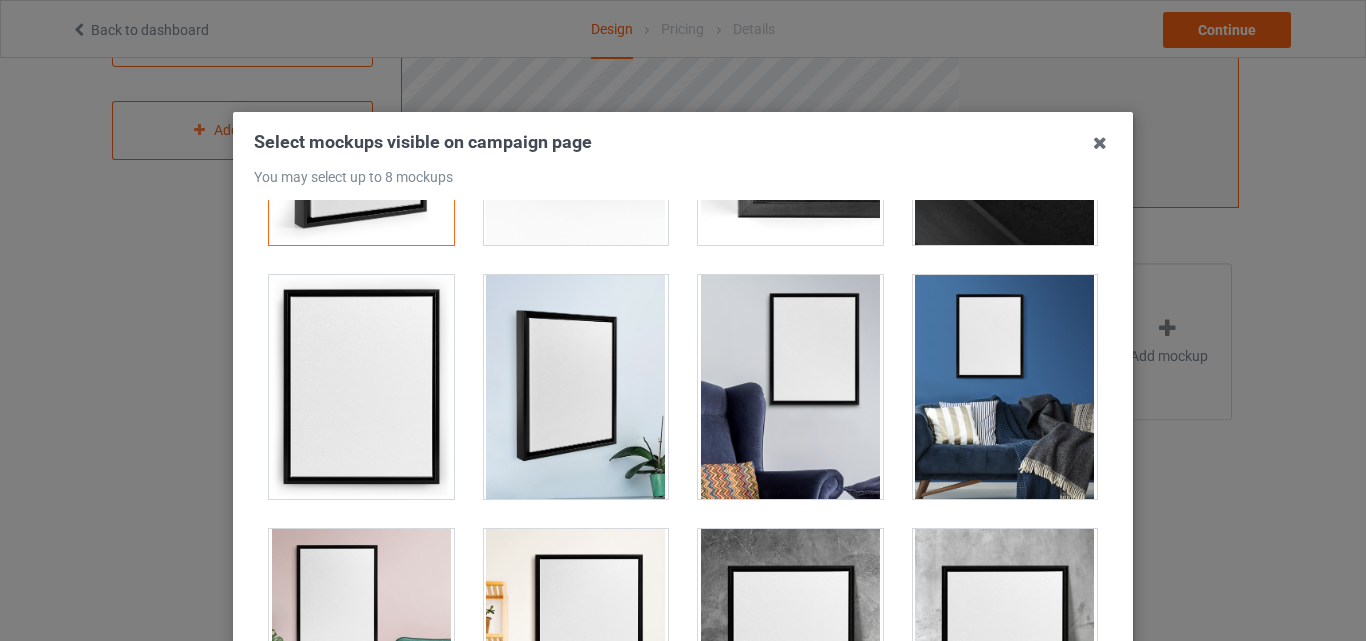 scroll, scrollTop: 198, scrollLeft: 0, axis: vertical 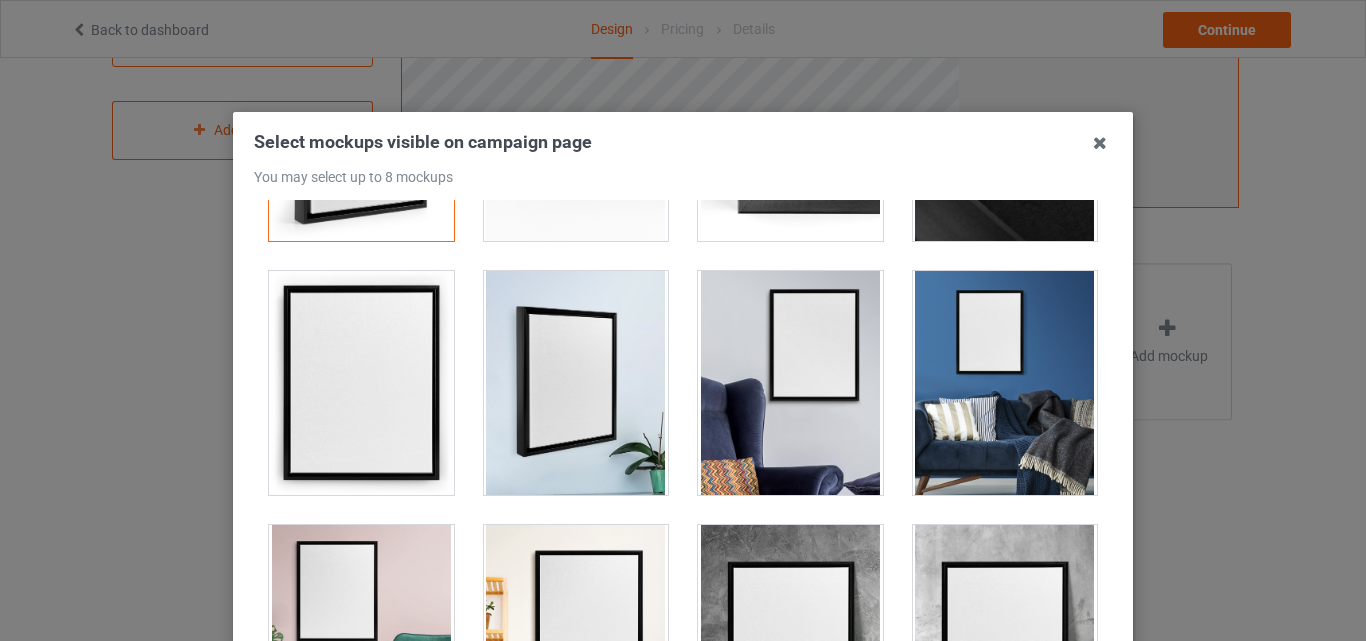 click at bounding box center [361, 383] 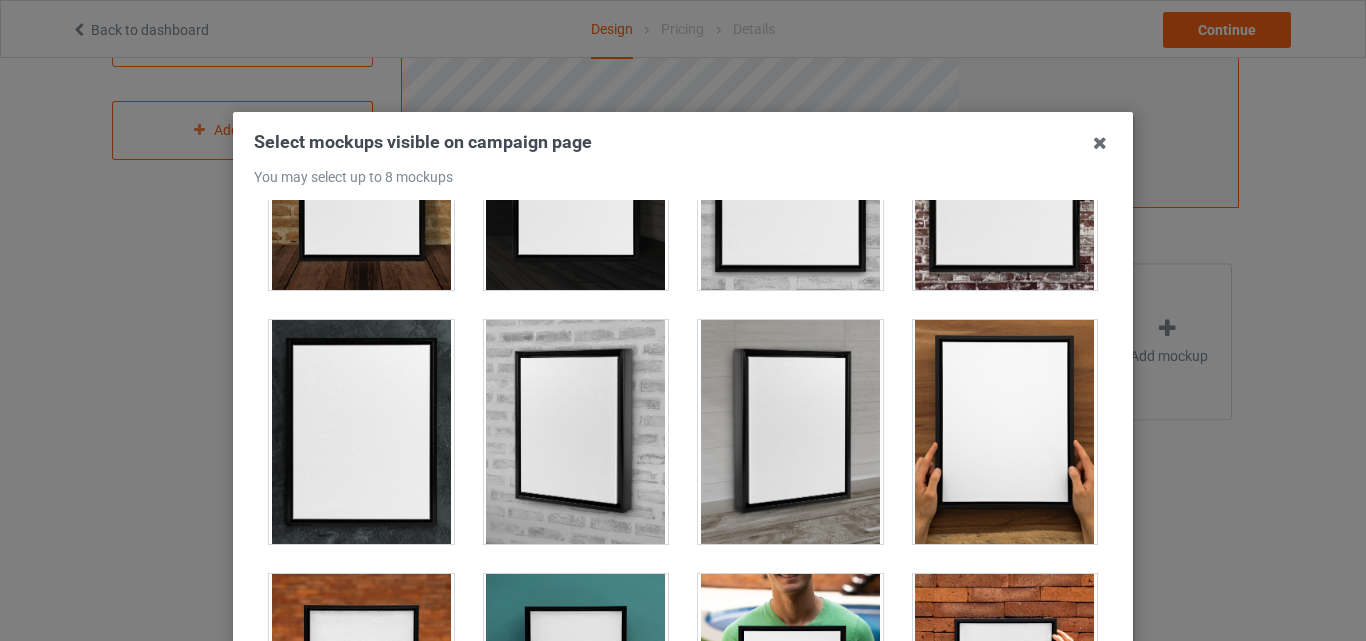 scroll, scrollTop: 907, scrollLeft: 0, axis: vertical 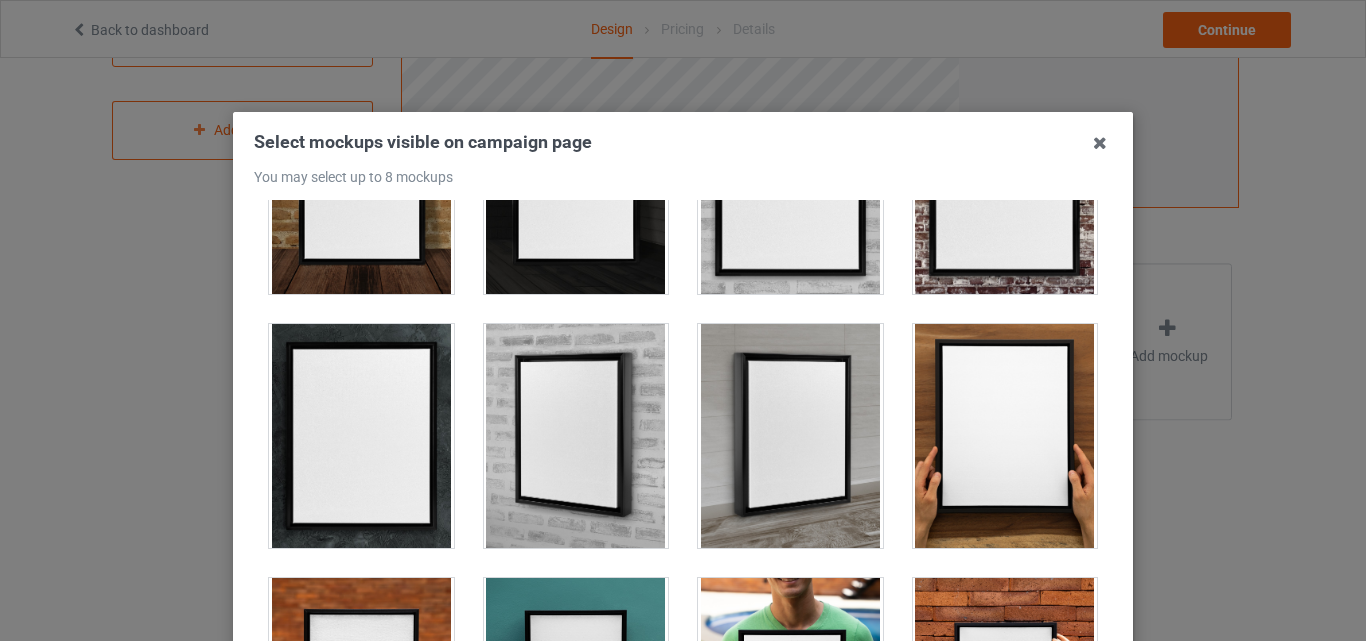 click at bounding box center (1005, 436) 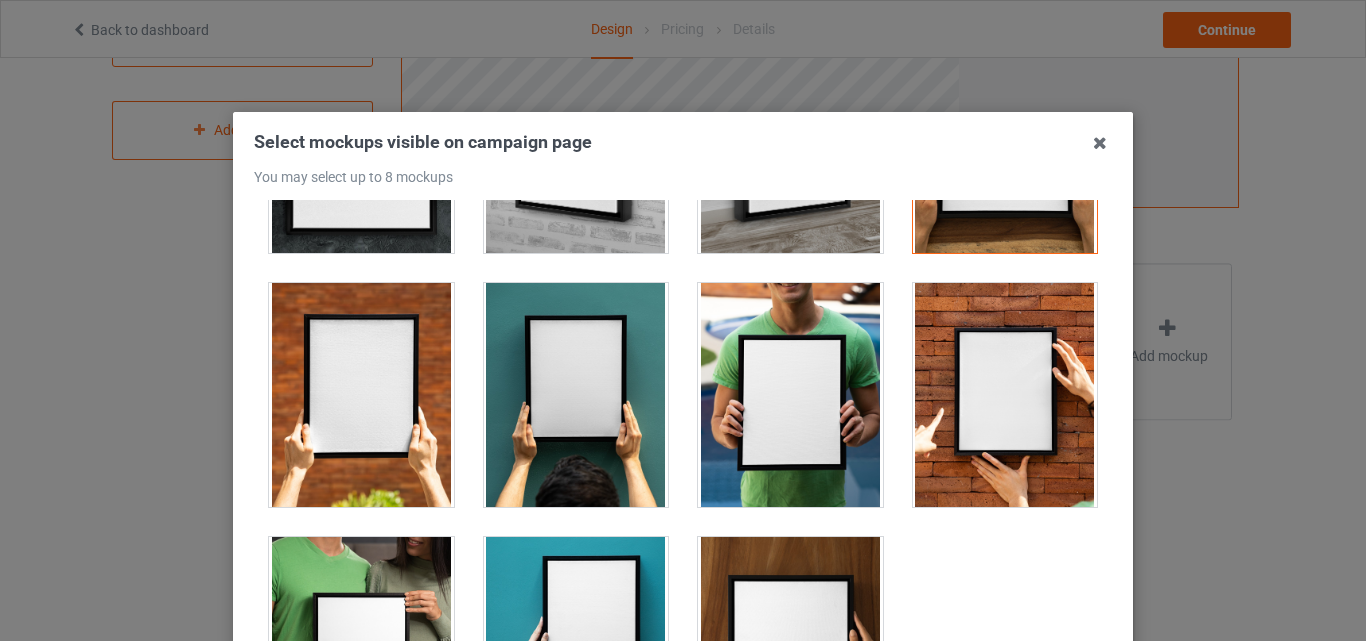 scroll, scrollTop: 1209, scrollLeft: 0, axis: vertical 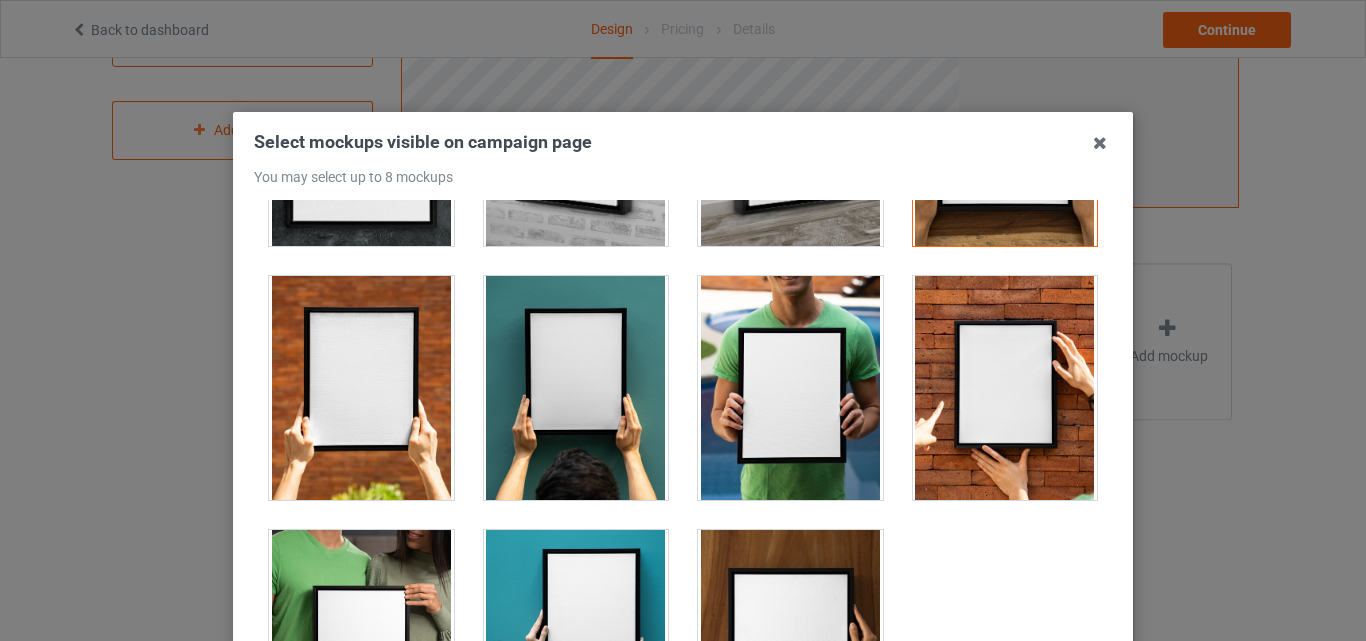 click at bounding box center [1005, 388] 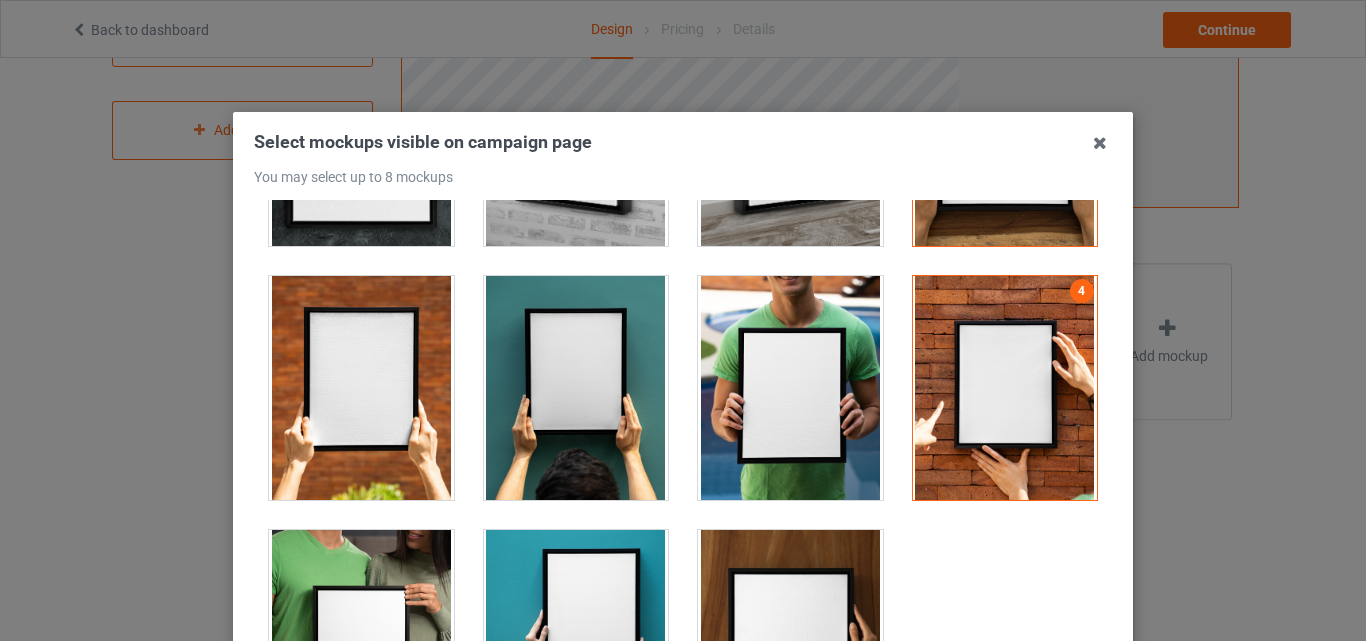 click at bounding box center [576, 388] 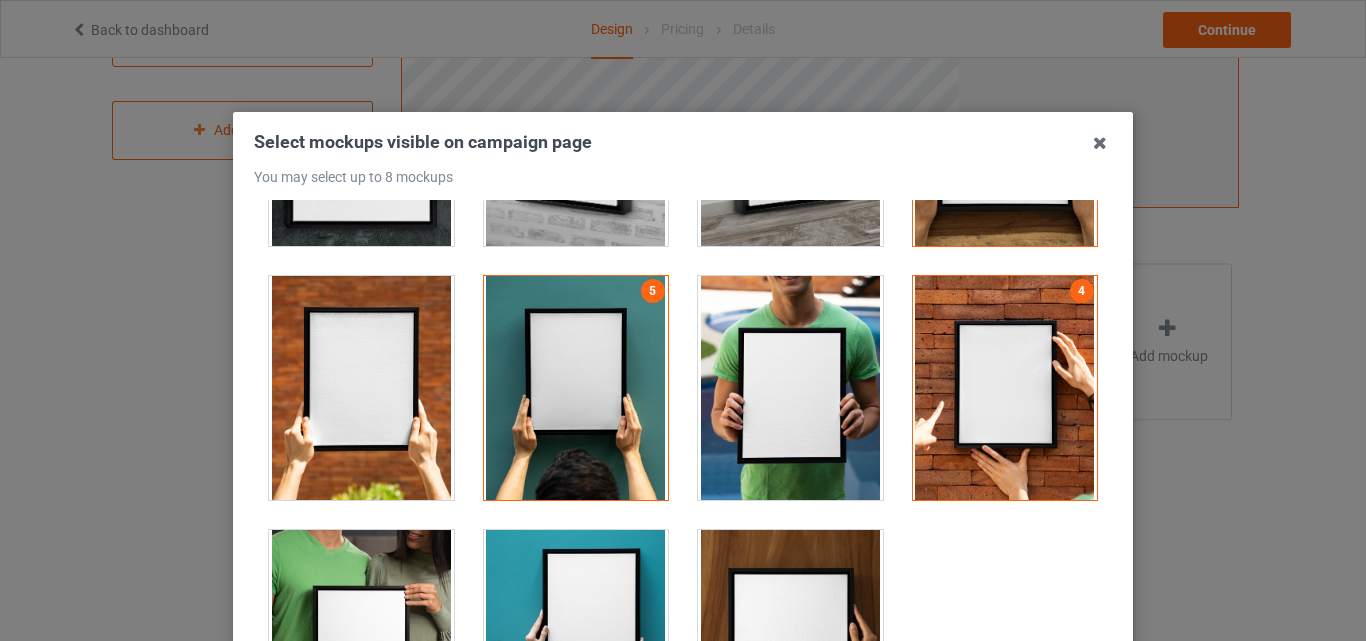 click at bounding box center (576, 642) 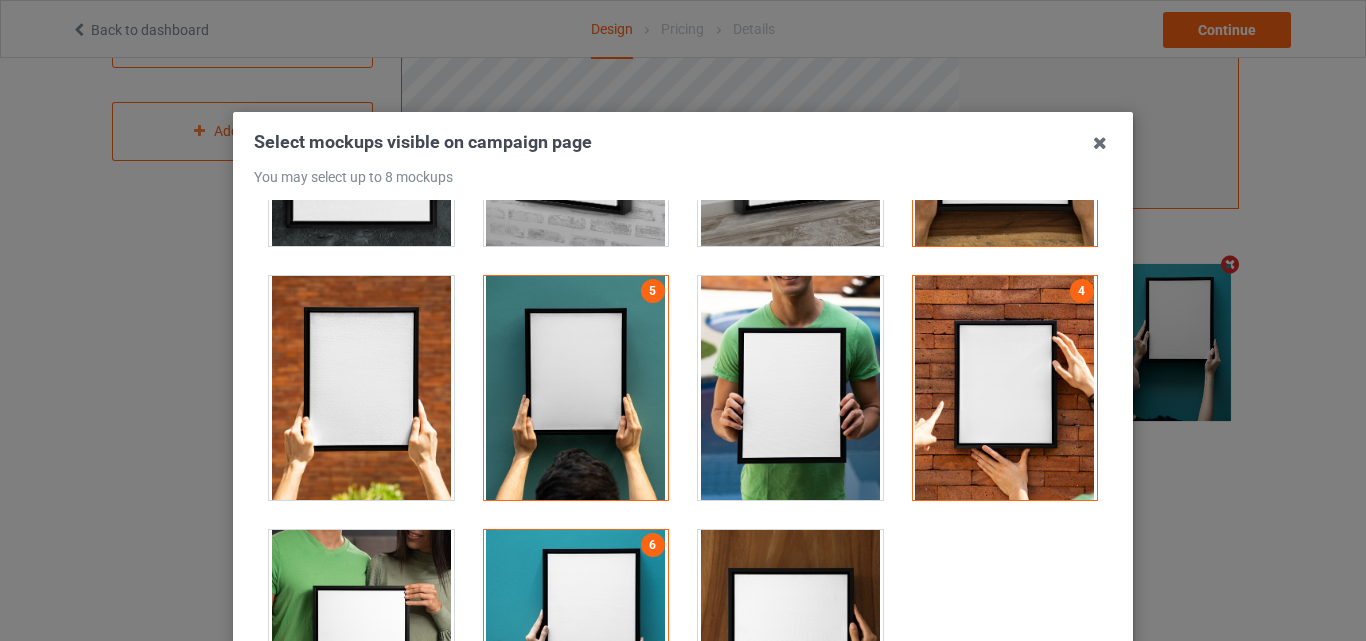 scroll, scrollTop: 1265, scrollLeft: 0, axis: vertical 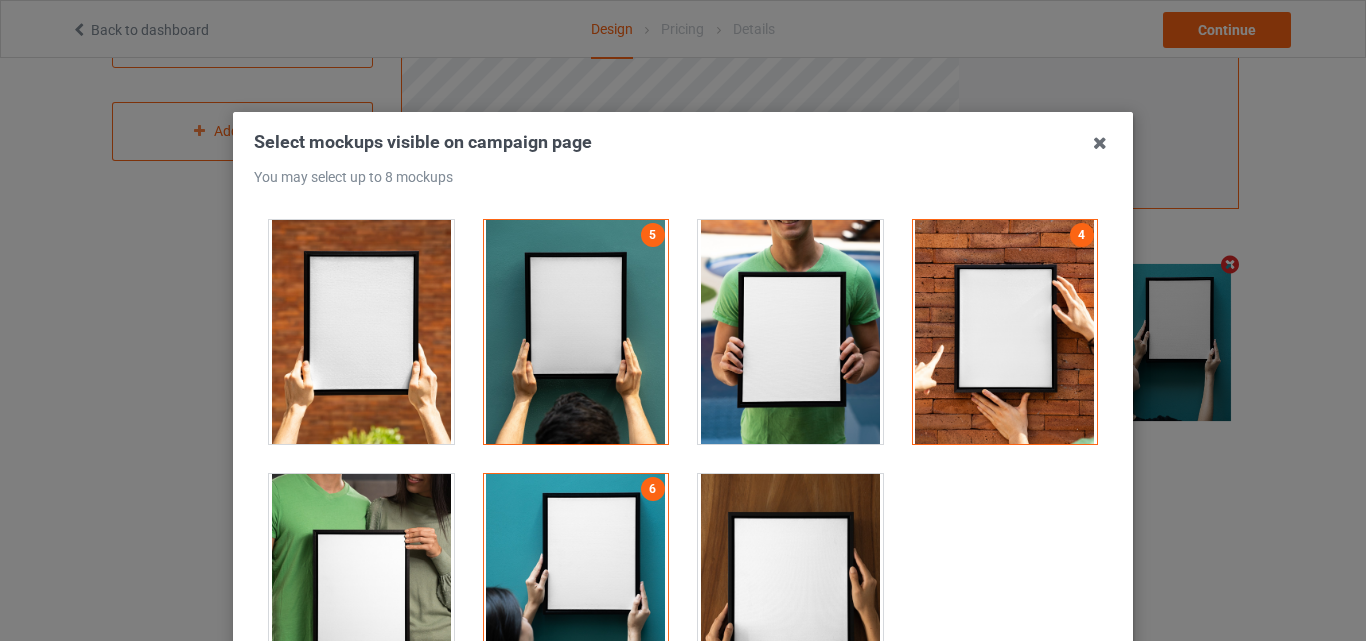 click at bounding box center [790, 586] 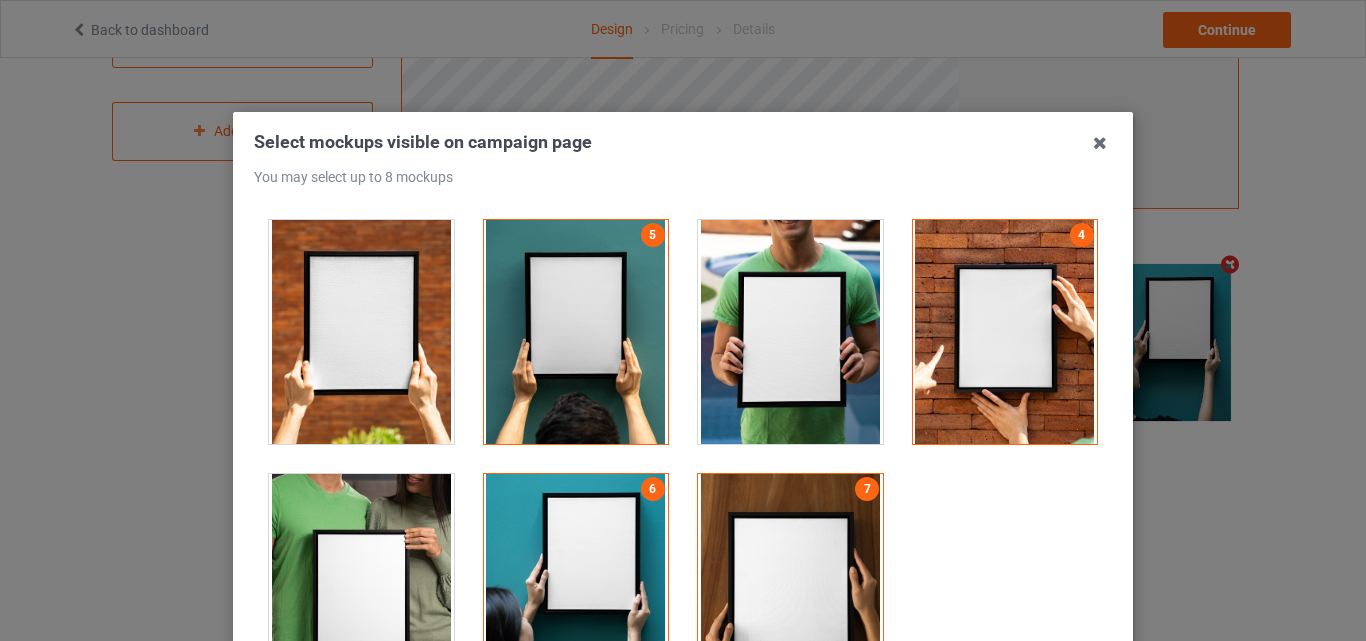 click at bounding box center [361, 586] 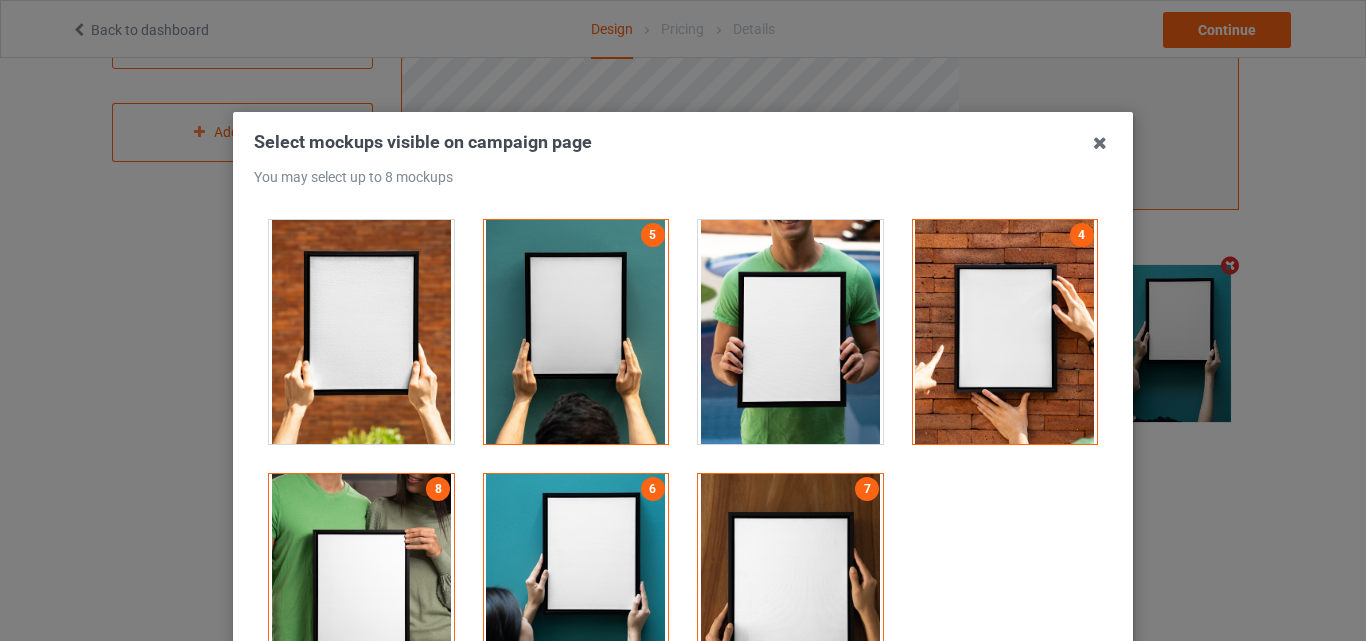 scroll, scrollTop: 653, scrollLeft: 0, axis: vertical 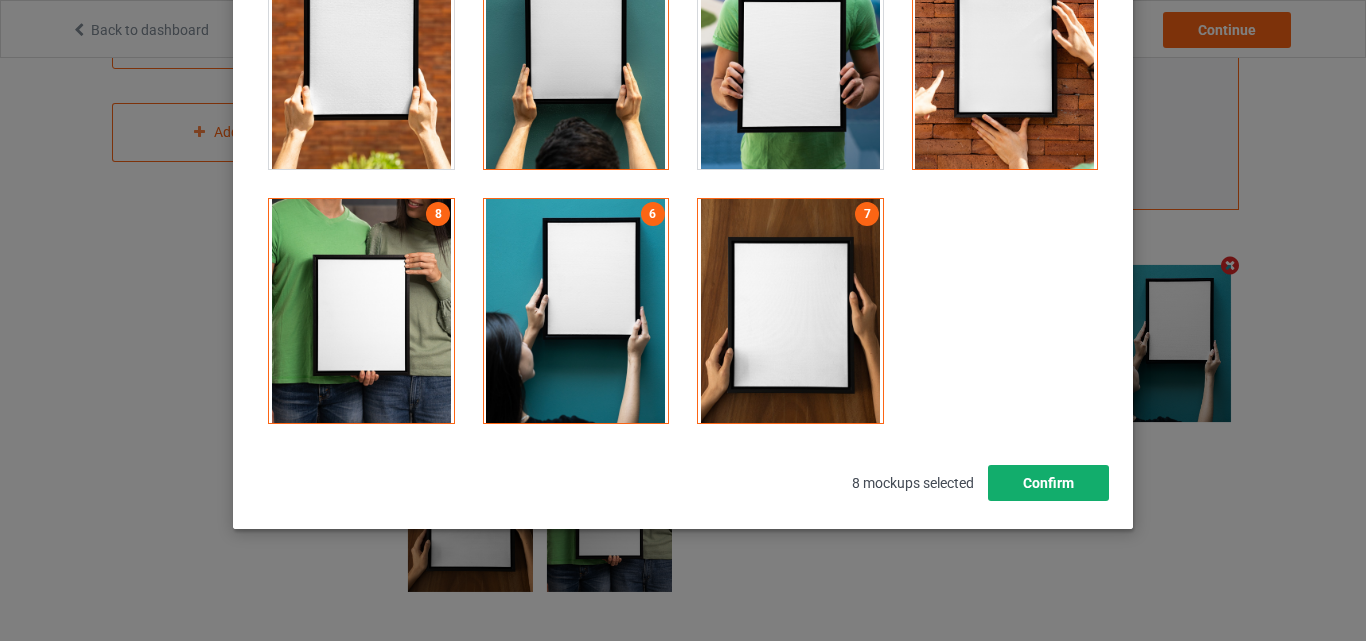 click on "Confirm" at bounding box center (1048, 483) 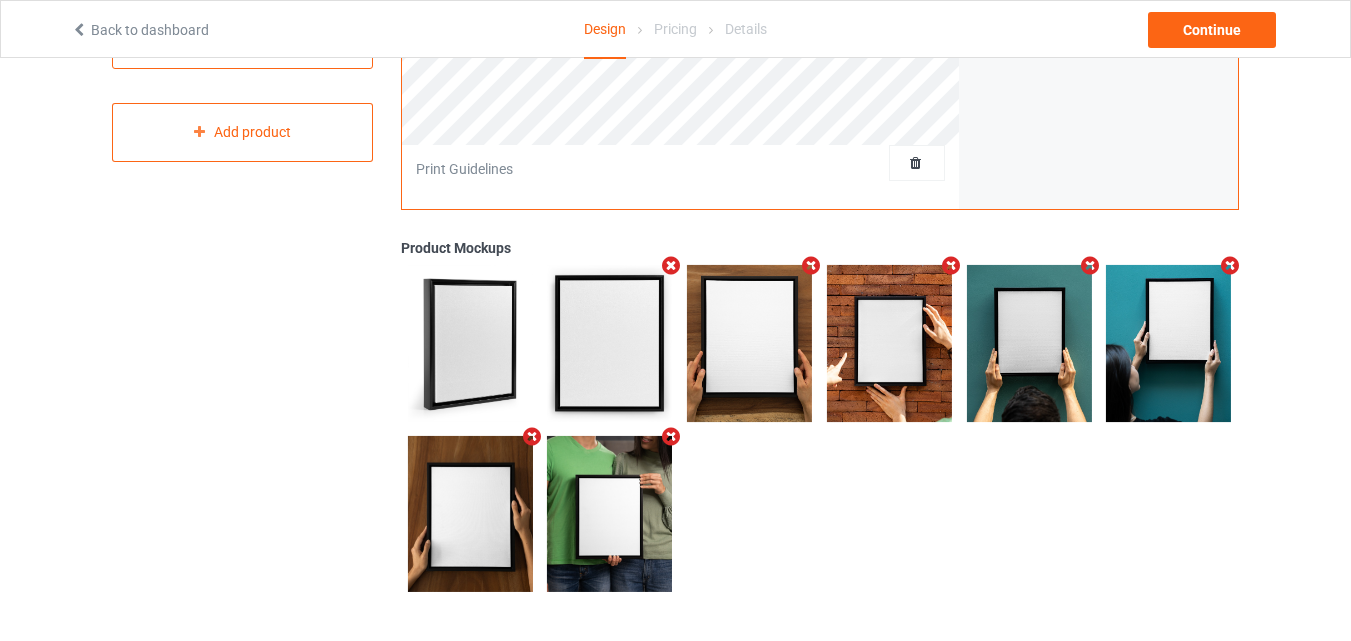 scroll, scrollTop: 0, scrollLeft: 0, axis: both 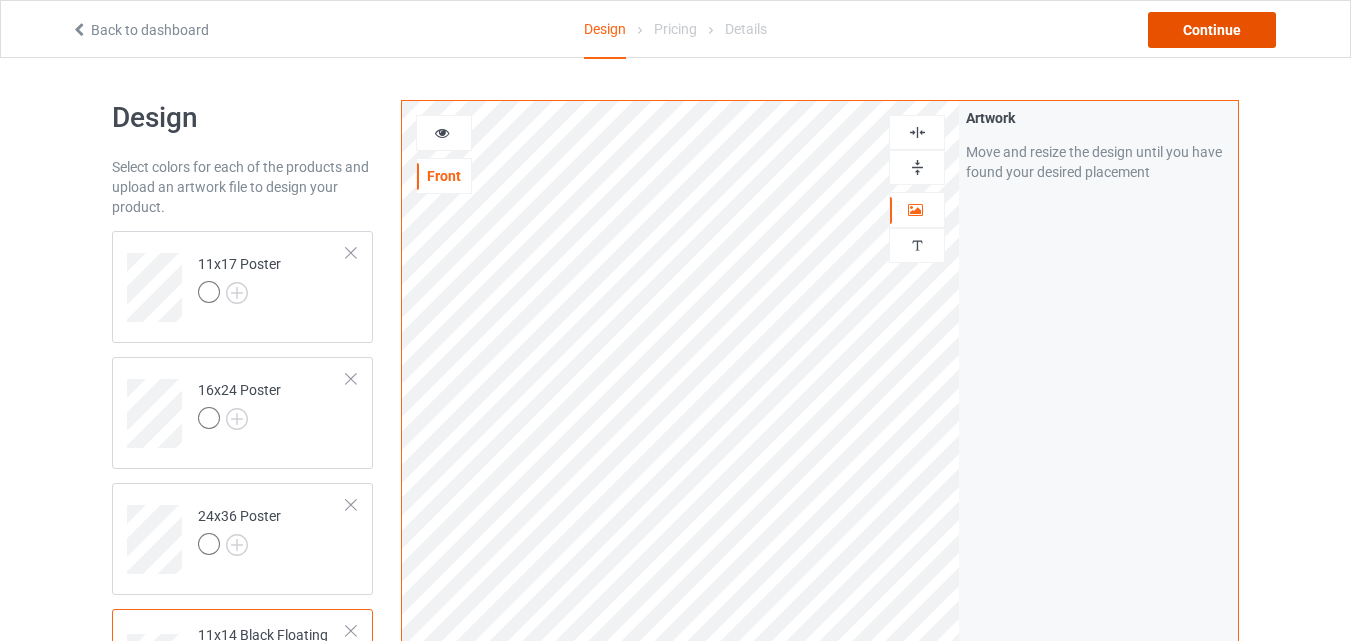 click on "Continue" at bounding box center (1212, 30) 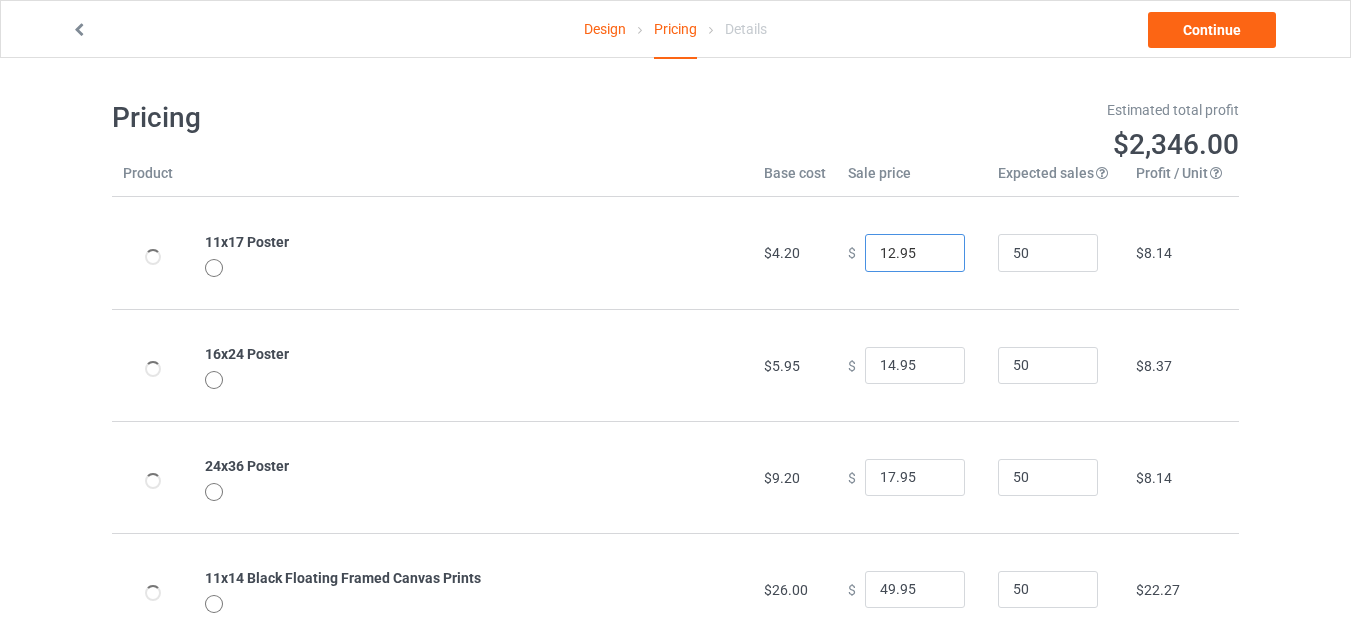 click on "12.95" at bounding box center [915, 253] 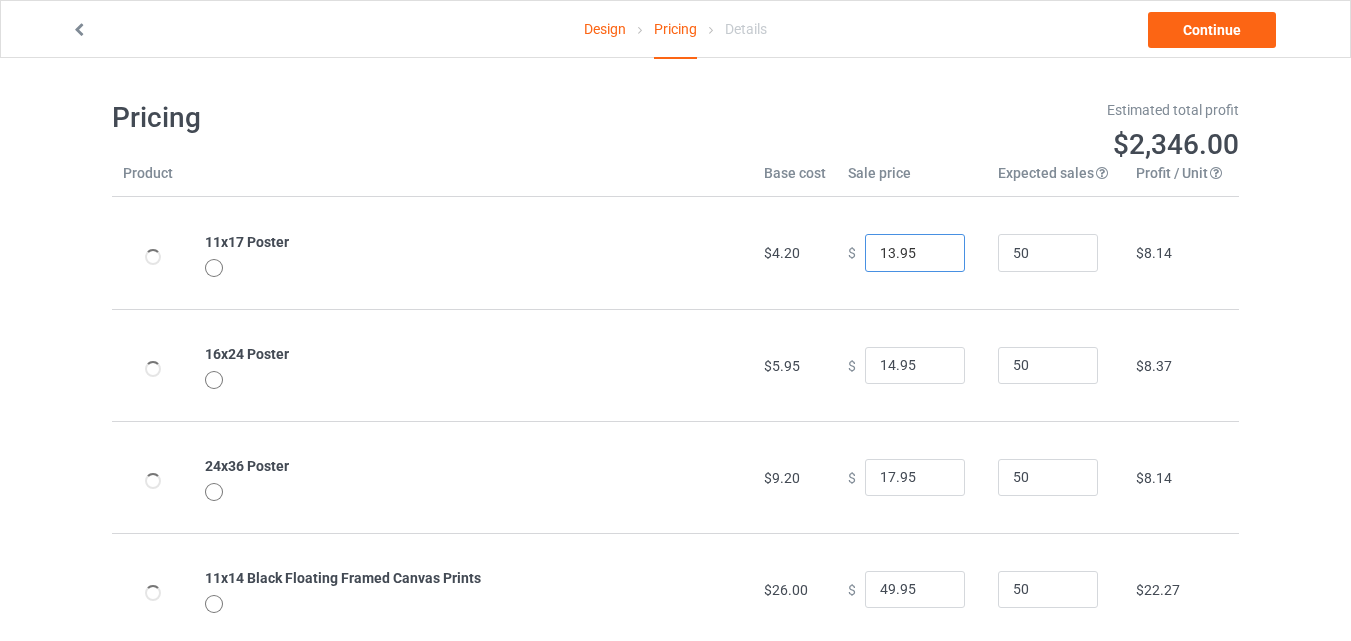 type on "13.95" 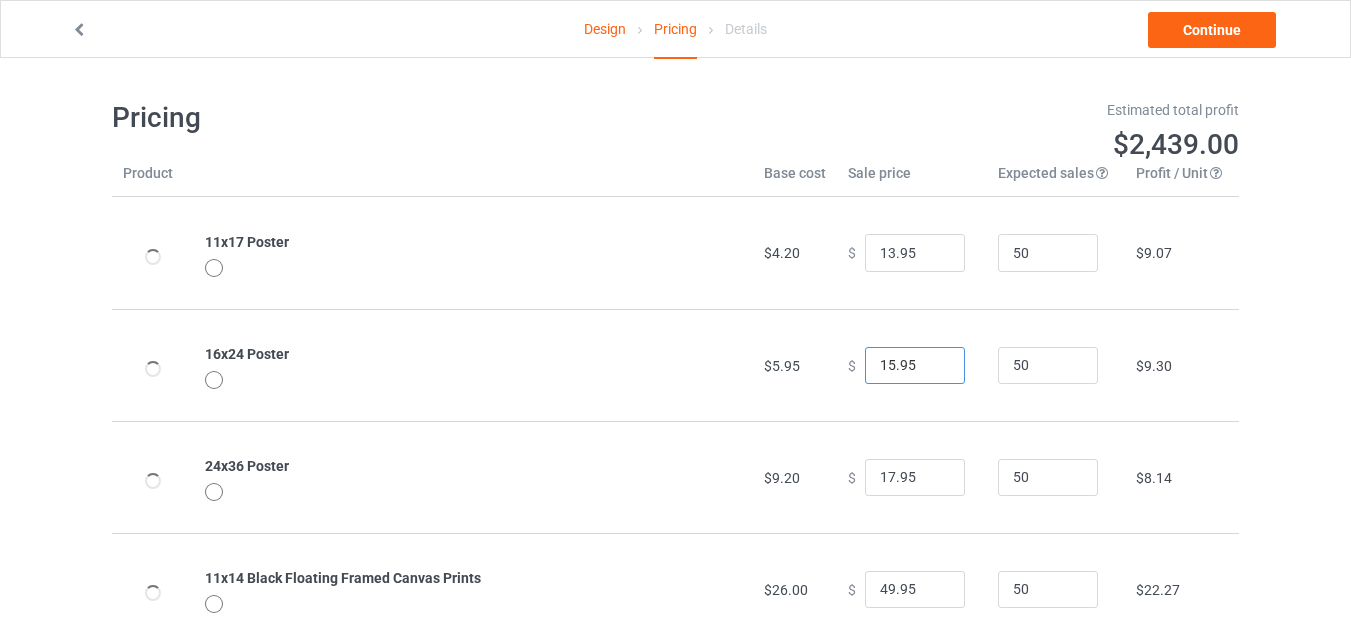 type on "15.95" 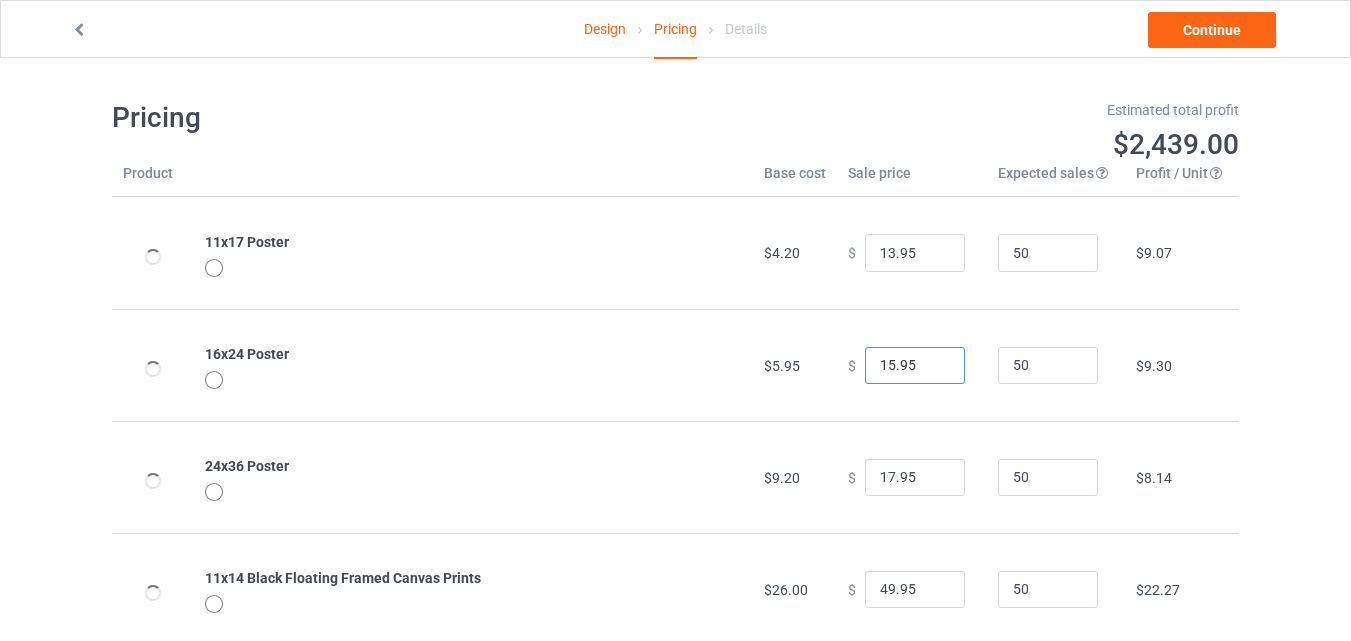 click on "15.95" at bounding box center (915, 366) 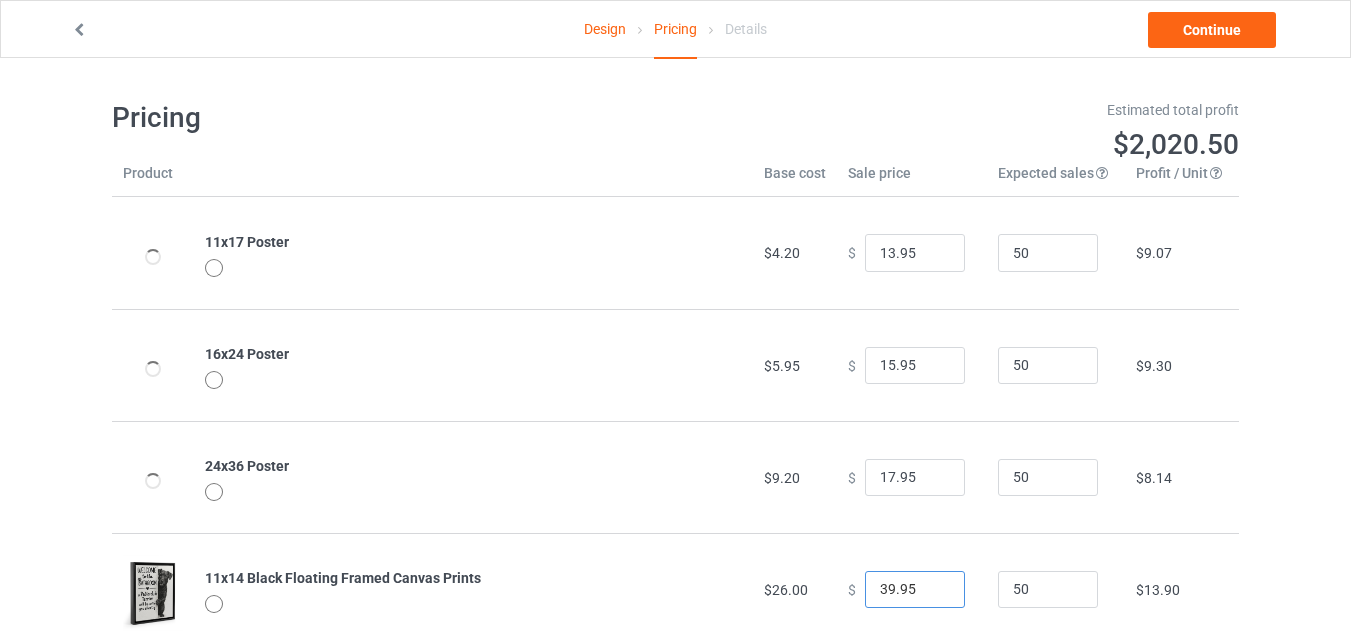 click on "39.95" at bounding box center [915, 590] 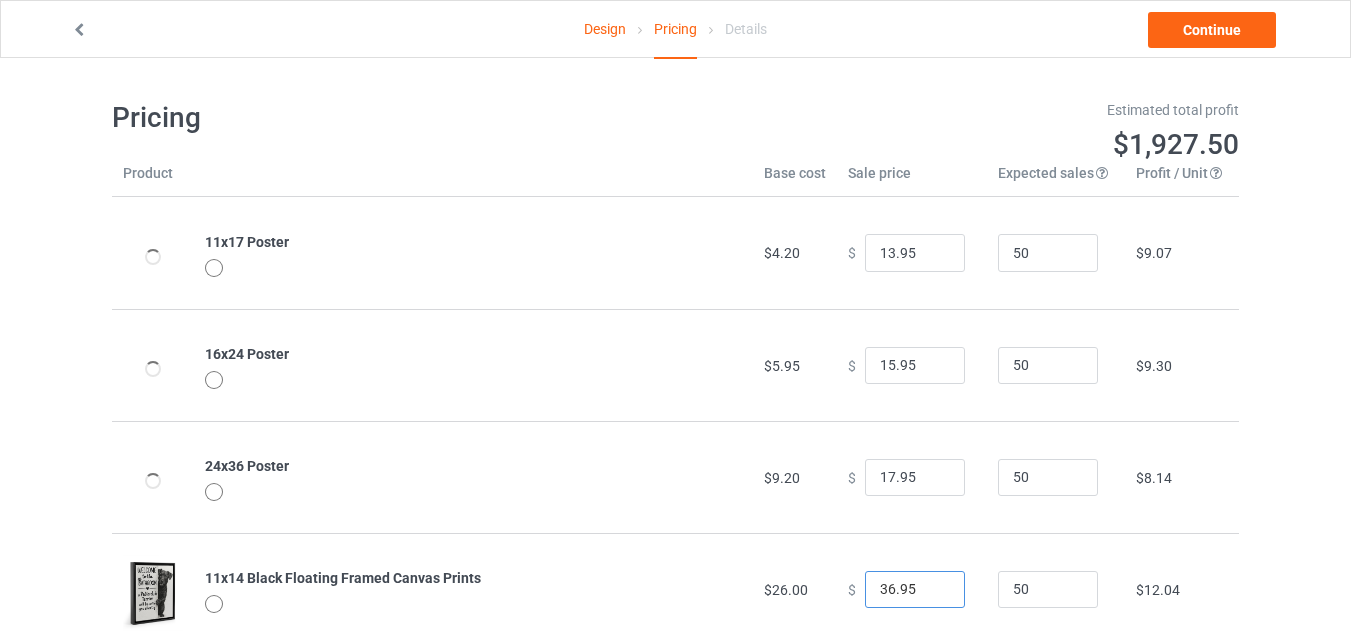 click on "36.95" at bounding box center [915, 590] 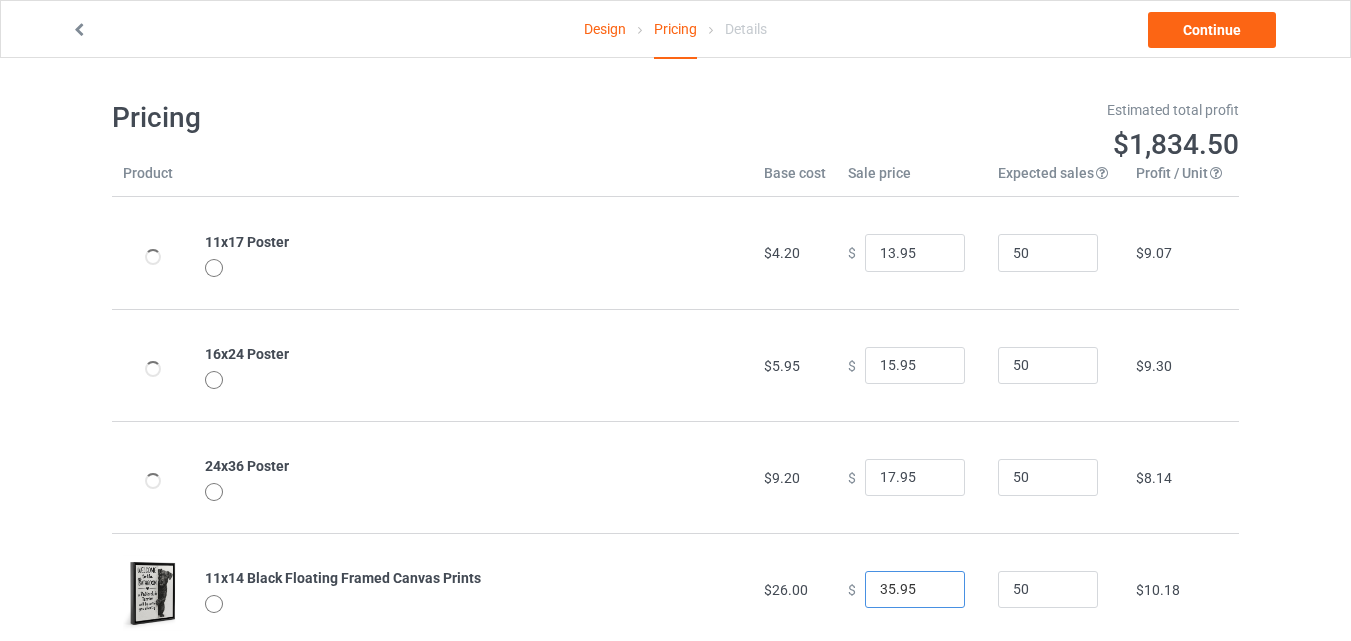 type on "35.95" 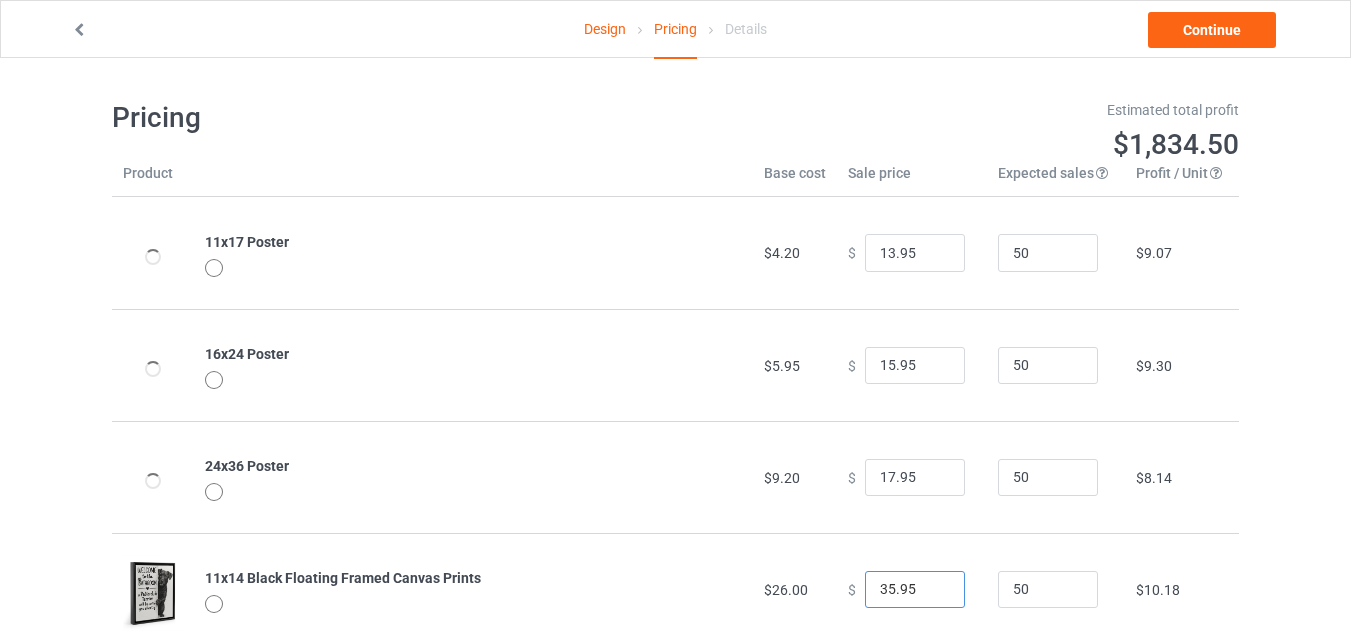 click on "35.95" at bounding box center [915, 590] 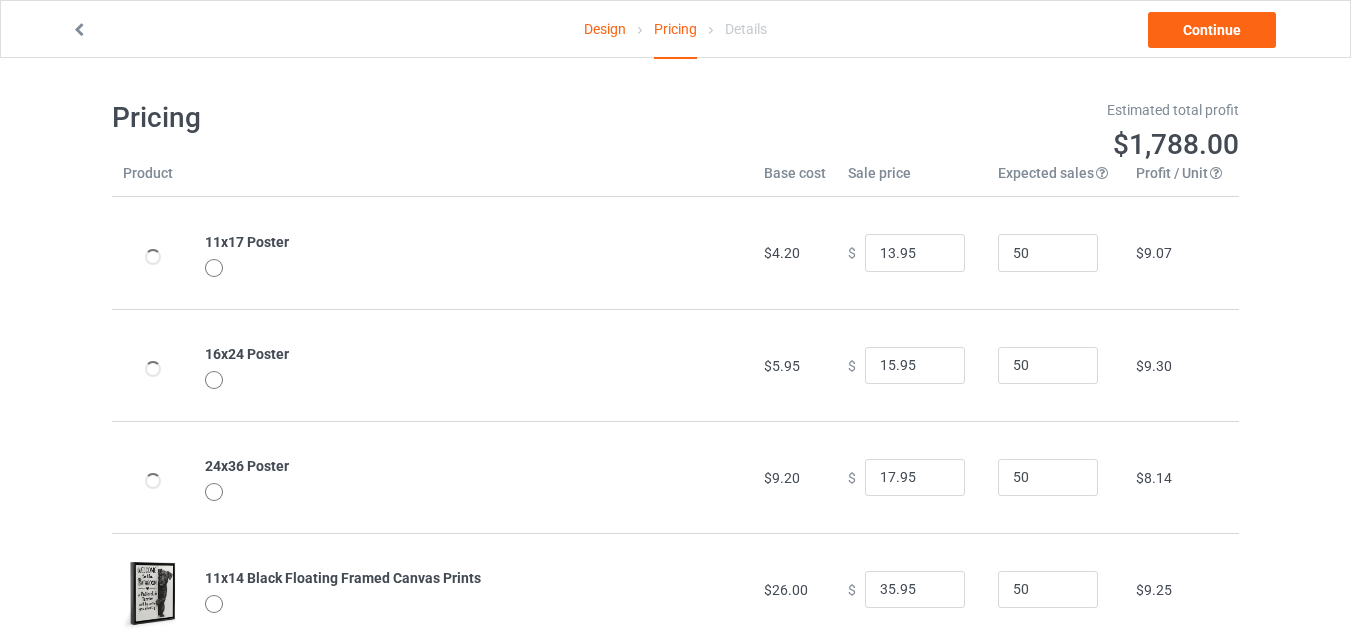 click on "Design Pricing Details Continue" at bounding box center [675, 29] 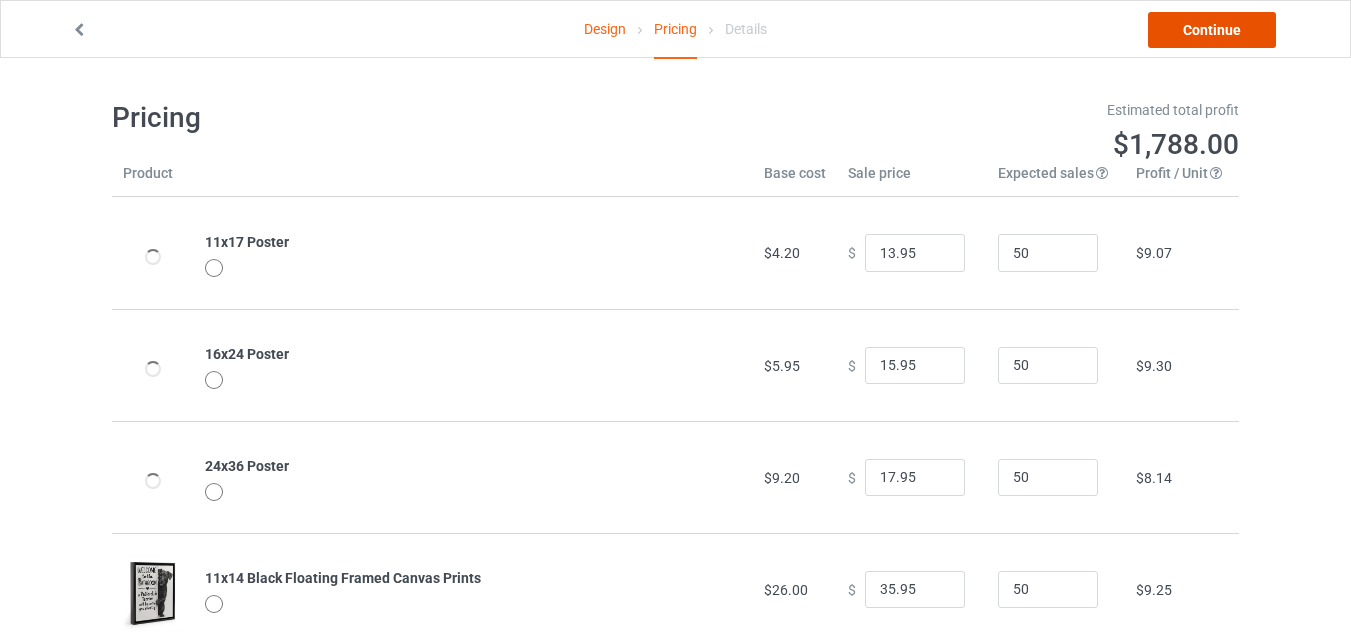 click on "Continue" at bounding box center (1212, 30) 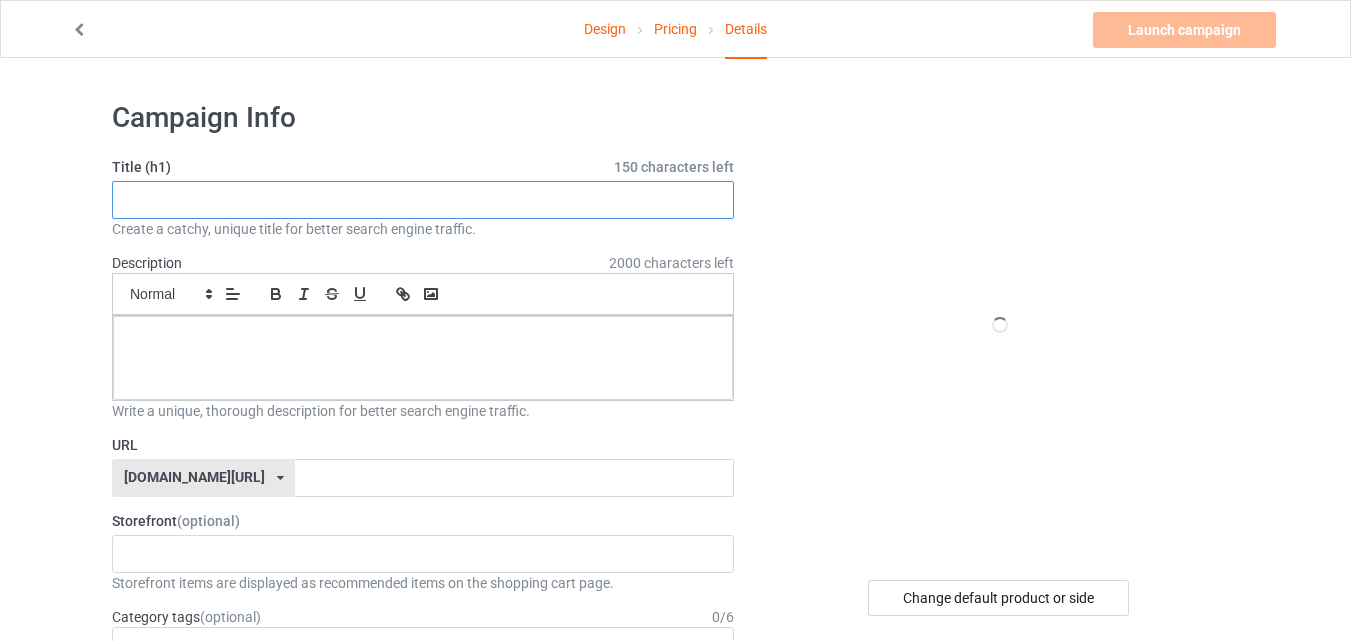 click at bounding box center (423, 200) 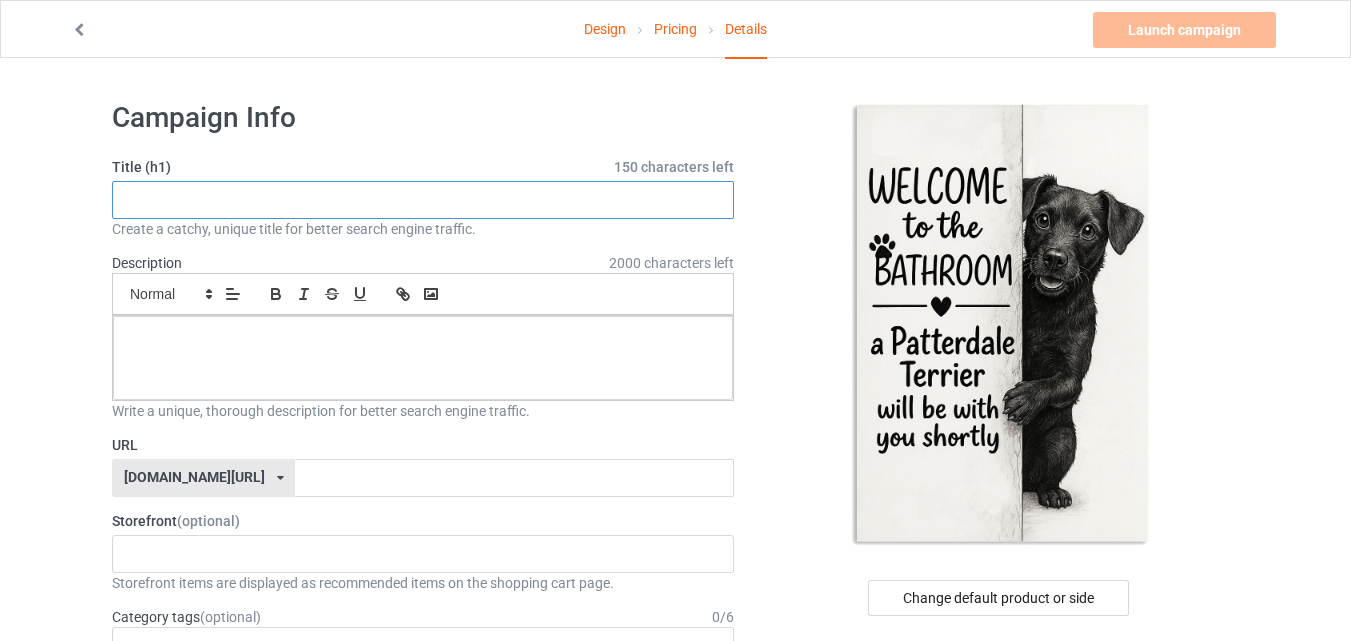 paste on "Patterdale Terrier" 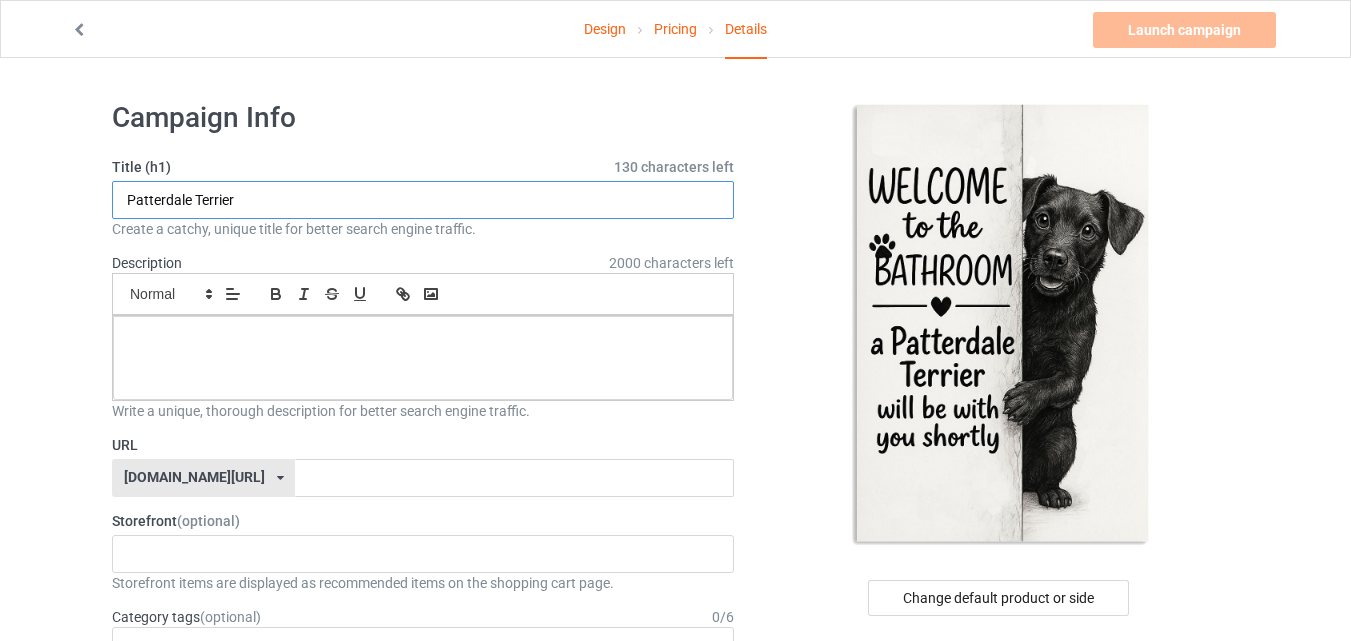 paste on "Funny Chesapeake Bay Retriever Dog Welcome To The Bathroom" 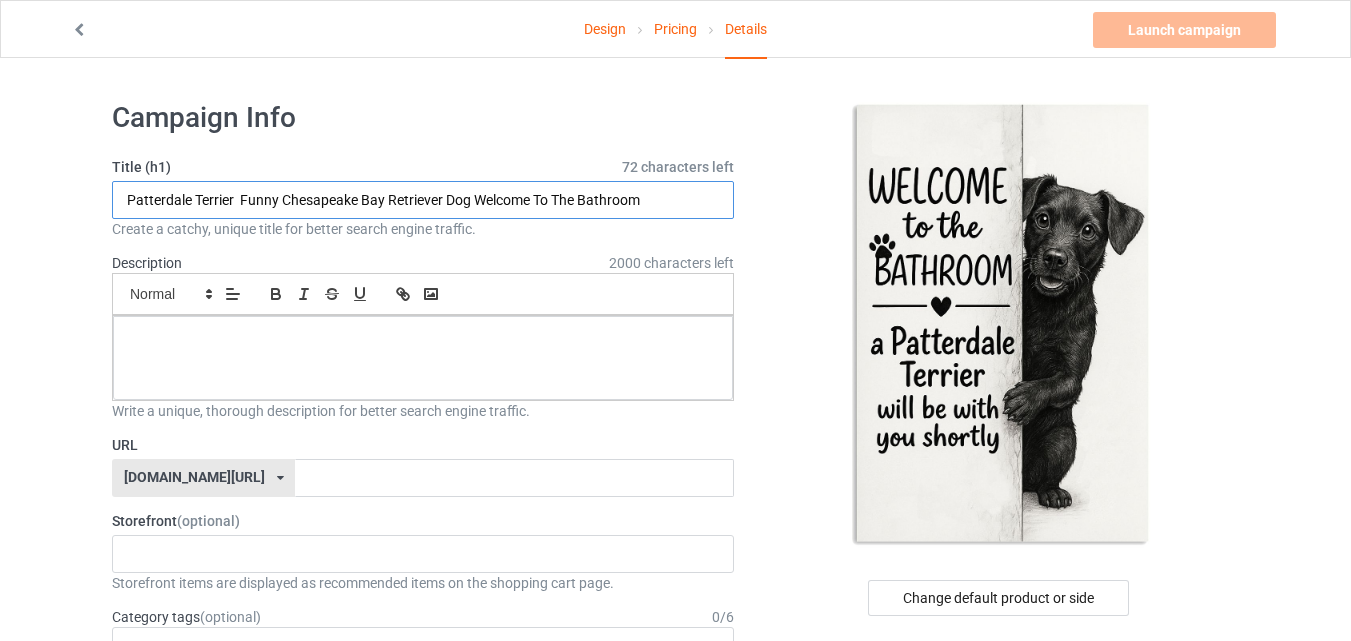 drag, startPoint x: 243, startPoint y: 194, endPoint x: 104, endPoint y: 195, distance: 139.0036 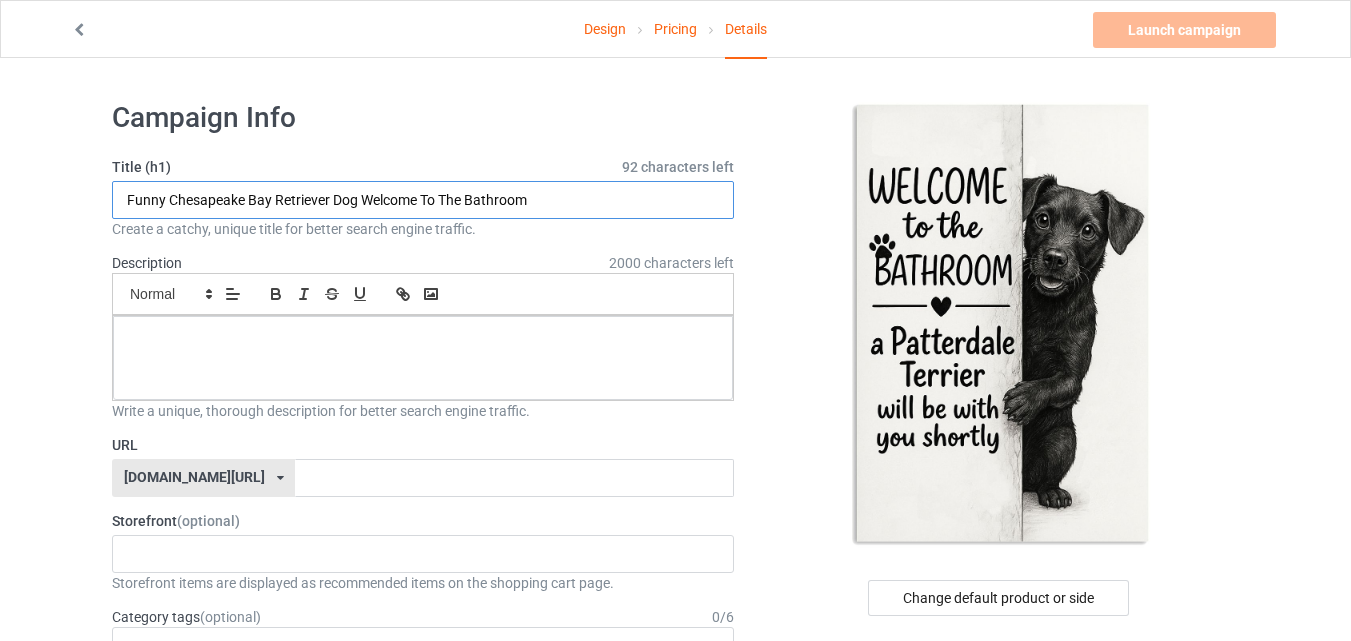drag, startPoint x: 169, startPoint y: 198, endPoint x: 327, endPoint y: 206, distance: 158.20241 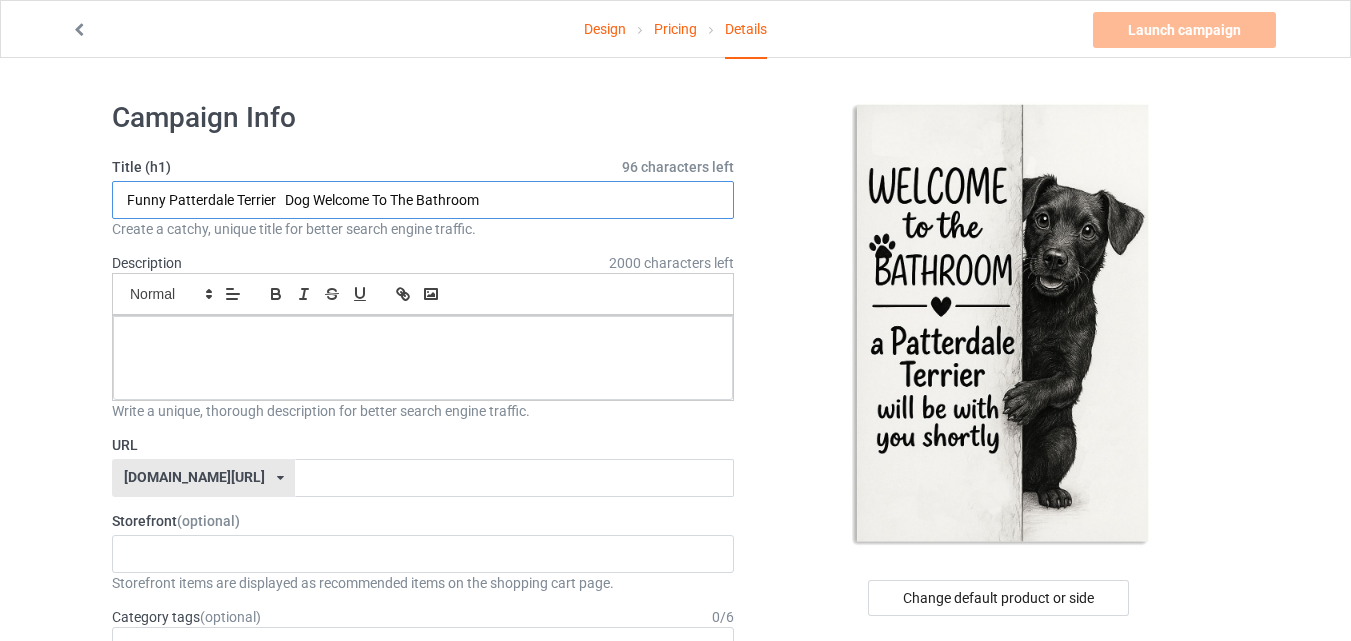 click on "Funny Patterdale Terrier   Dog Welcome To The Bathroom" at bounding box center (423, 200) 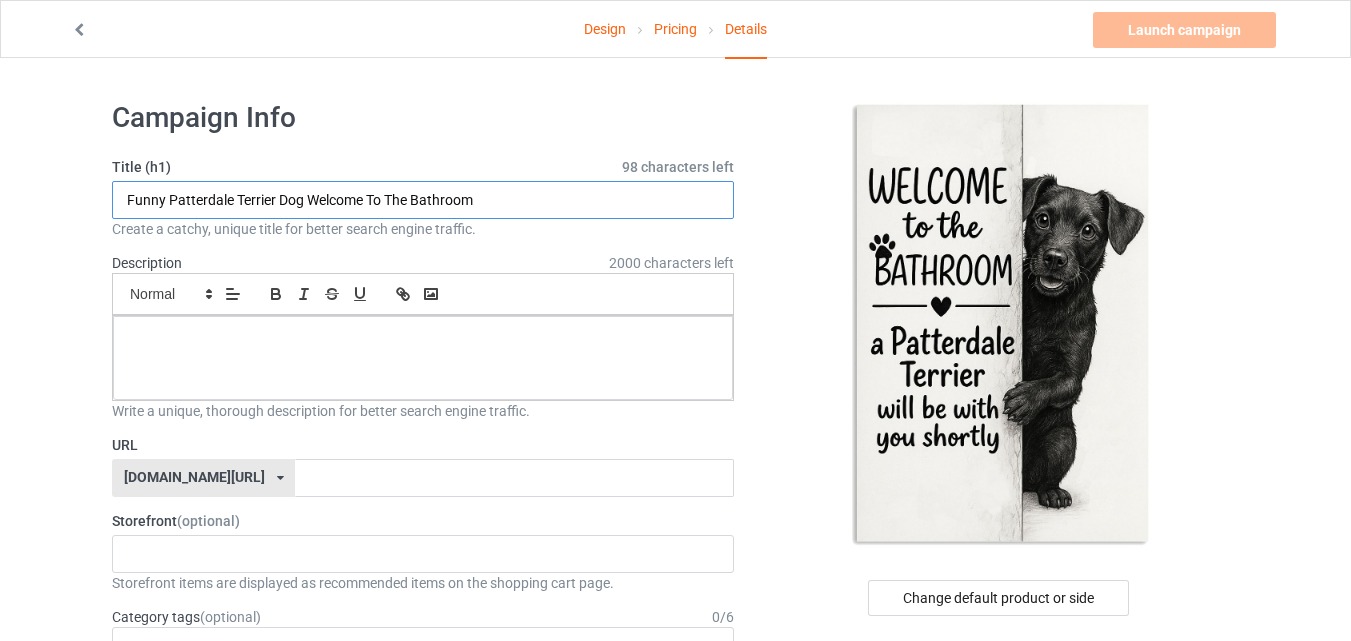 click on "Funny Patterdale Terrier Dog Welcome To The Bathroom" at bounding box center [423, 200] 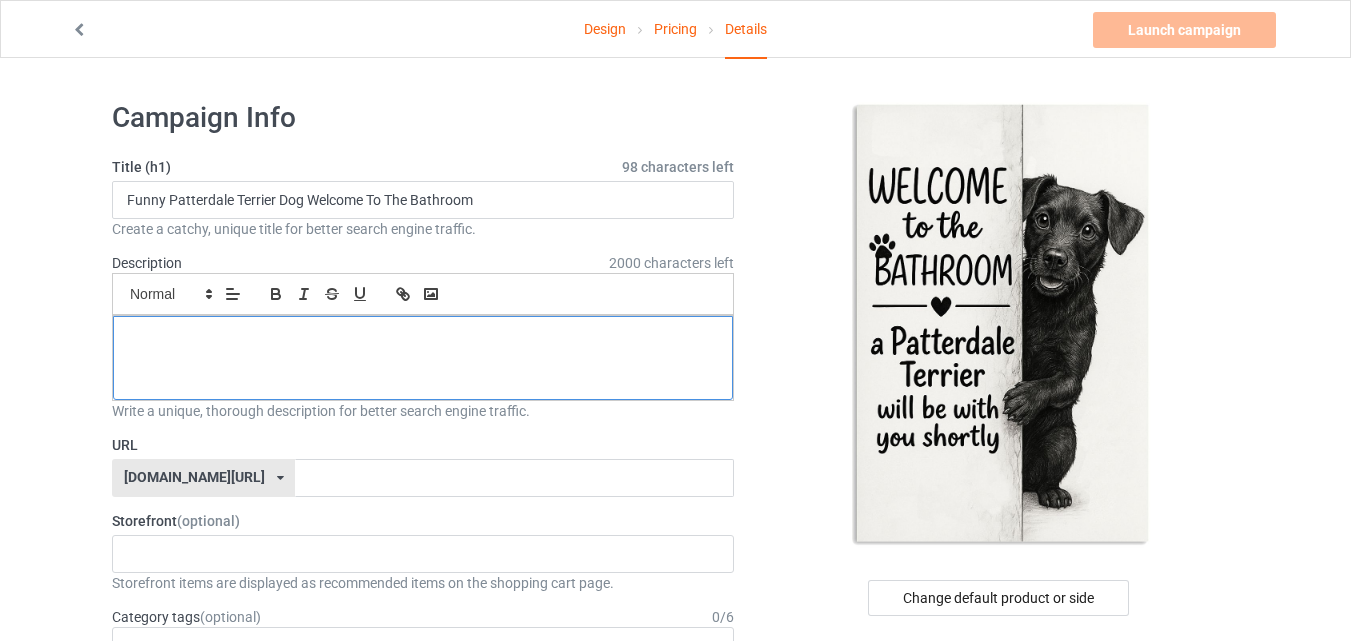 click at bounding box center (423, 338) 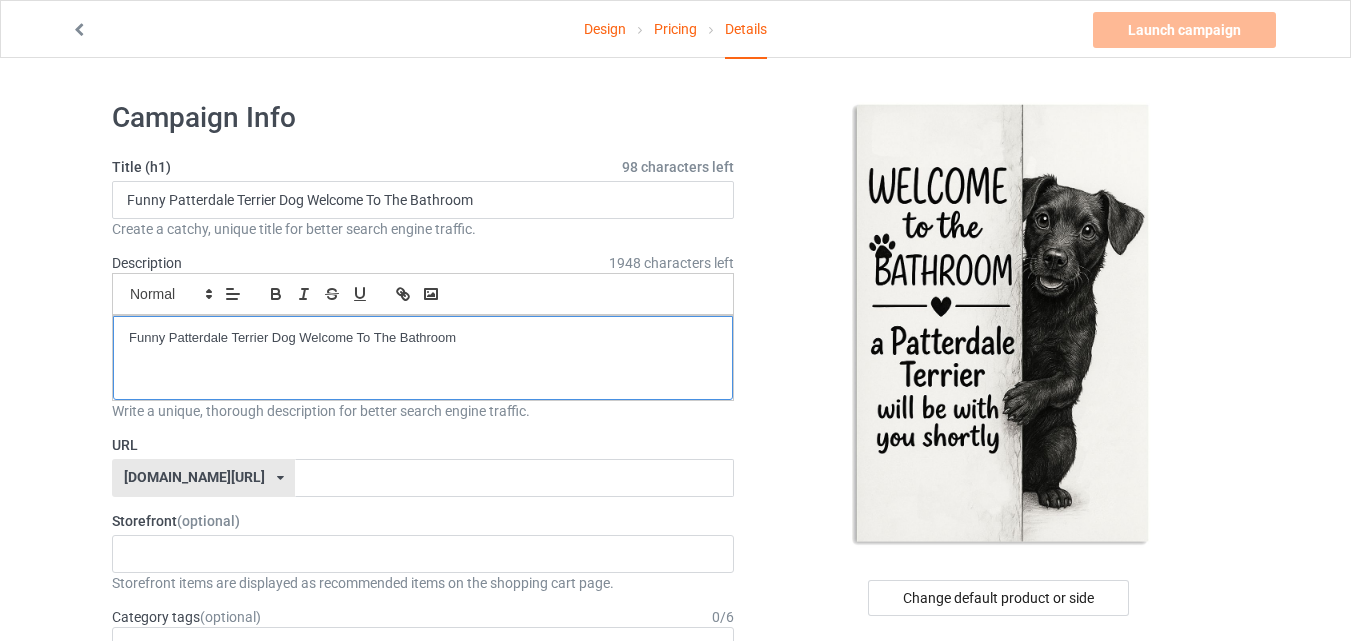 scroll, scrollTop: 0, scrollLeft: 0, axis: both 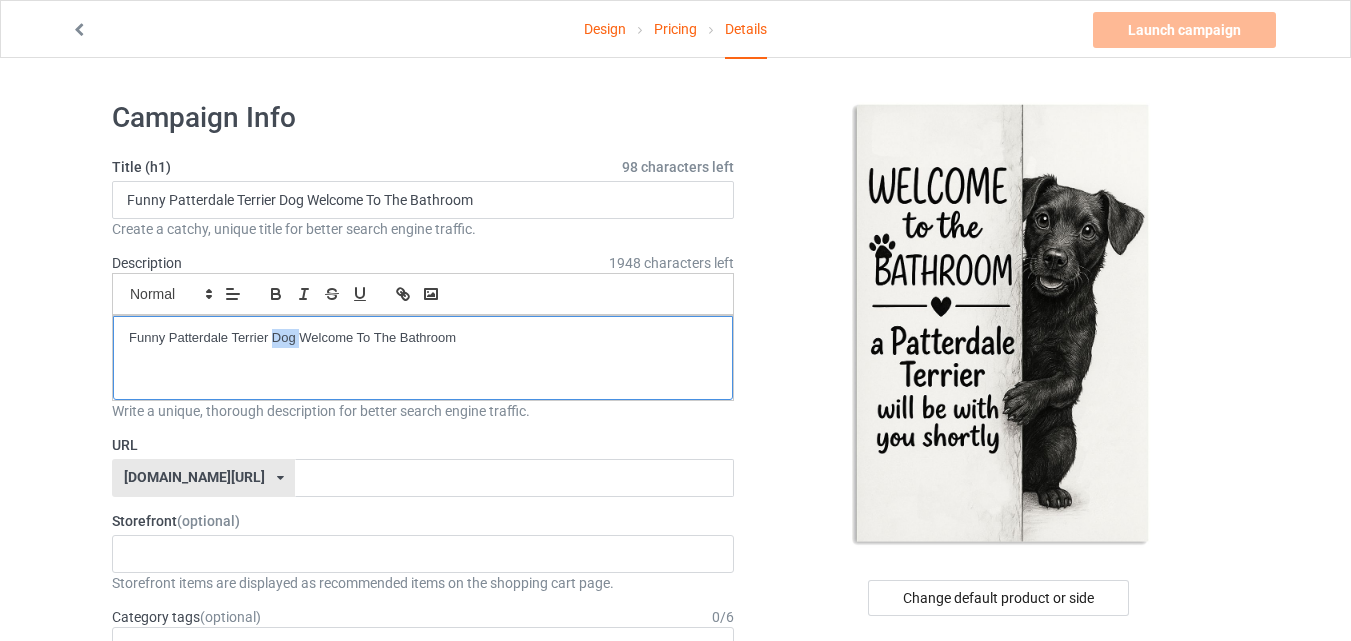 click on "Funny Patterdale Terrier Dog Welcome To The Bathroom" at bounding box center [423, 338] 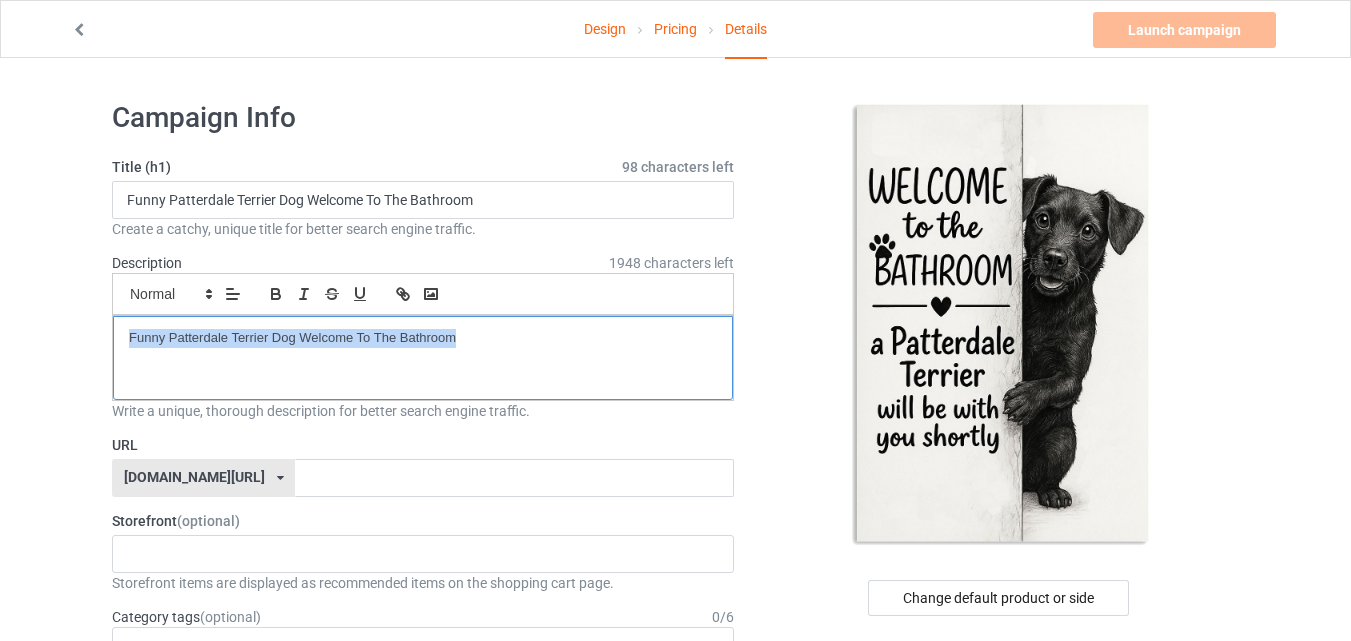 click on "Funny Patterdale Terrier Dog Welcome To The Bathroom" at bounding box center (423, 338) 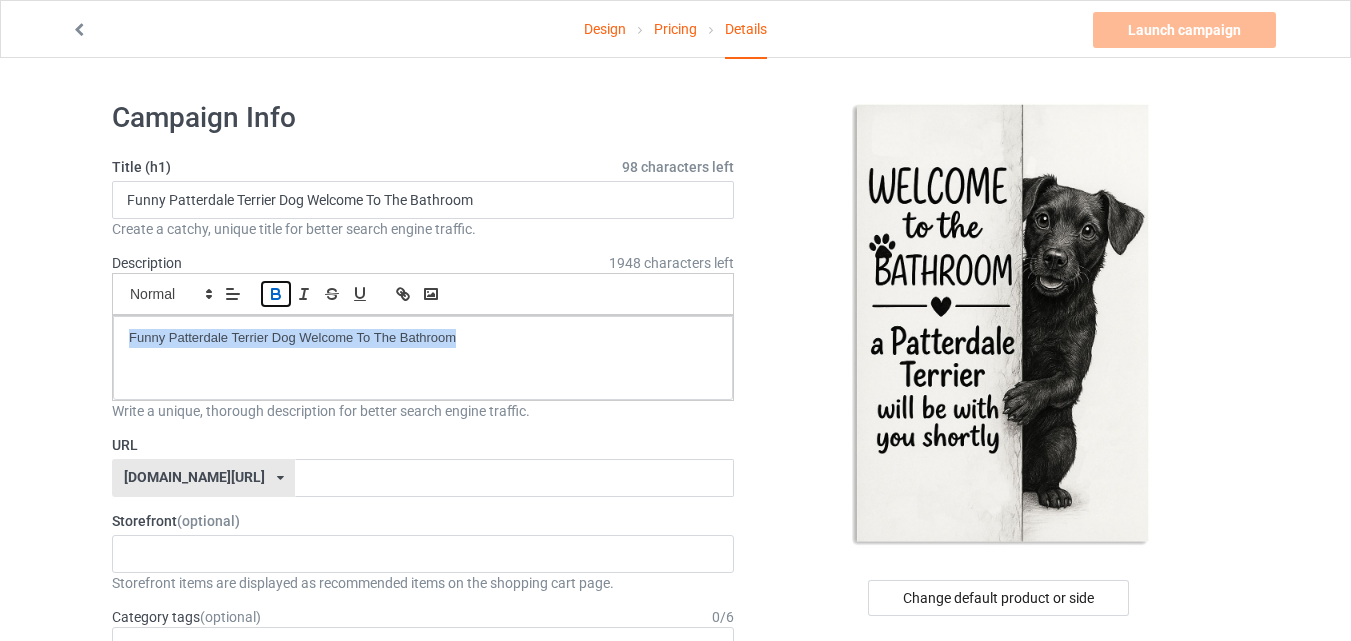 click 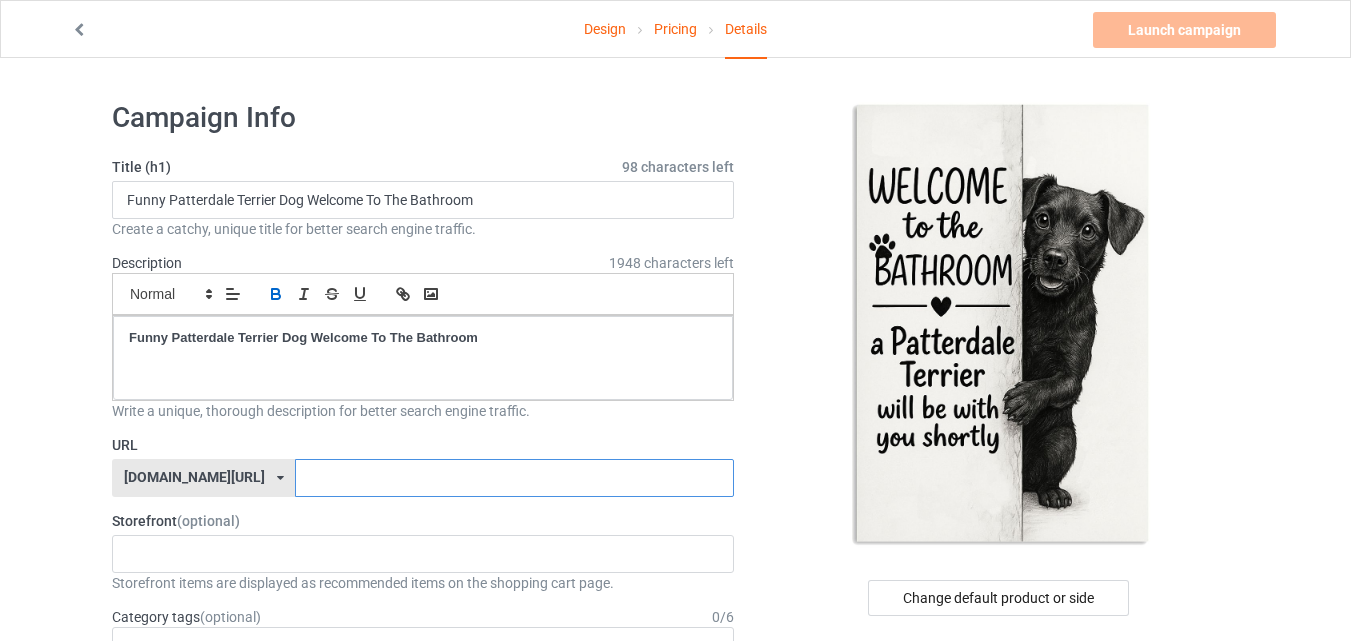 click at bounding box center (514, 478) 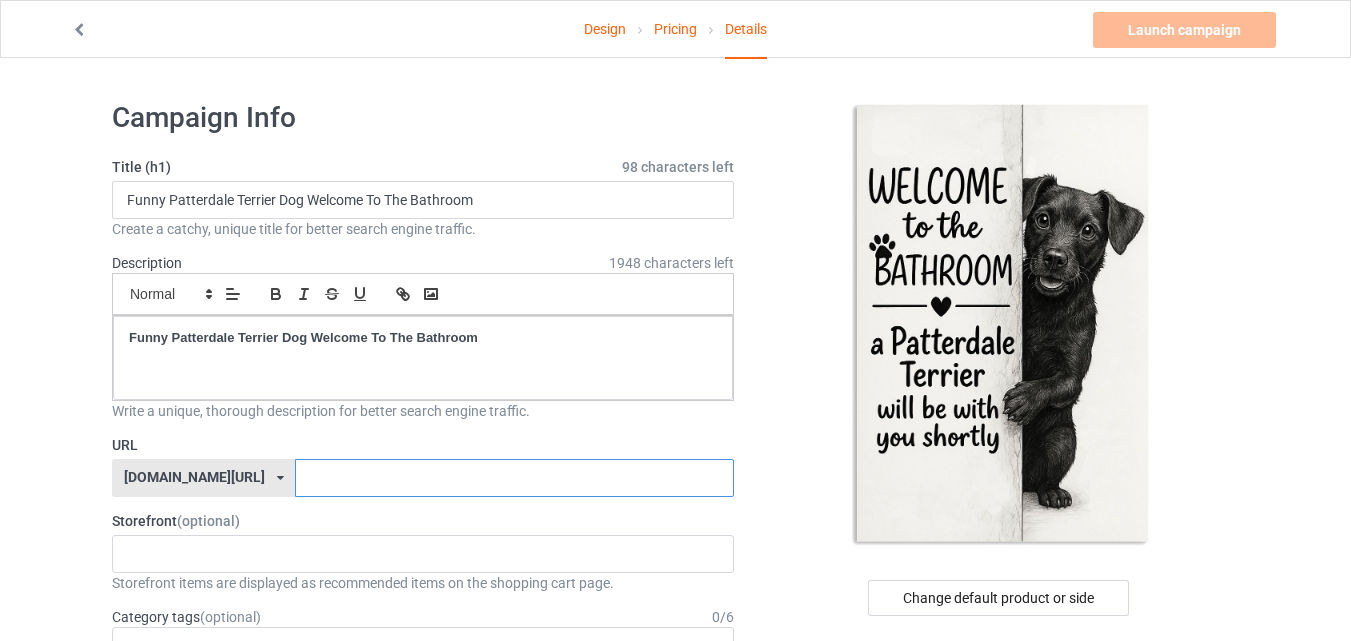 paste on "Funny Patterdale Terrier Dog Welcome To The Bathro" 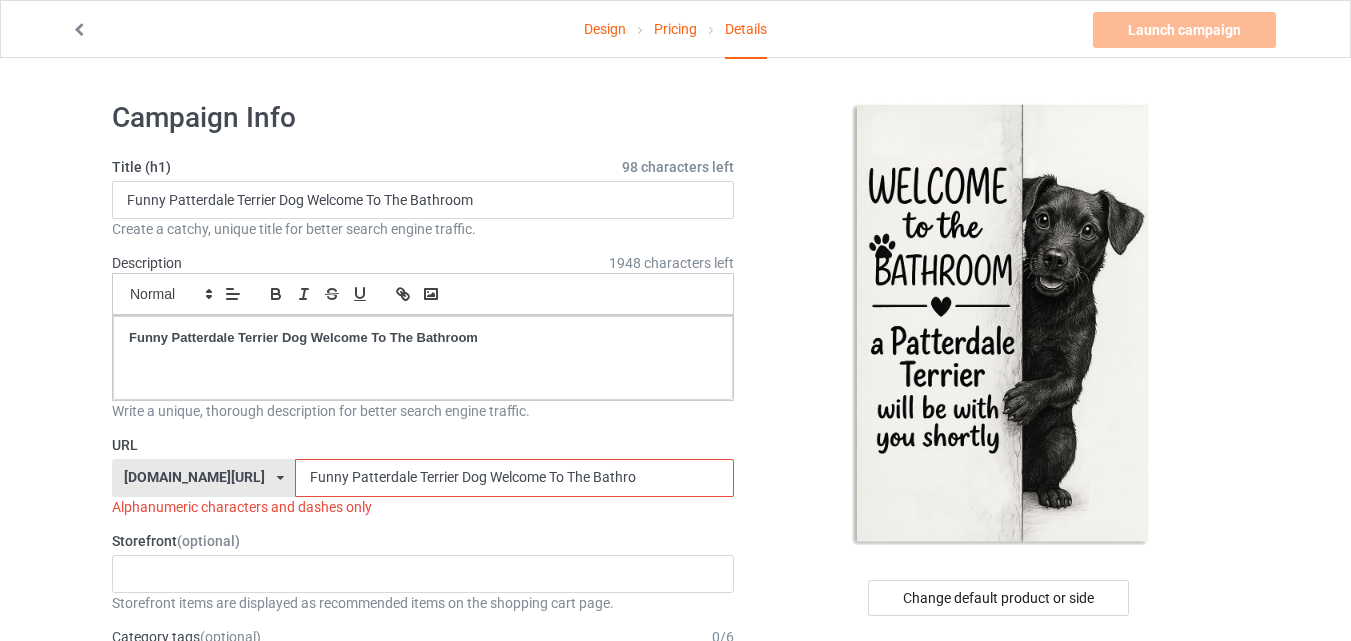 click on "Funny Patterdale Terrier Dog Welcome To The Bathro" at bounding box center (514, 478) 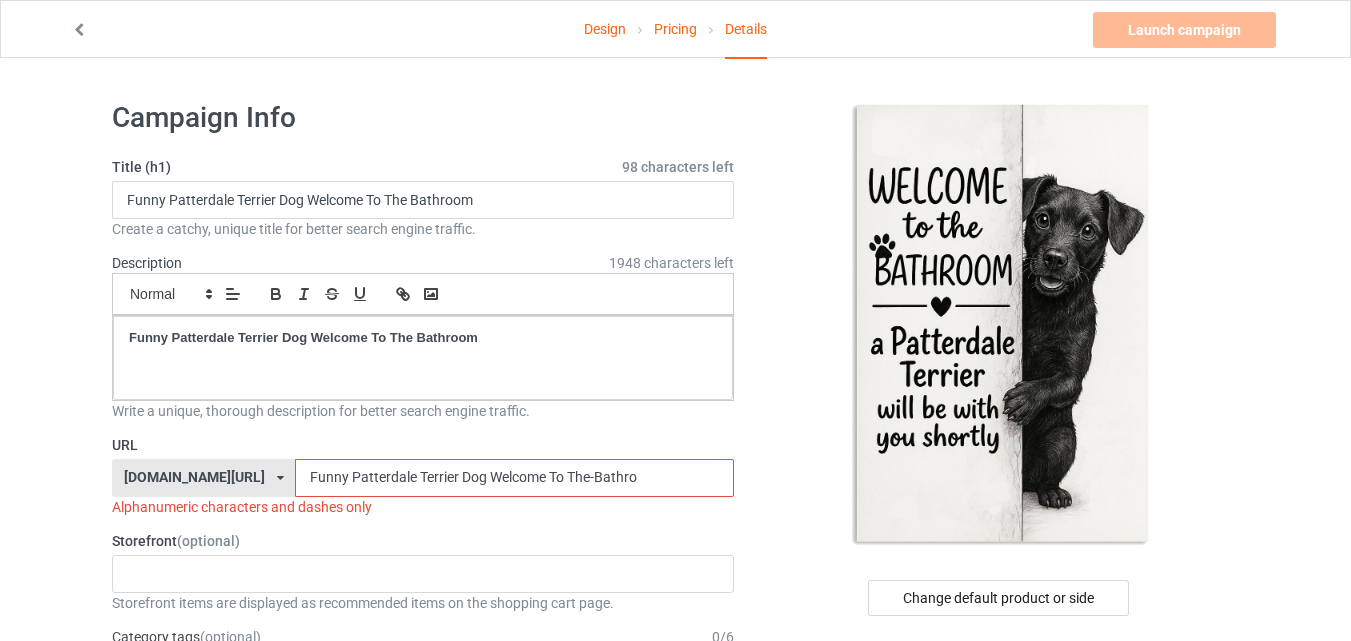 click on "Funny Patterdale Terrier Dog Welcome To The-Bathro" at bounding box center (514, 478) 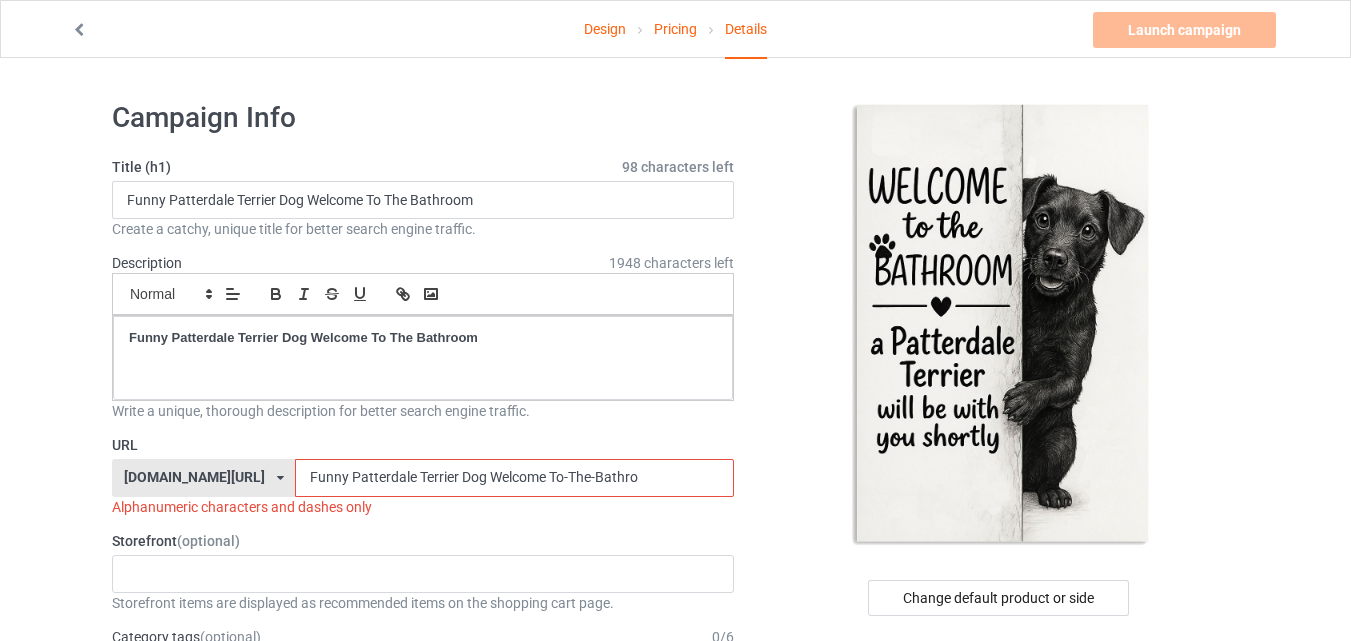 click on "Funny Patterdale Terrier Dog Welcome To-The-Bathro" at bounding box center [514, 478] 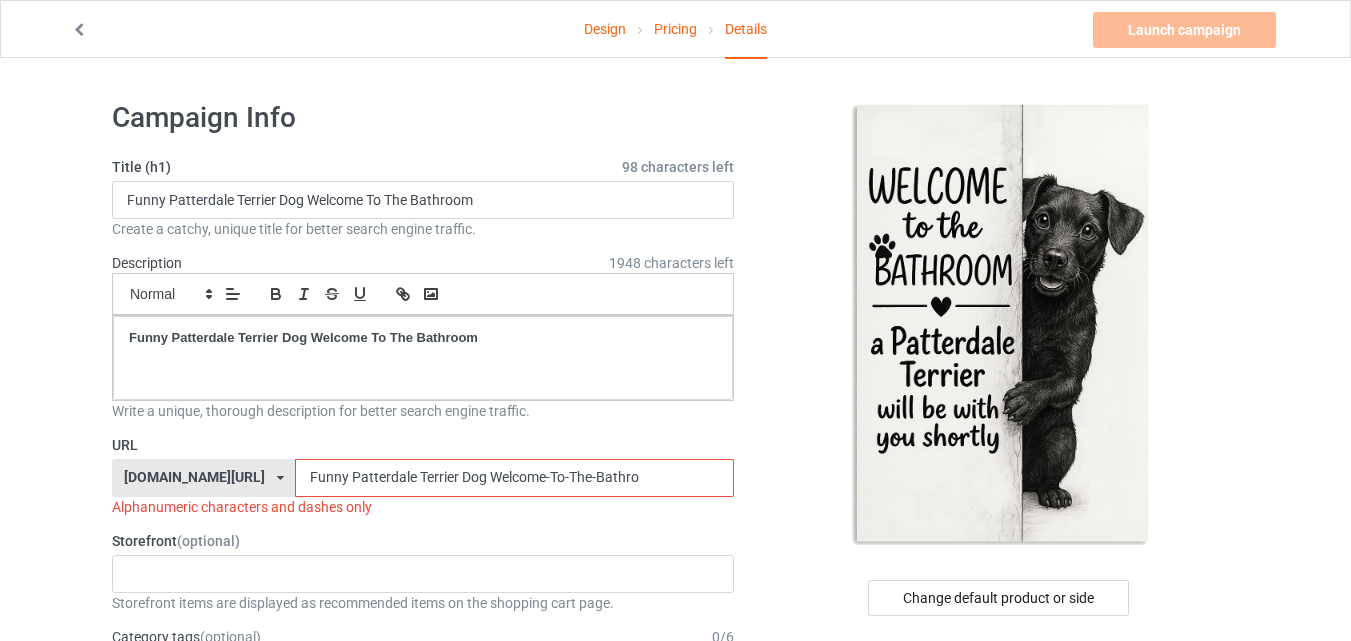 click on "Funny Patterdale Terrier Dog Welcome-To-The-Bathro" at bounding box center (514, 478) 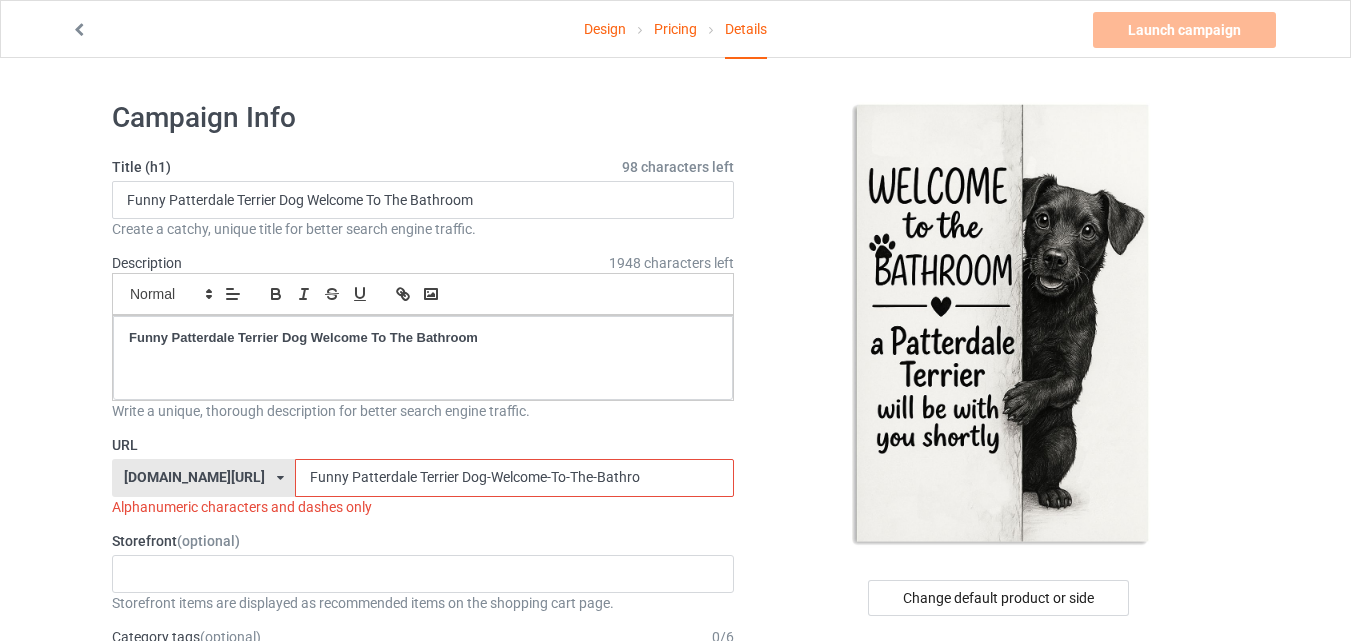 click on "Funny Patterdale Terrier Dog-Welcome-To-The-Bathro" at bounding box center (514, 478) 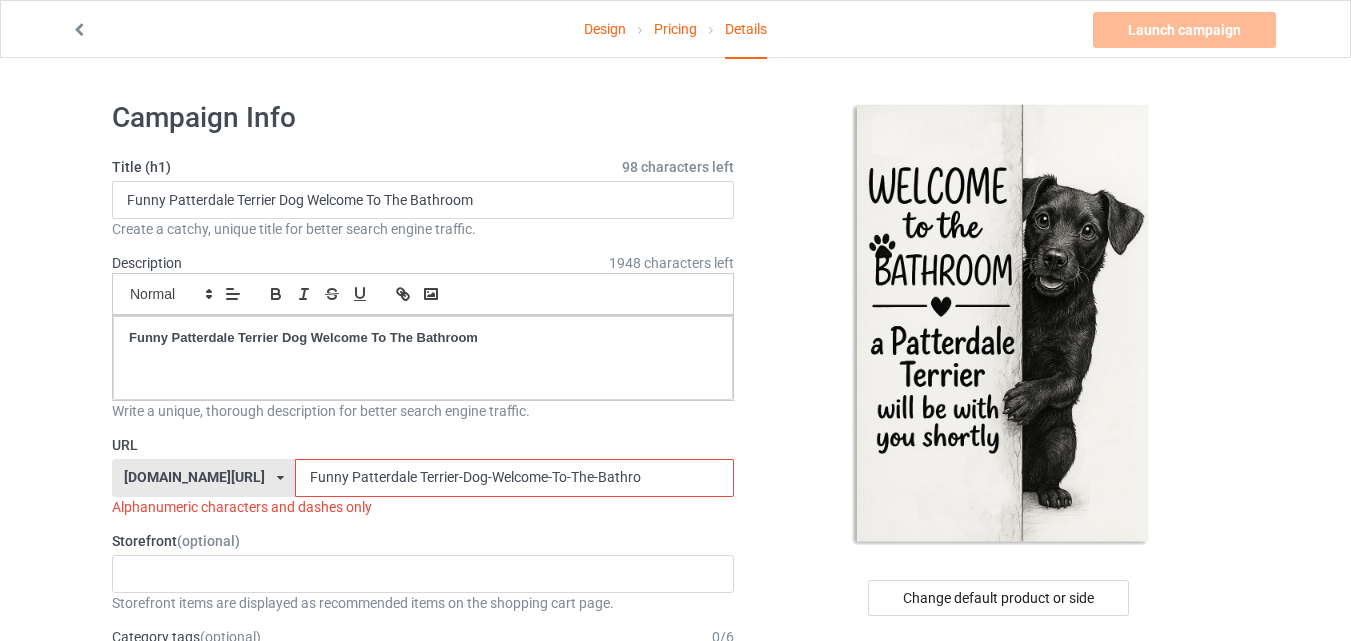 click on "Funny Patterdale Terrier-Dog-Welcome-To-The-Bathro" at bounding box center [514, 478] 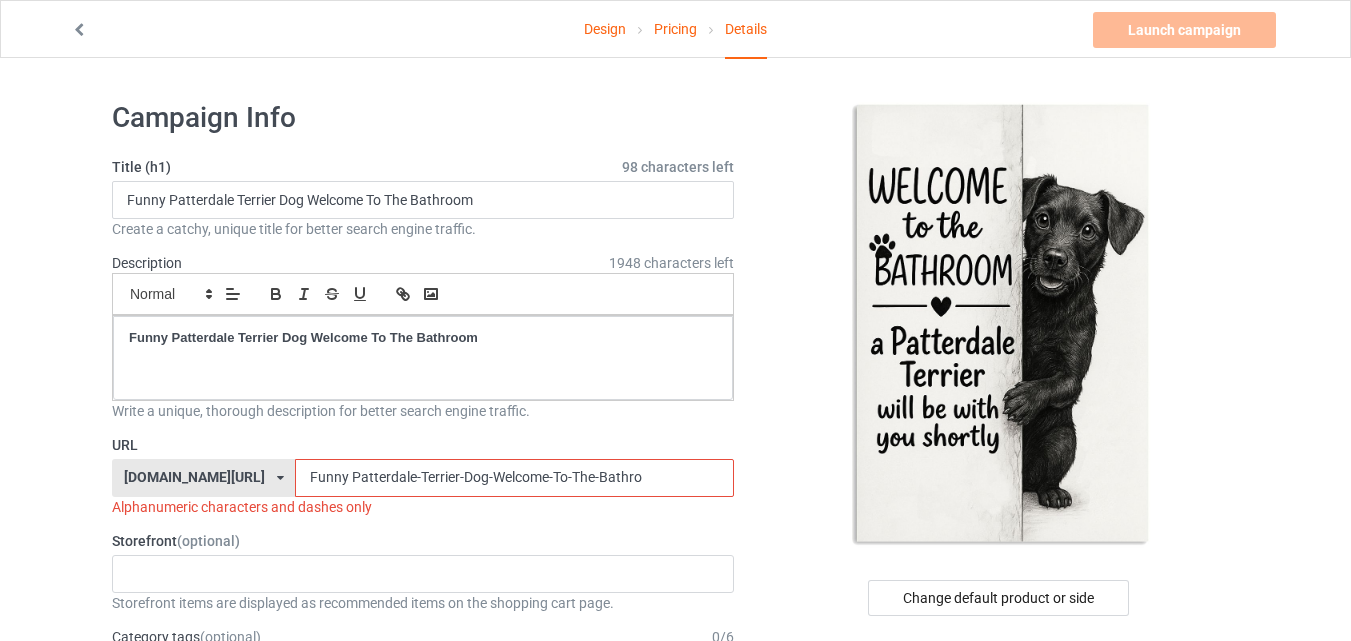 click on "Funny Patterdale-Terrier-Dog-Welcome-To-The-Bathro" at bounding box center [514, 478] 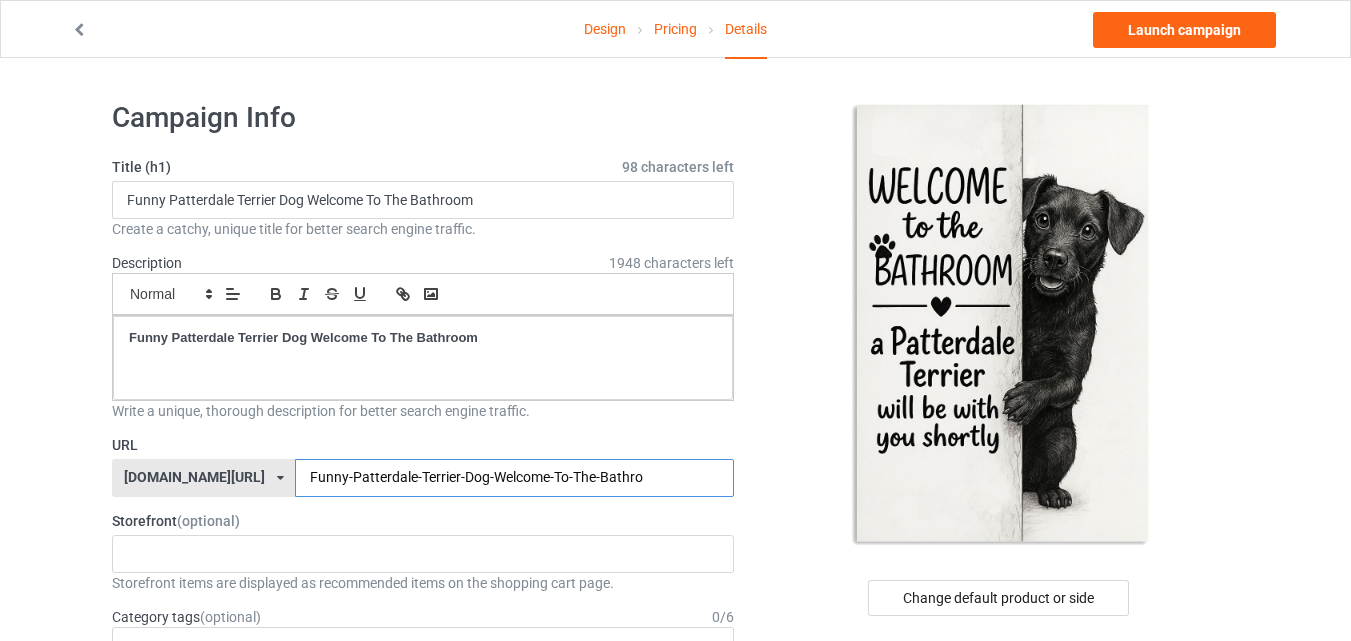 click on "Funny-Patterdale-Terrier-Dog-Welcome-To-The-Bathro" at bounding box center [514, 478] 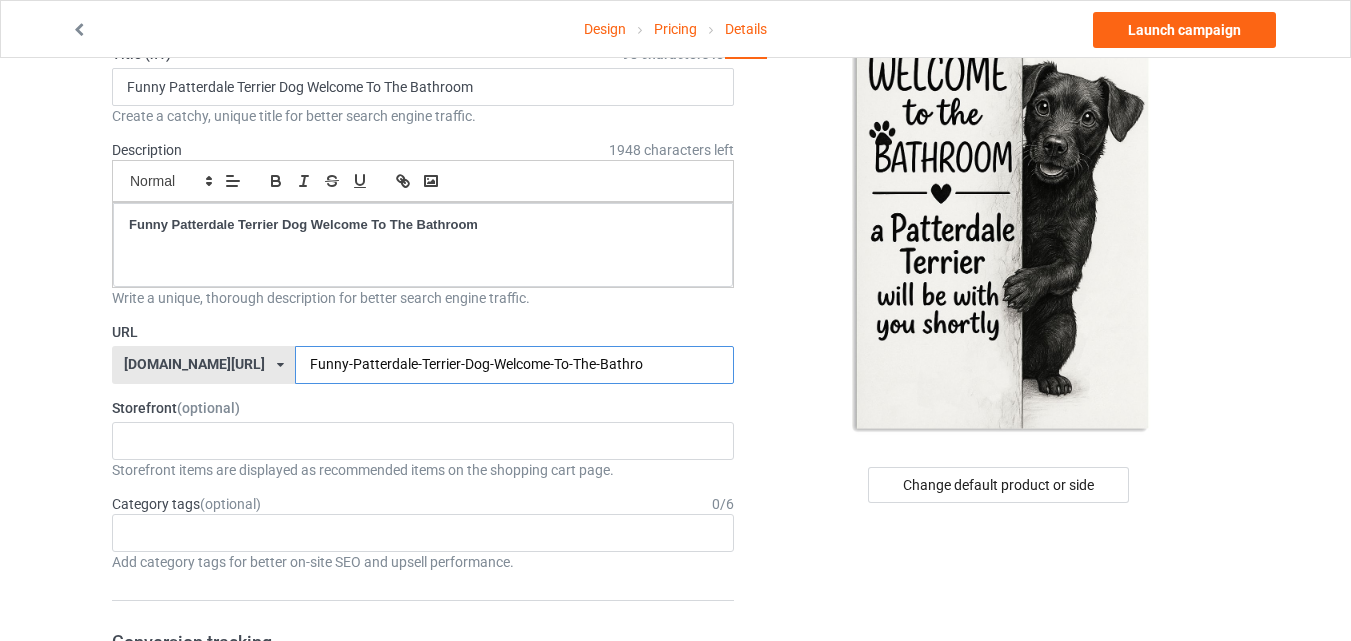 scroll, scrollTop: 130, scrollLeft: 0, axis: vertical 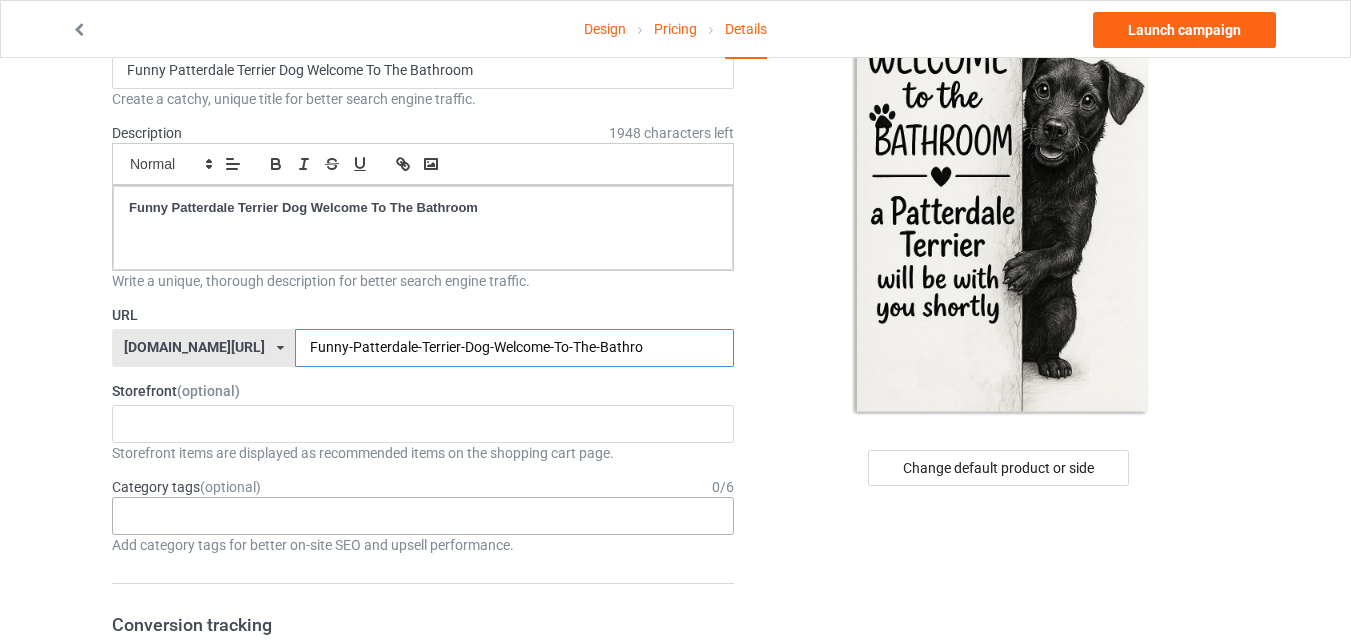 type on "Funny-Patterdale-Terrier-Dog-Welcome-To-The-Bathro" 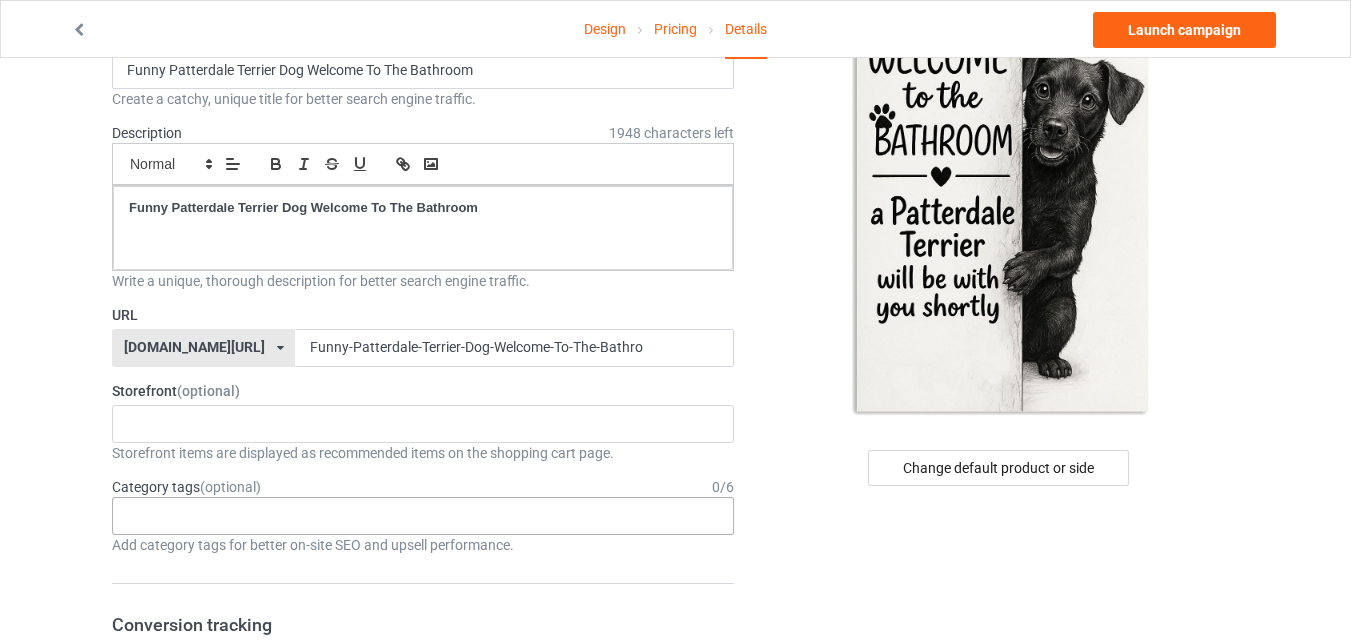 click on "Age > [DEMOGRAPHIC_DATA] > 1 Age > [DEMOGRAPHIC_DATA] Months > 1 Month Age > [DEMOGRAPHIC_DATA] Months Age > [DEMOGRAPHIC_DATA] Age > [DEMOGRAPHIC_DATA] > 10 Age > [DEMOGRAPHIC_DATA] Months > 10 Month Age > [DEMOGRAPHIC_DATA] > 100 Sports > Running > 10K Run Age > [DEMOGRAPHIC_DATA] > 11 Age > [DEMOGRAPHIC_DATA] Months > 11 Month Age > [DEMOGRAPHIC_DATA] > 12 Age > [DEMOGRAPHIC_DATA] Months > 12 Month Age > [DEMOGRAPHIC_DATA] > 13 Age > [DEMOGRAPHIC_DATA] > 14 Age > [DEMOGRAPHIC_DATA] > 15 Sports > Running > 15K Run Age > [DEMOGRAPHIC_DATA] > 16 Age > [DEMOGRAPHIC_DATA] > 17 Age > [DEMOGRAPHIC_DATA] > 18 Age > [DEMOGRAPHIC_DATA] > 19 Age > Decades > 1920s Age > Decades > 1930s Age > Decades > 1940s Age > Decades > 1950s Age > Decades > 1960s Age > Decades > 1970s Age > Decades > 1980s Age > Decades > 1990s Age > [DEMOGRAPHIC_DATA] > 2 Age > [DEMOGRAPHIC_DATA] Months > 2 Month Age > [DEMOGRAPHIC_DATA] > 20 Age > [DEMOGRAPHIC_DATA] Age > Decades > 2000s Age > Decades > 2010s Age > [DEMOGRAPHIC_DATA] > 21 Age > [DEMOGRAPHIC_DATA] > 22 Age > [DEMOGRAPHIC_DATA] > 23 Age > [DEMOGRAPHIC_DATA] > 24 Age > [DEMOGRAPHIC_DATA] > 25 Age > [DEMOGRAPHIC_DATA] > 26 Age > [DEMOGRAPHIC_DATA] > 27 Age > [DEMOGRAPHIC_DATA] > 28 Age > [DEMOGRAPHIC_DATA] > 29 Age > [DEMOGRAPHIC_DATA] > 3 Age > [DEMOGRAPHIC_DATA] Months > 3 Month Sports > Basketball > 3-Pointer Age > [DEMOGRAPHIC_DATA] > 30 Age > [DEMOGRAPHIC_DATA] > 31 Age > [DEMOGRAPHIC_DATA] > 32 Age > [DEMOGRAPHIC_DATA] > 33 Age > [DEMOGRAPHIC_DATA] > 34 Age > [DEMOGRAPHIC_DATA] > 35 Age Jobs 1" at bounding box center (423, 516) 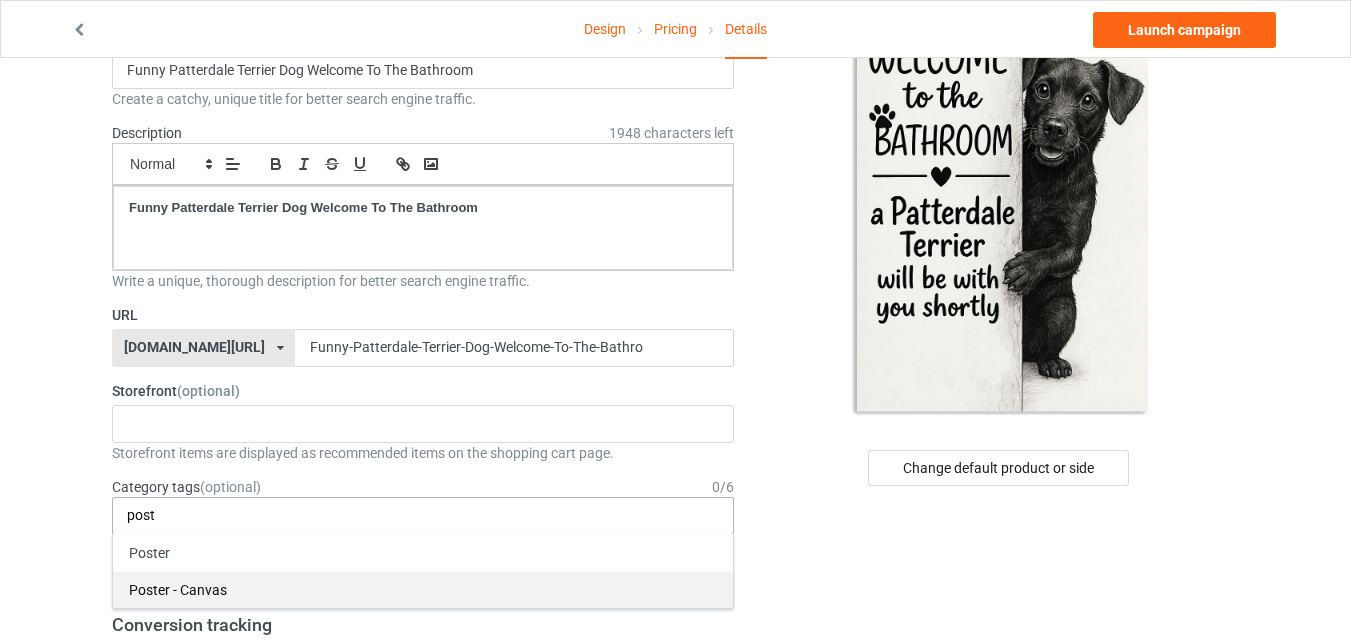 type on "post" 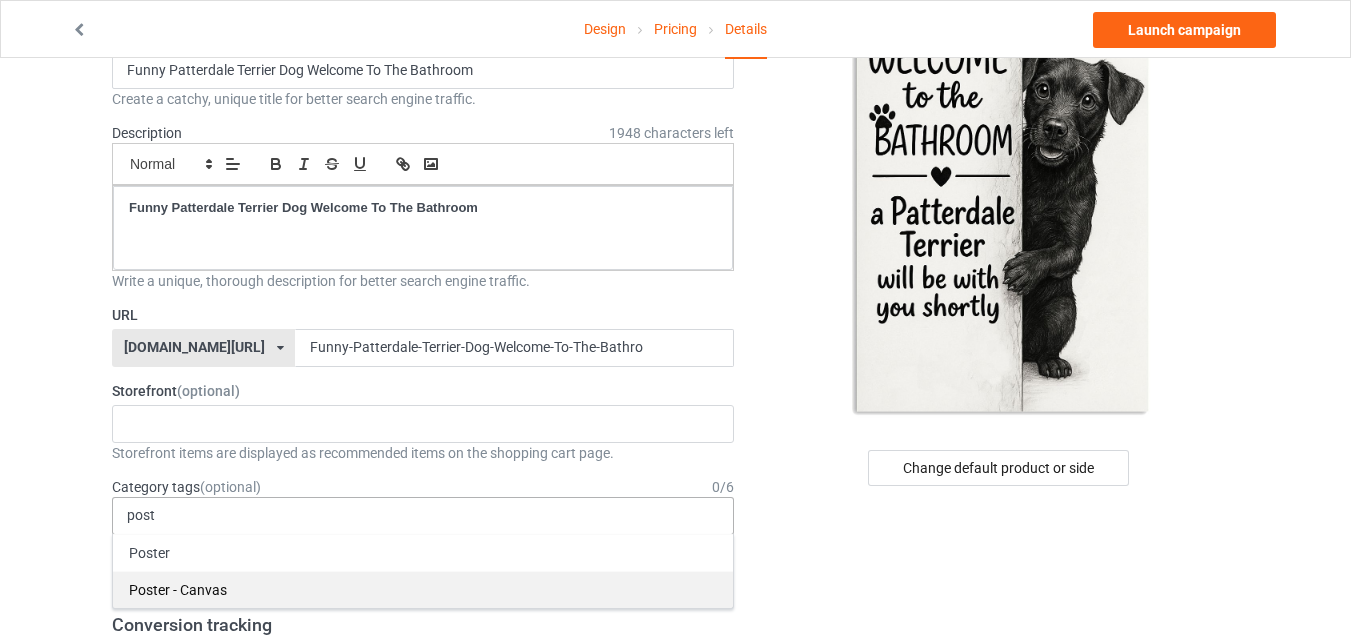 click on "Poster - Canvas" at bounding box center [423, 589] 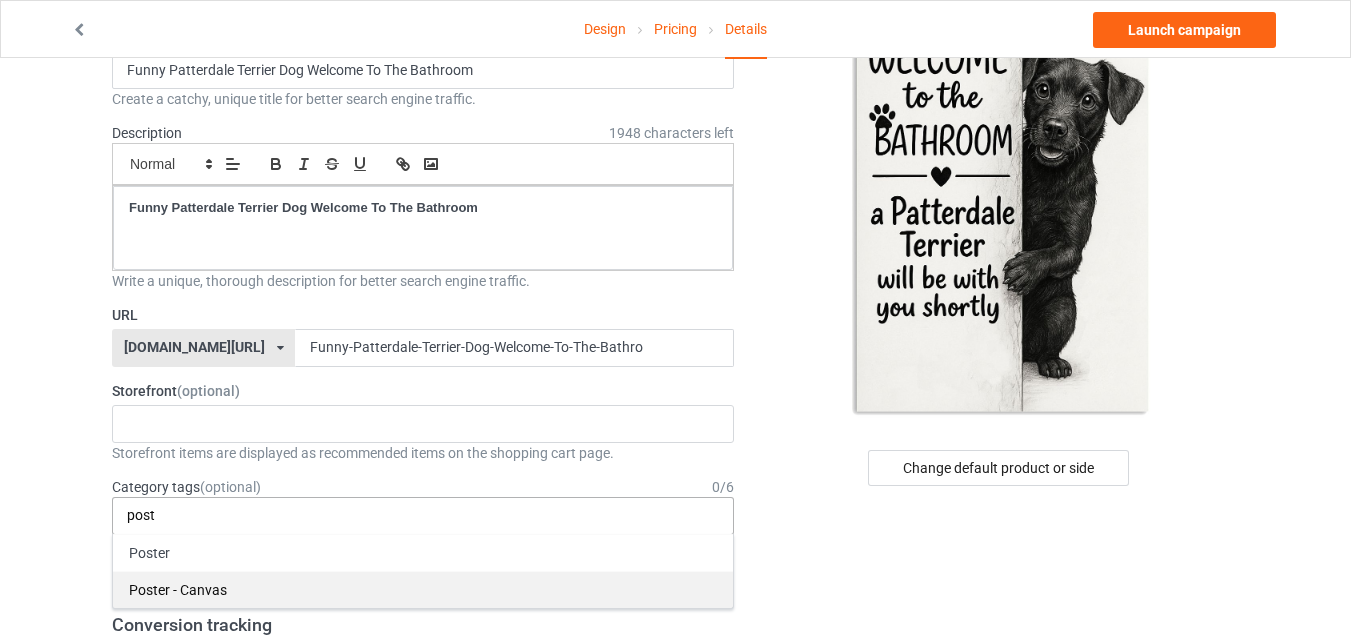 type 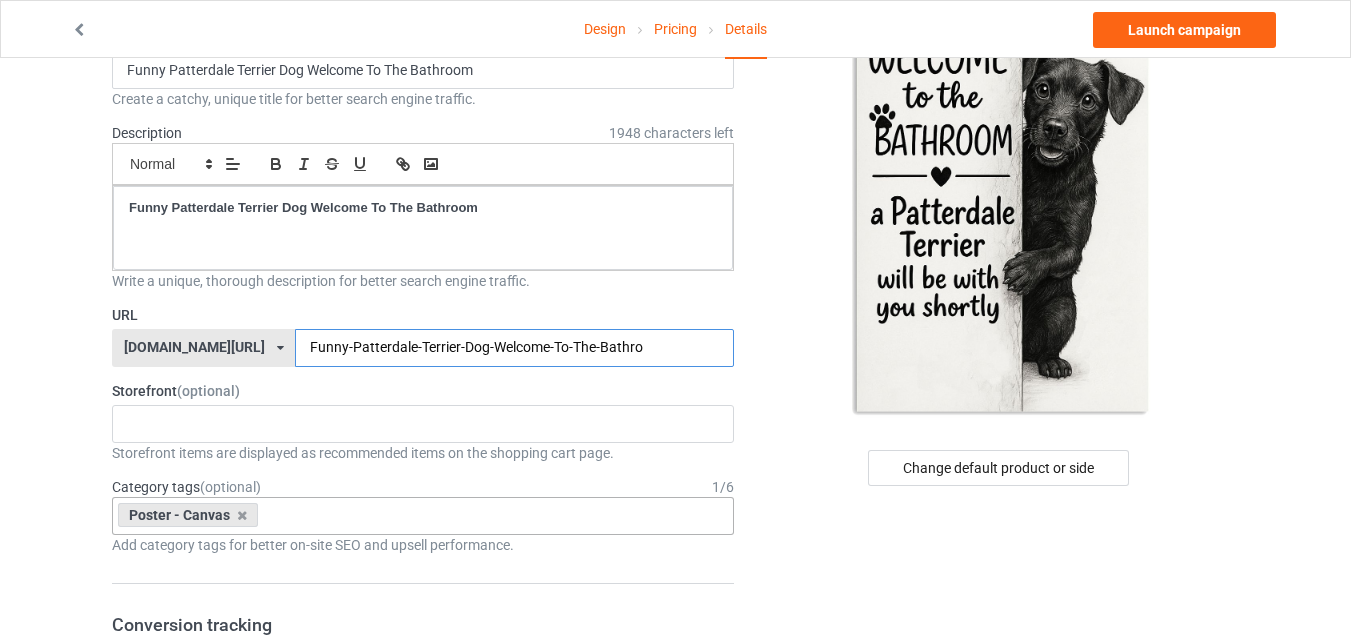 drag, startPoint x: 320, startPoint y: 346, endPoint x: 223, endPoint y: 346, distance: 97 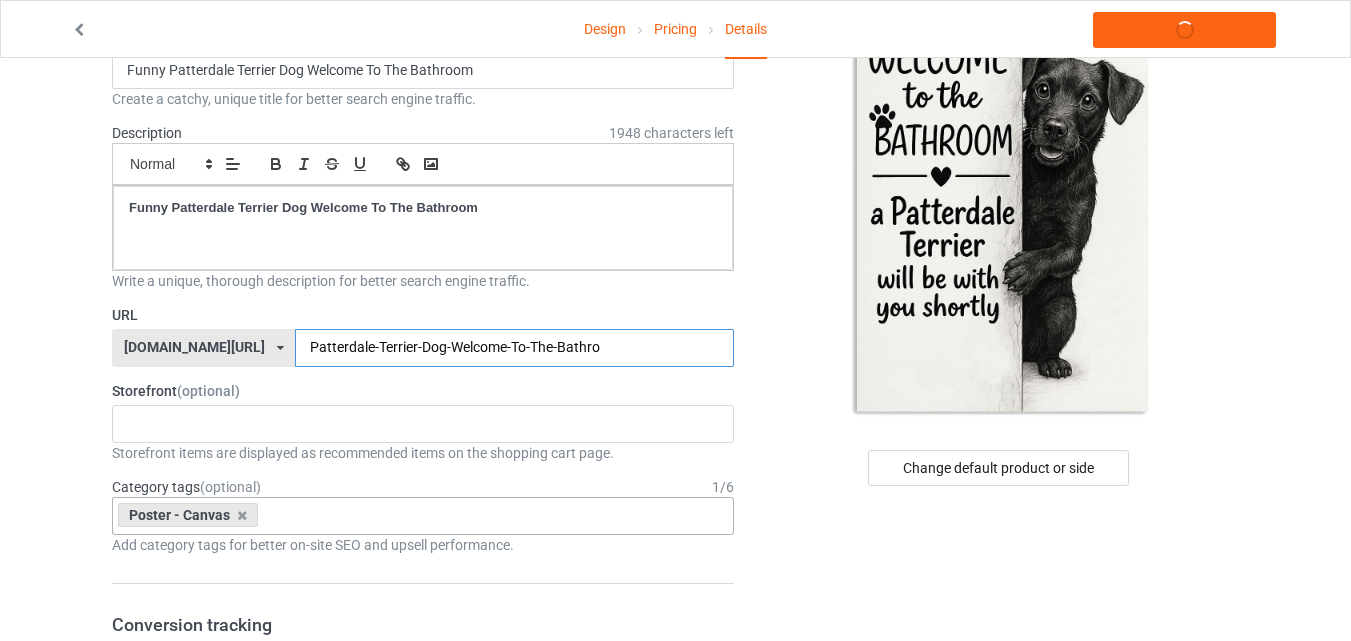 click on "Patterdale-Terrier-Dog-Welcome-To-The-Bathro" at bounding box center [514, 348] 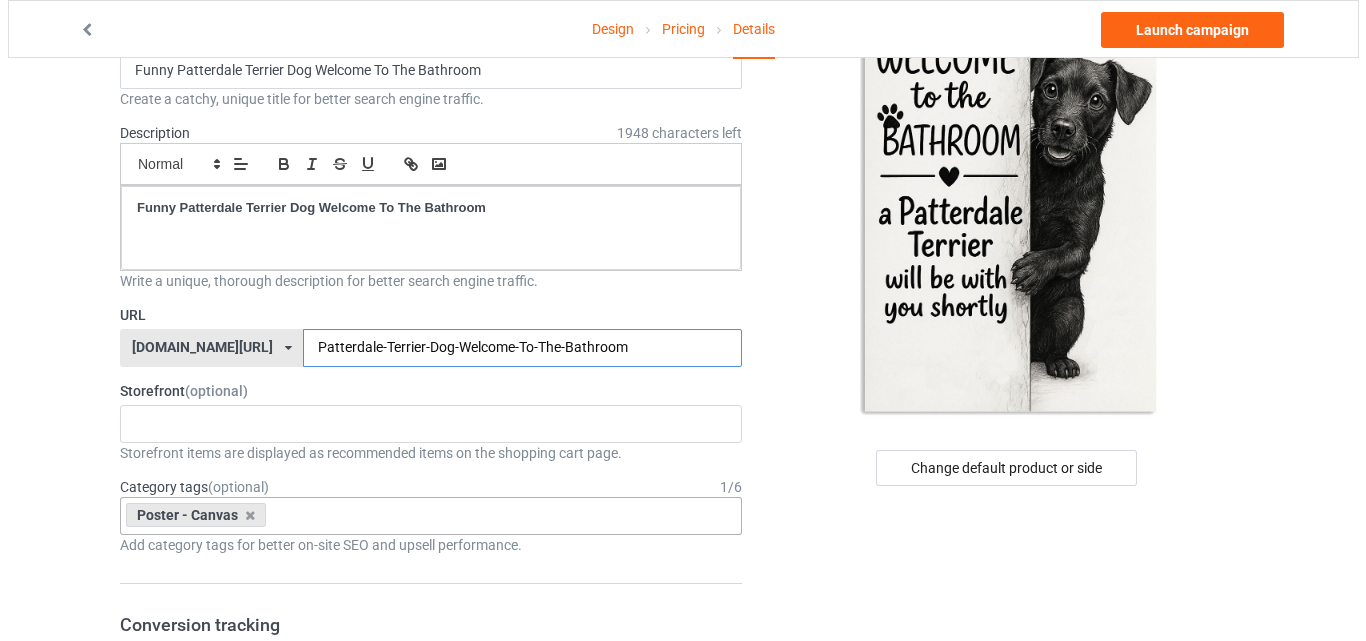 scroll, scrollTop: 0, scrollLeft: 0, axis: both 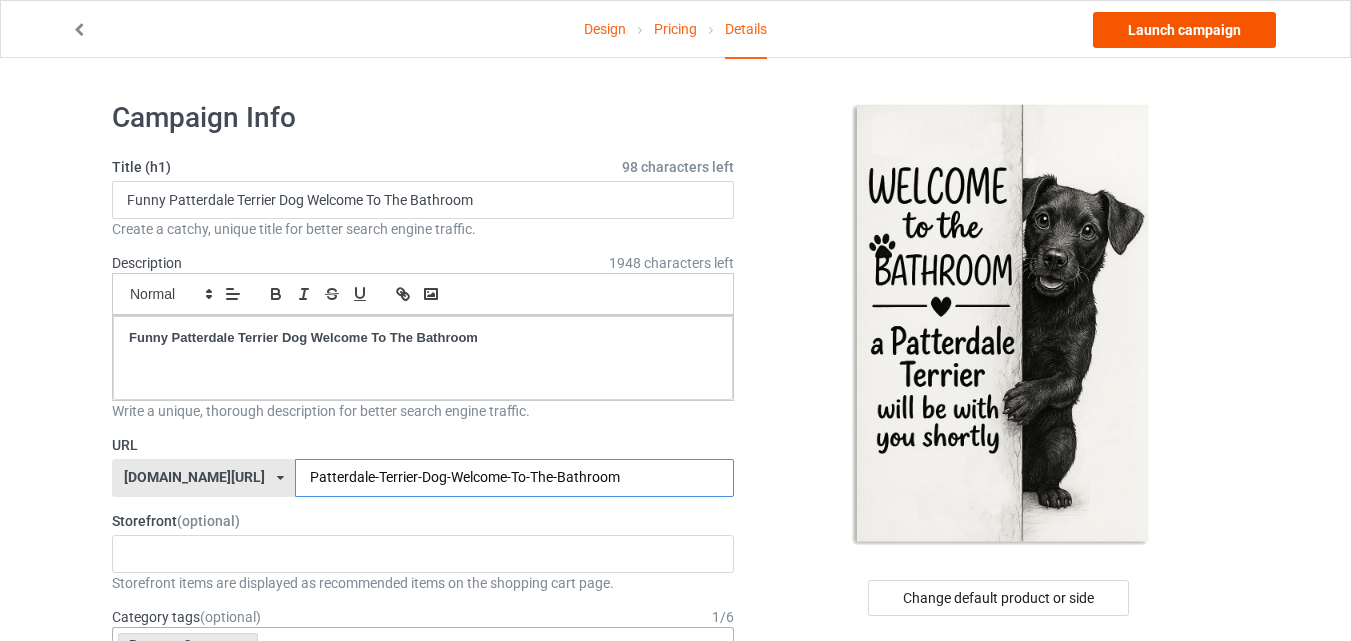 type on "Patterdale-Terrier-Dog-Welcome-To-The-Bathroom" 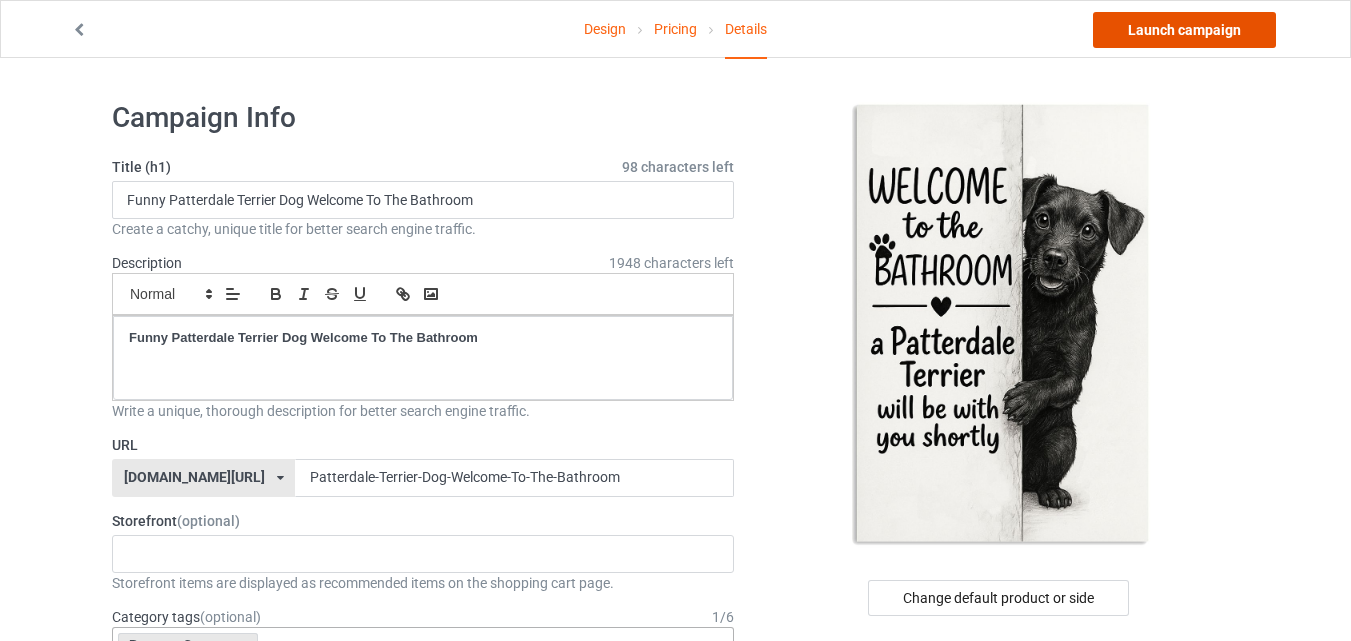 click on "Launch campaign" at bounding box center (1184, 30) 